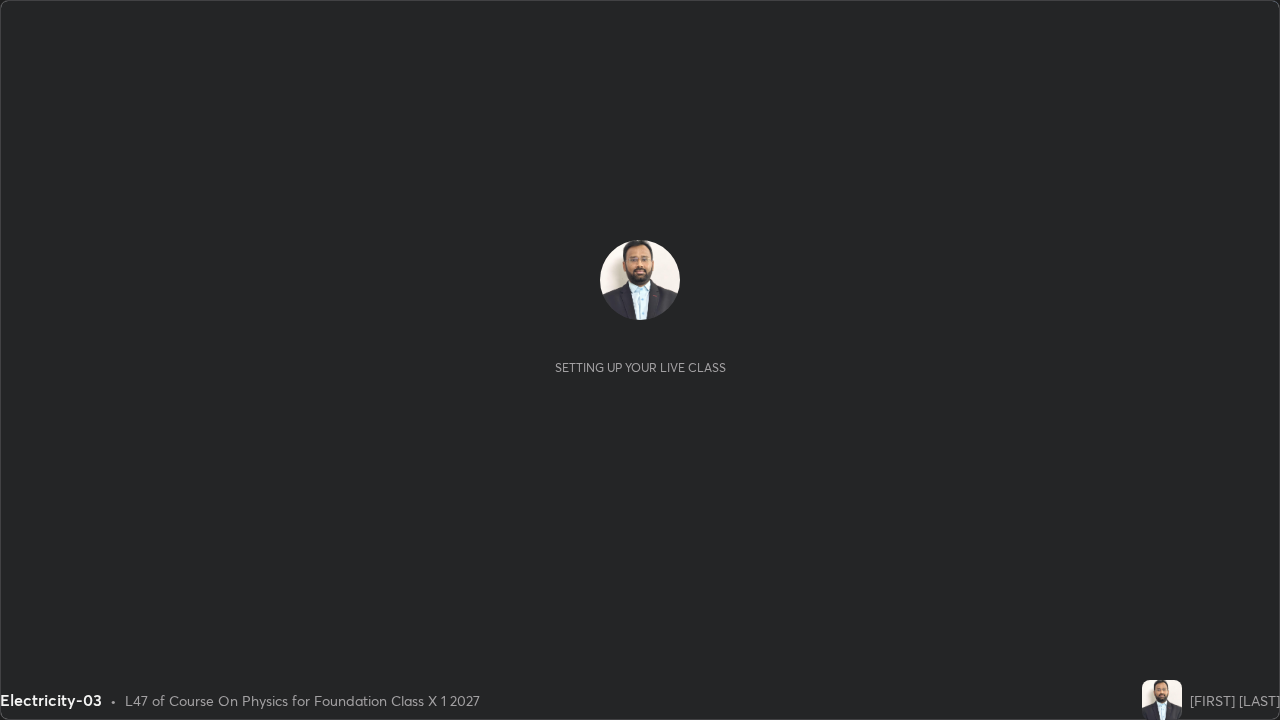 scroll, scrollTop: 0, scrollLeft: 0, axis: both 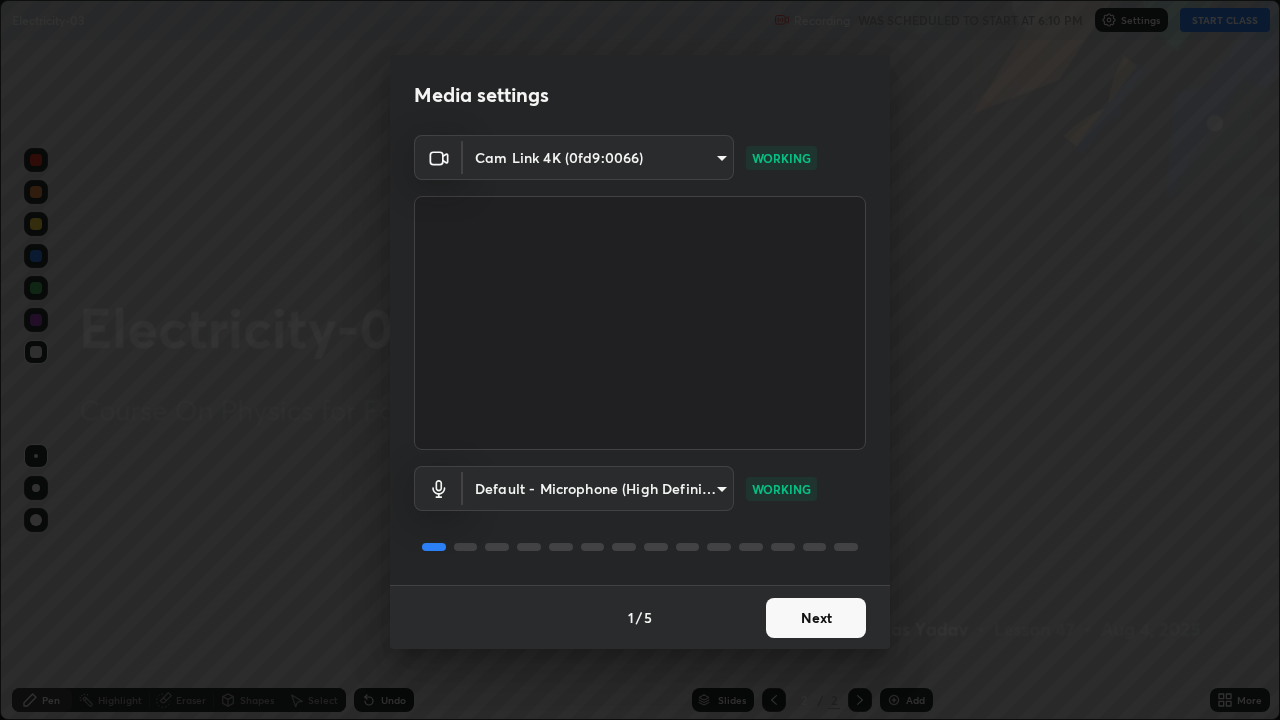 click on "Next" at bounding box center (816, 618) 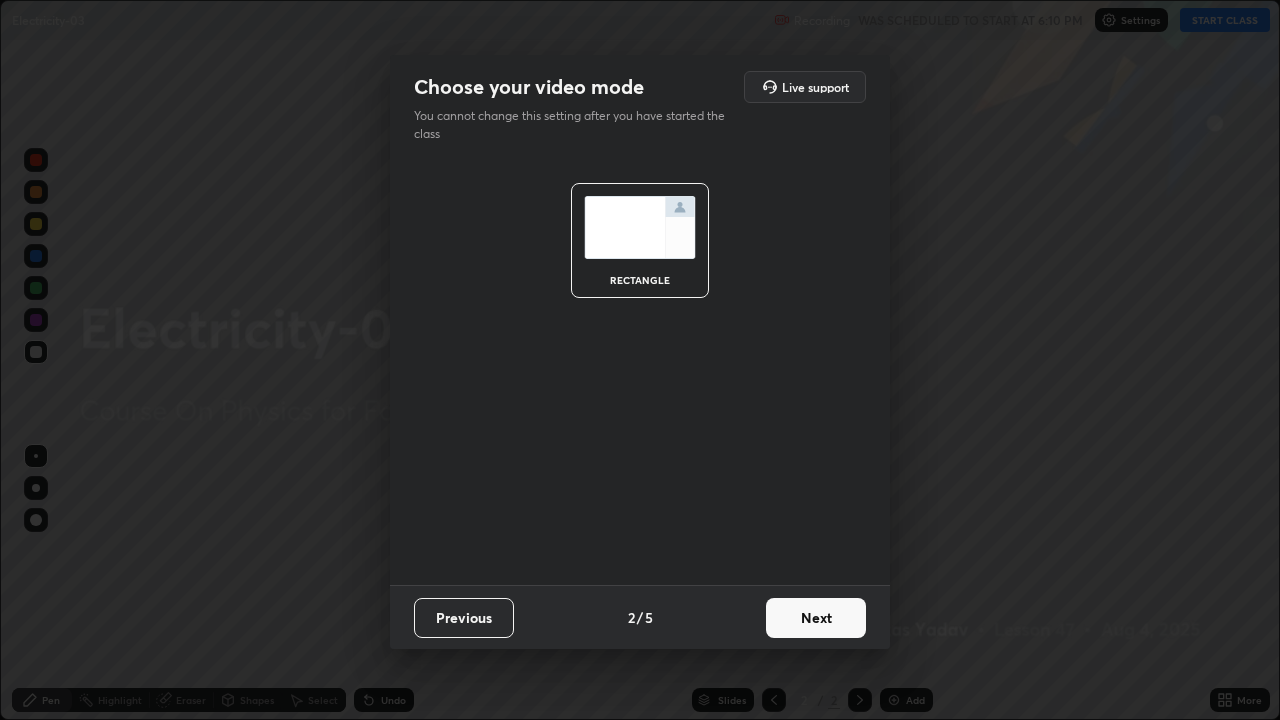 click on "Next" at bounding box center (816, 618) 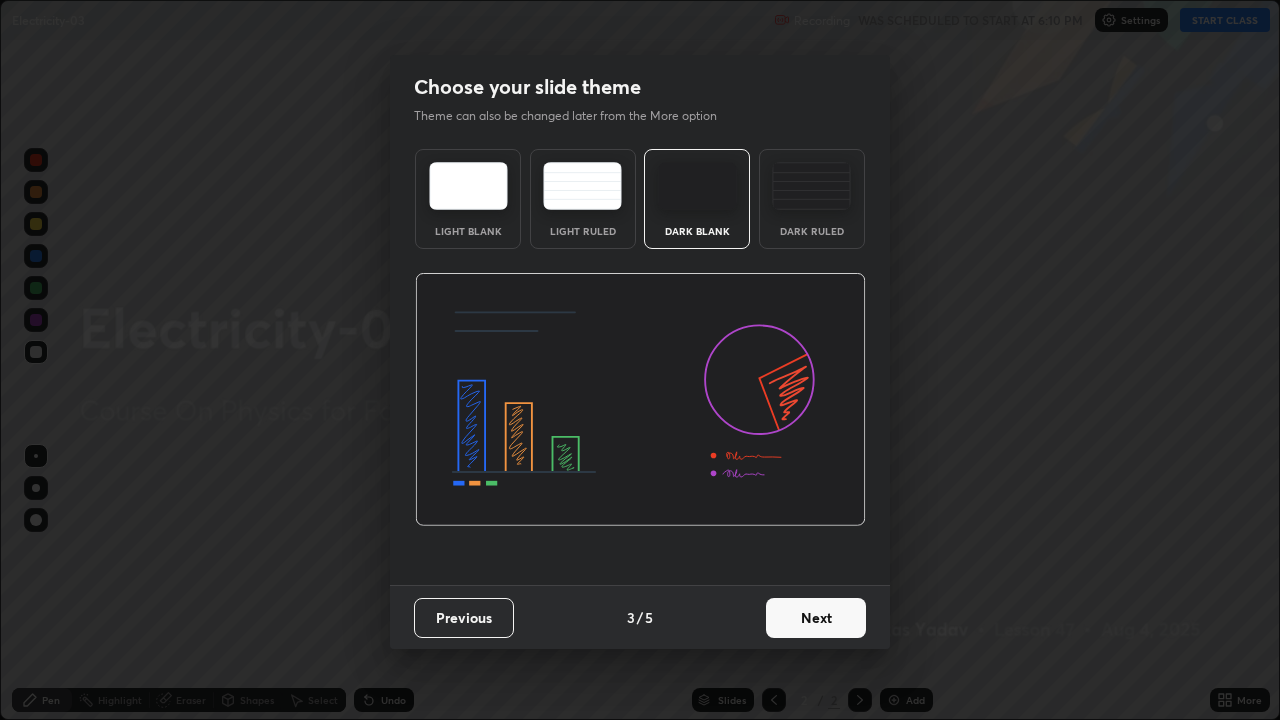 click on "Next" at bounding box center (816, 618) 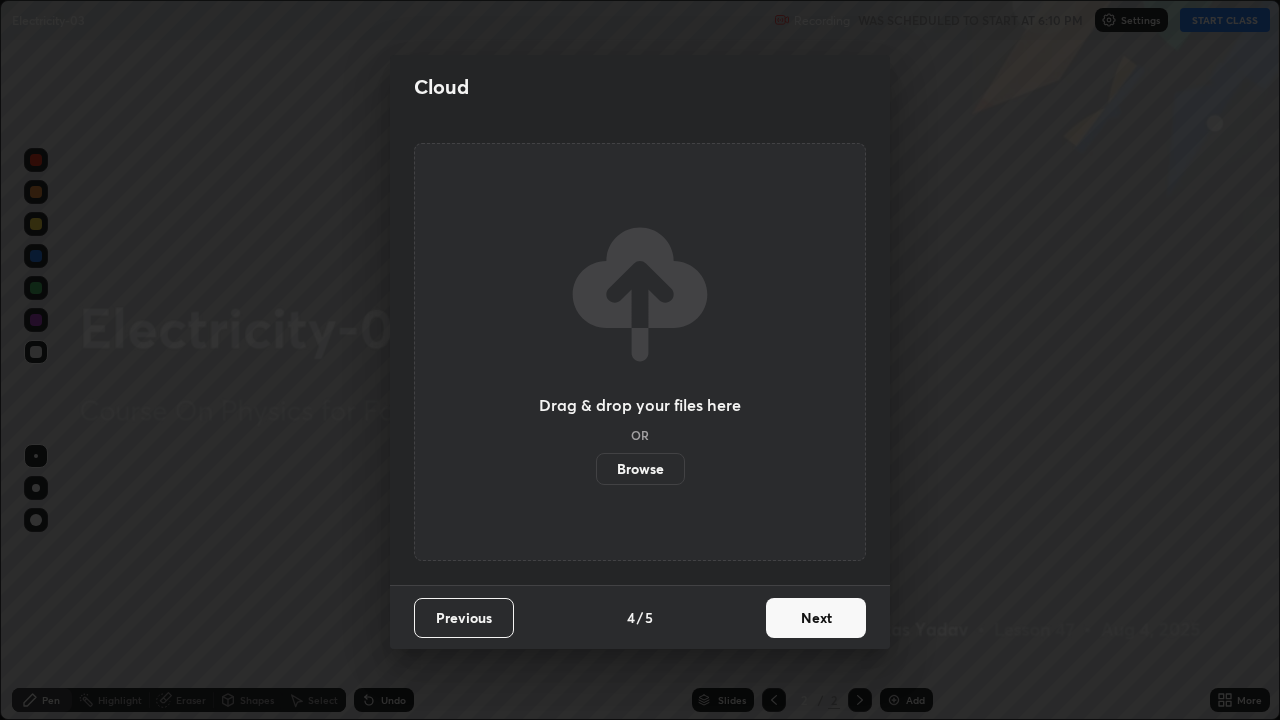 click on "Browse" at bounding box center (640, 469) 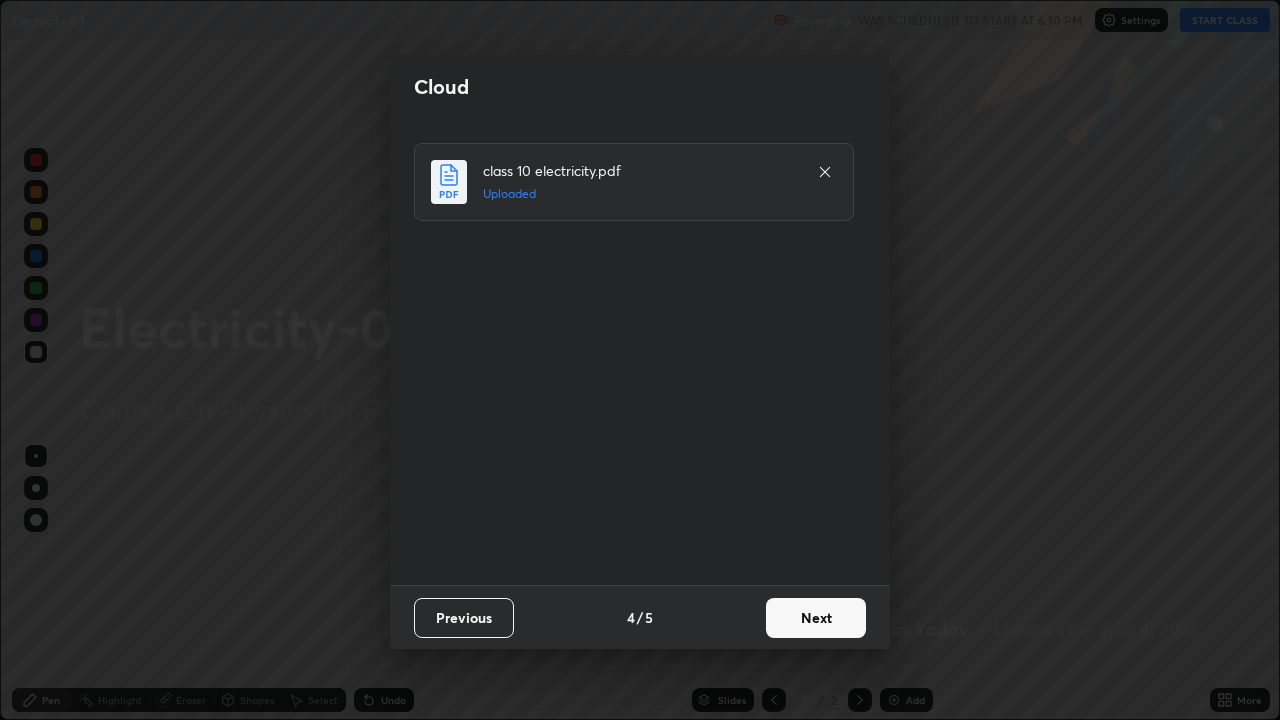 click on "Next" at bounding box center [816, 618] 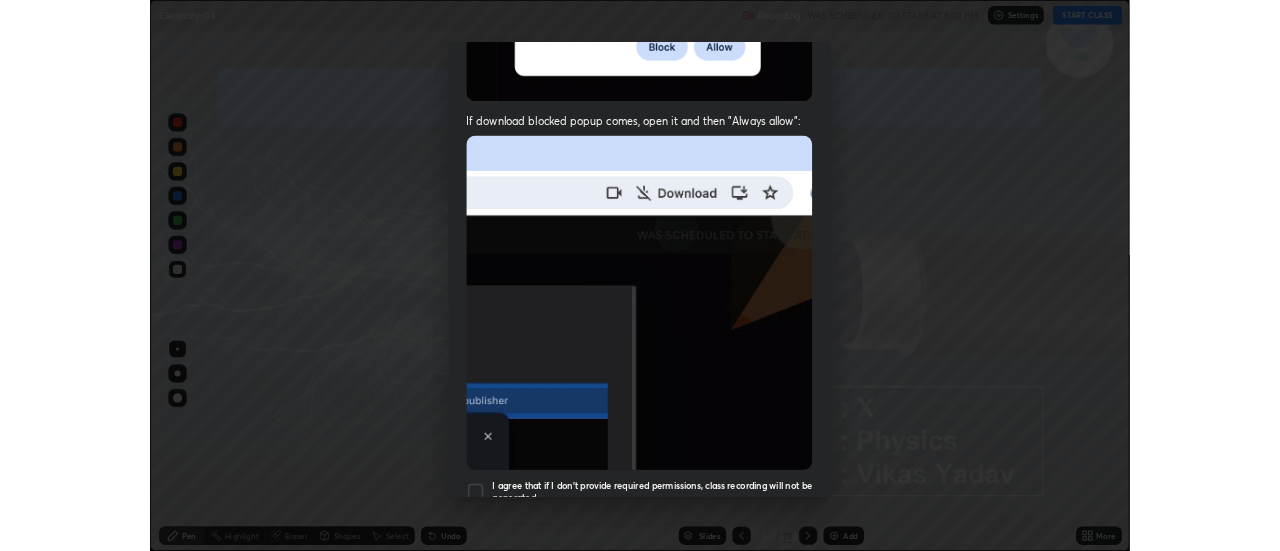 scroll, scrollTop: 406, scrollLeft: 0, axis: vertical 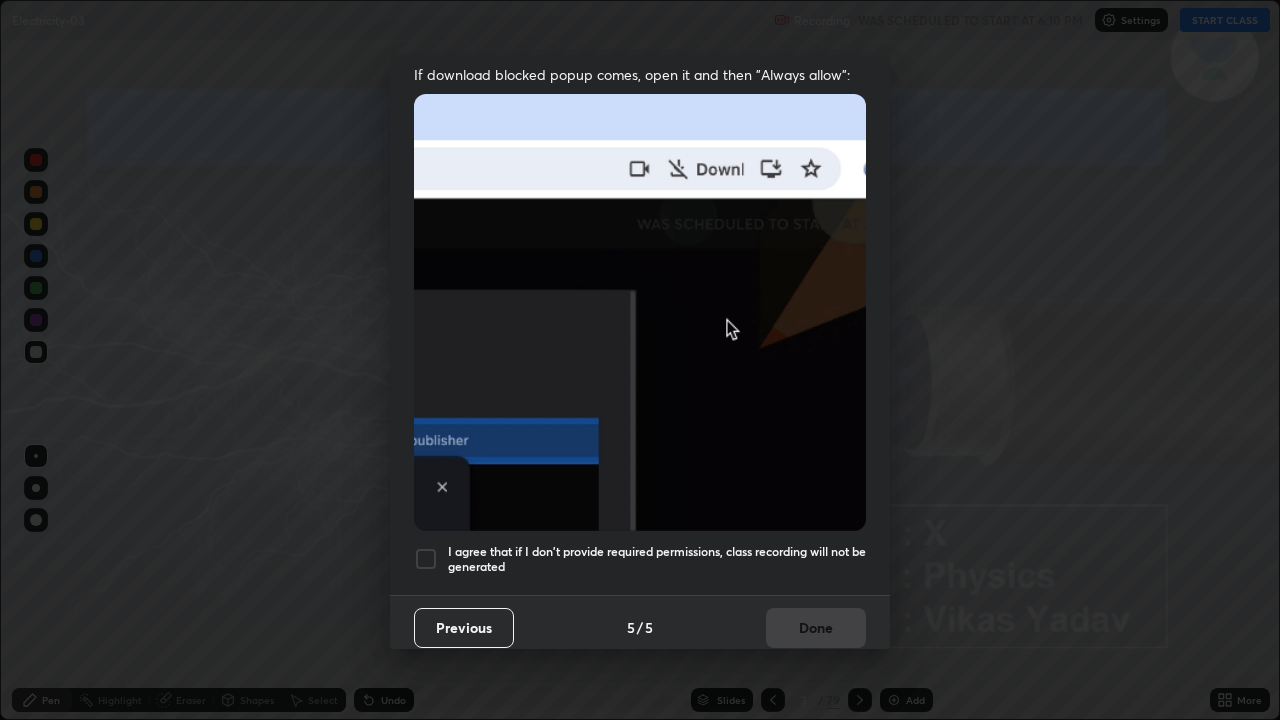click at bounding box center (426, 559) 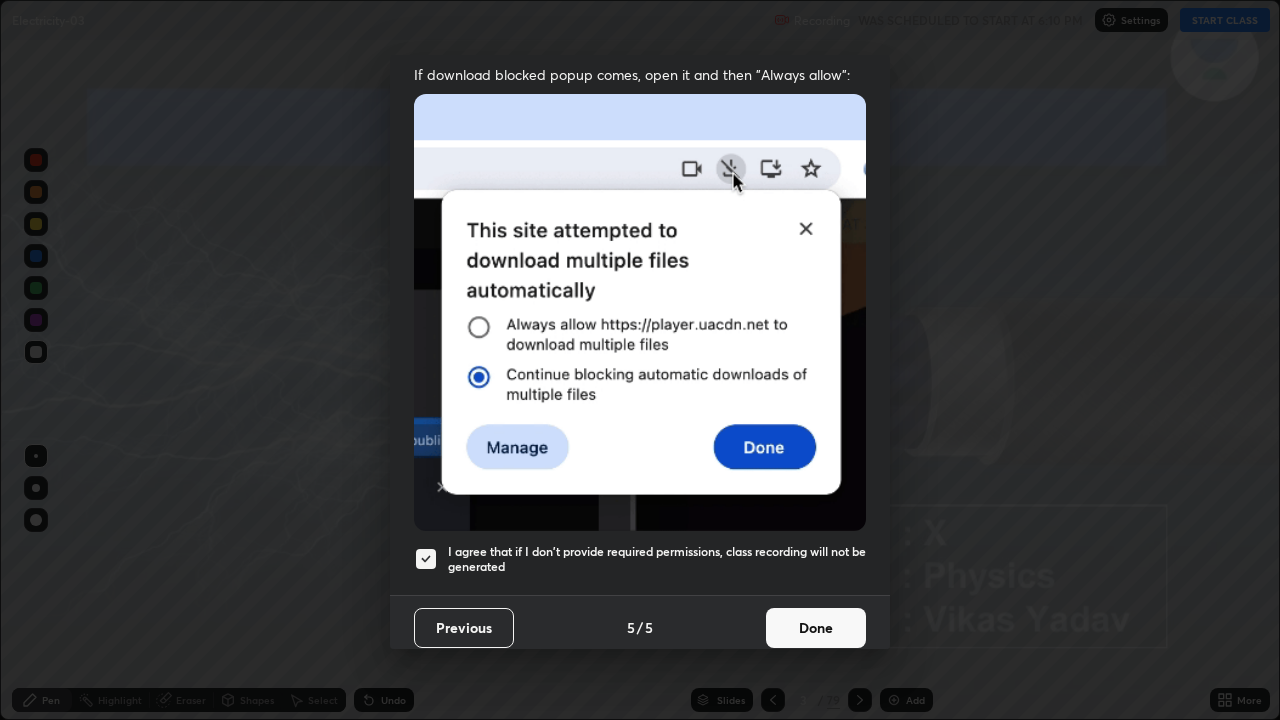 click on "Done" at bounding box center [816, 628] 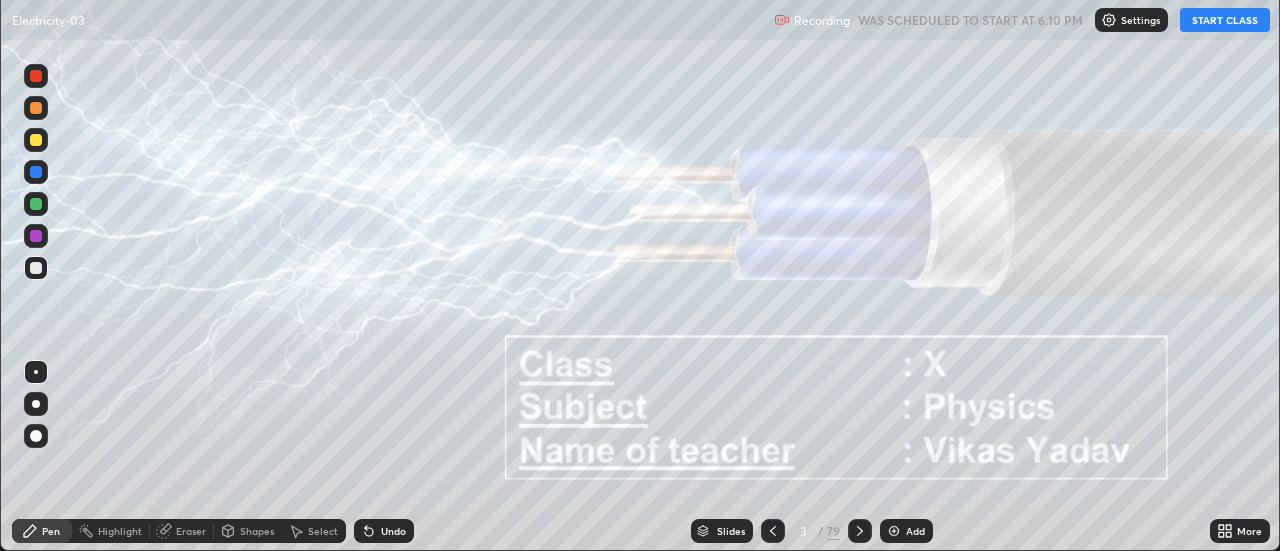 scroll, scrollTop: 551, scrollLeft: 1280, axis: both 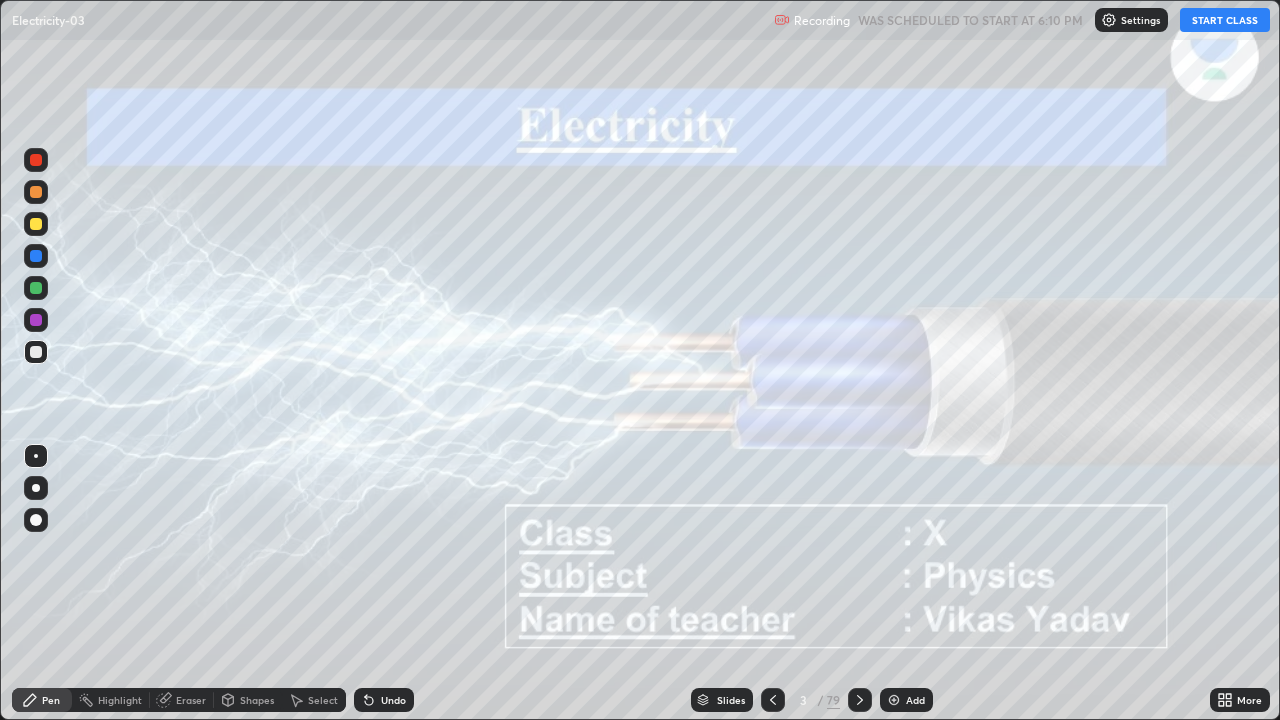 click 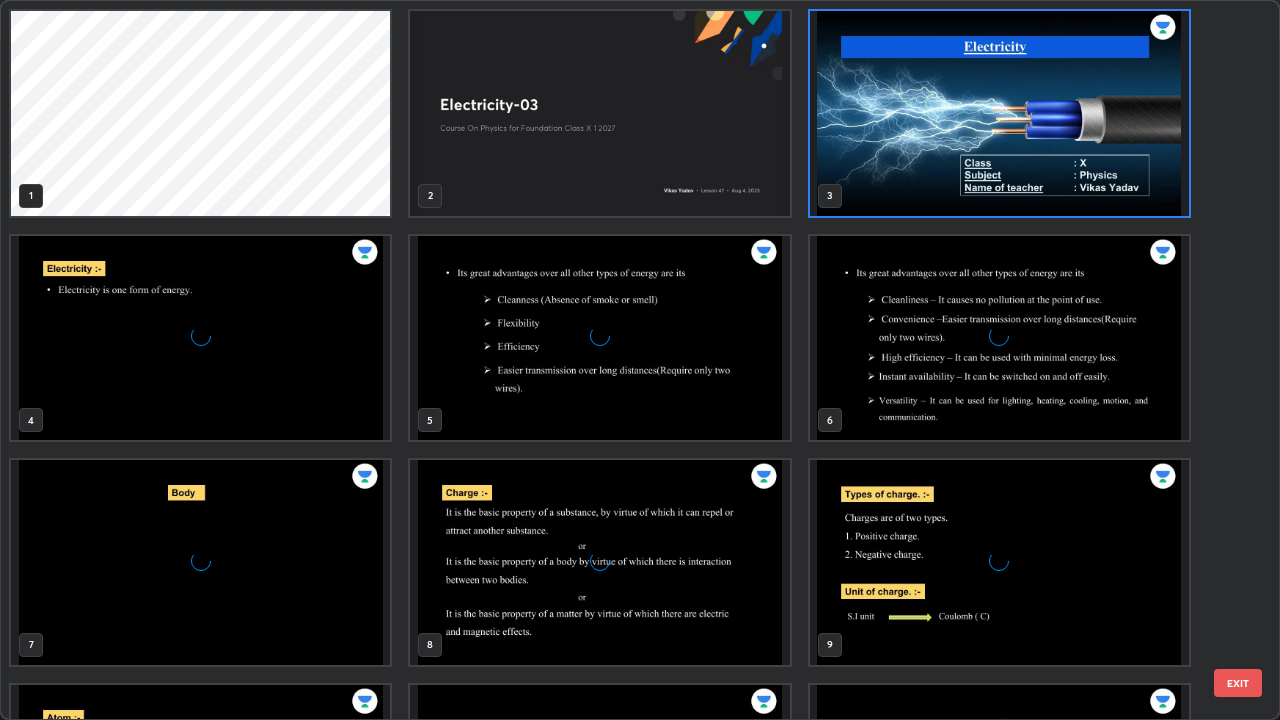 scroll, scrollTop: 7, scrollLeft: 11, axis: both 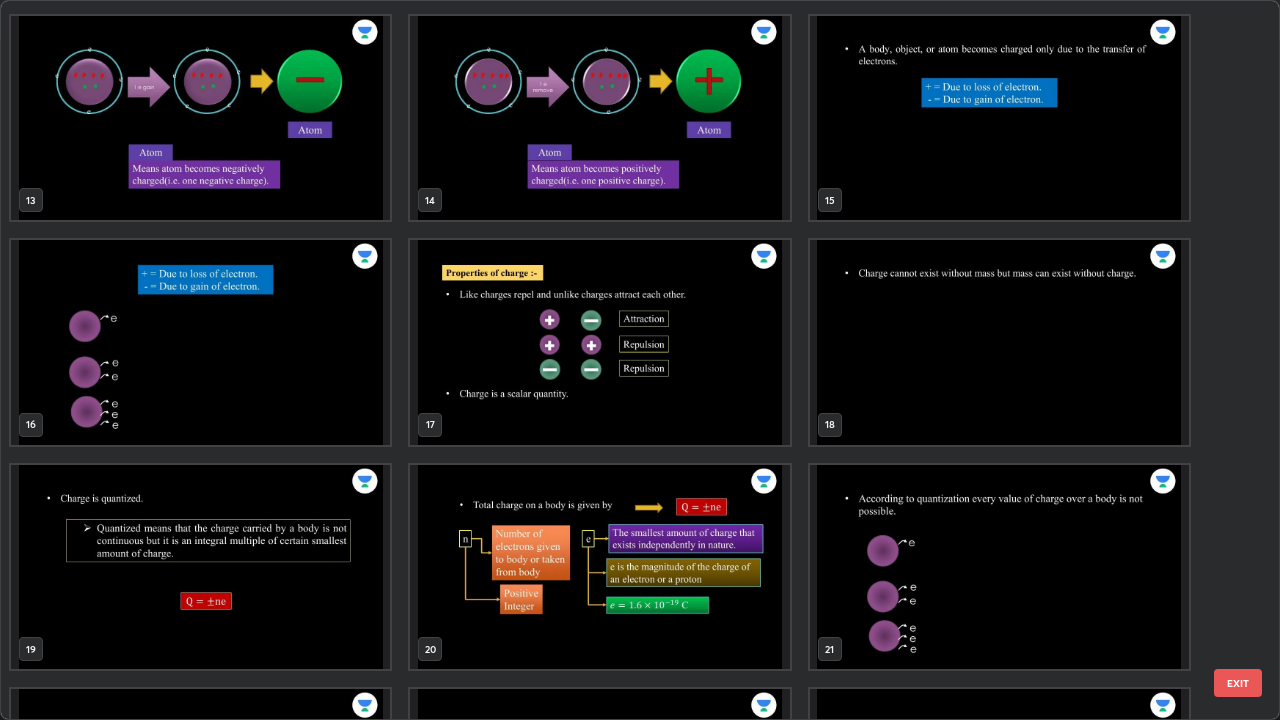 click at bounding box center [599, 342] 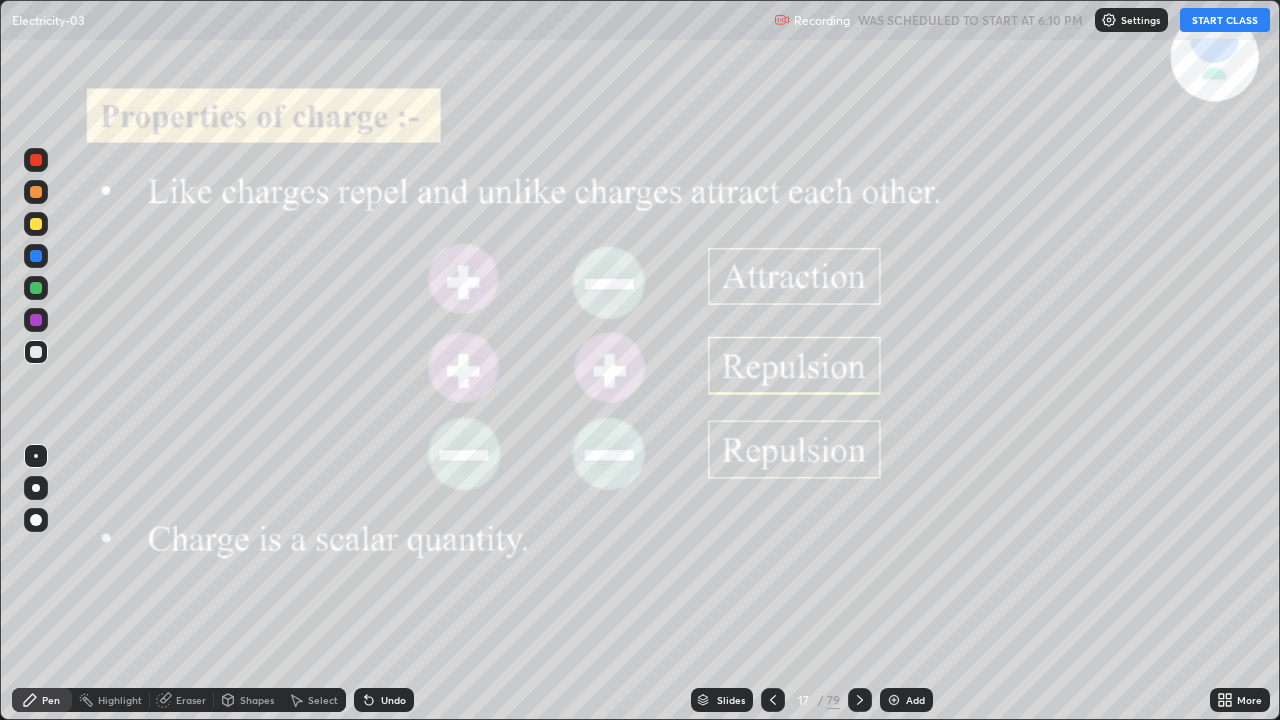 click at bounding box center (599, 342) 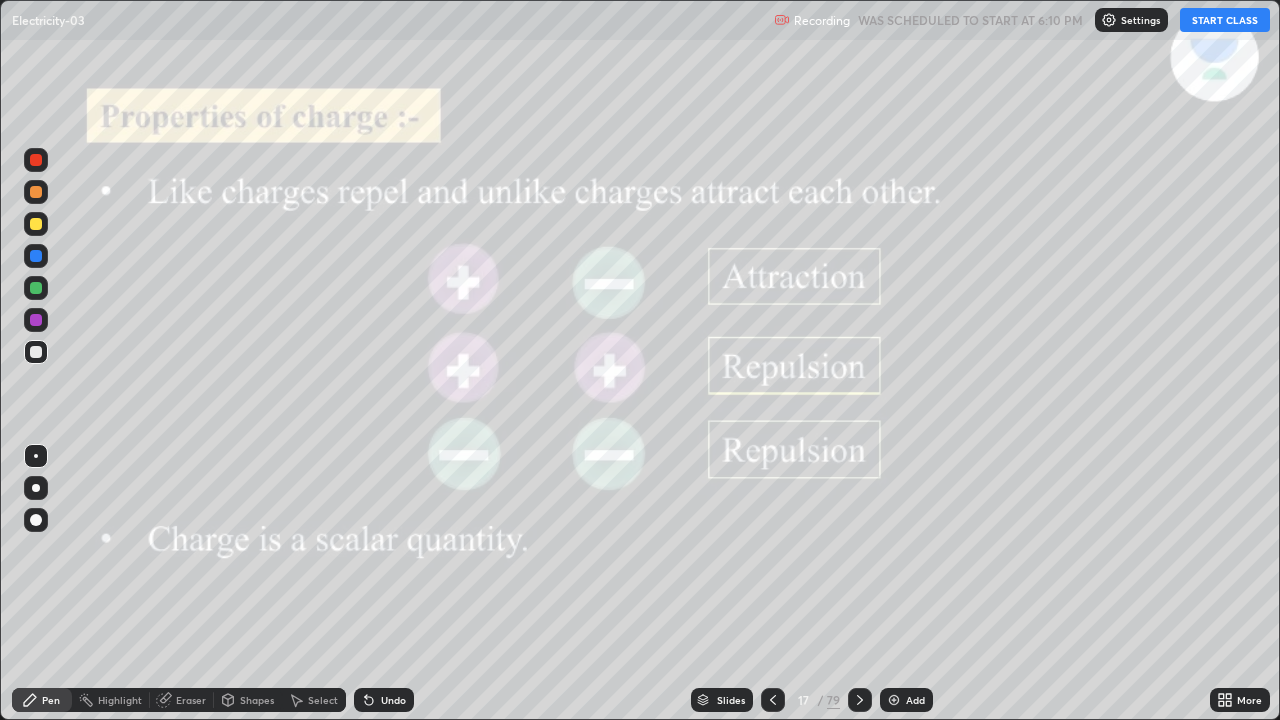 click on "START CLASS" at bounding box center [1225, 20] 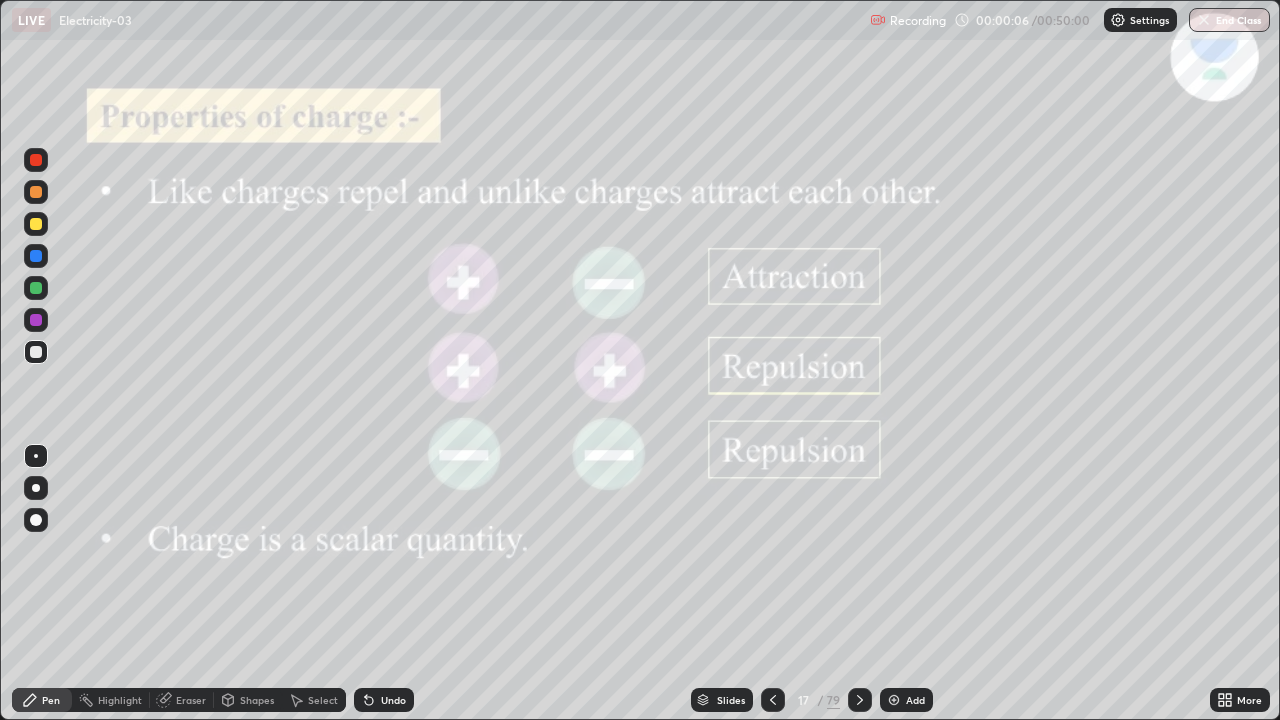 click at bounding box center [36, 352] 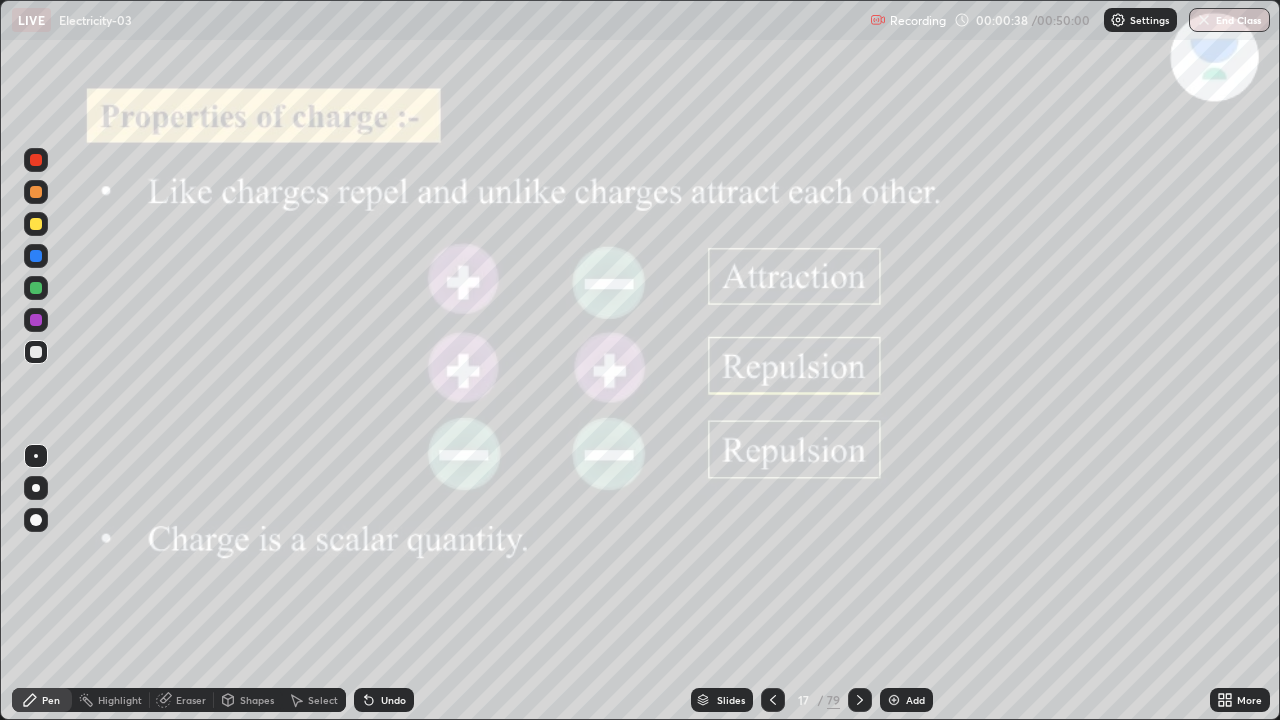 click 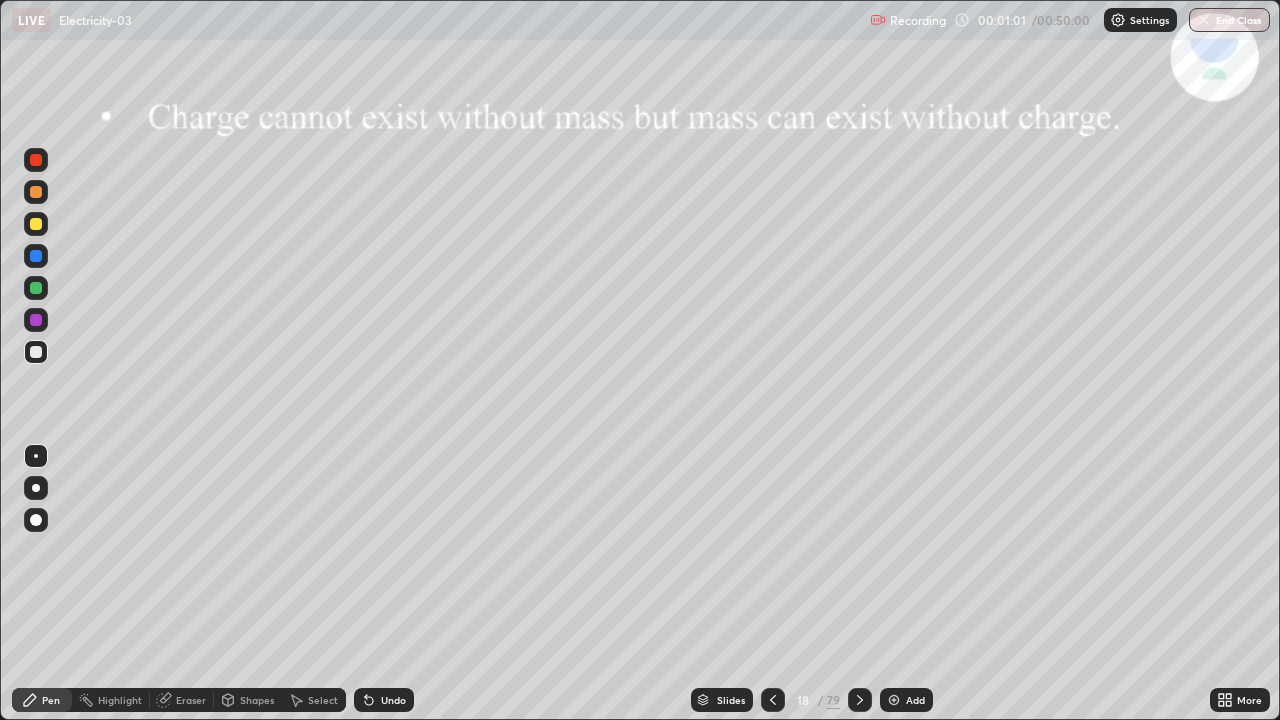click on "Eraser" at bounding box center [191, 700] 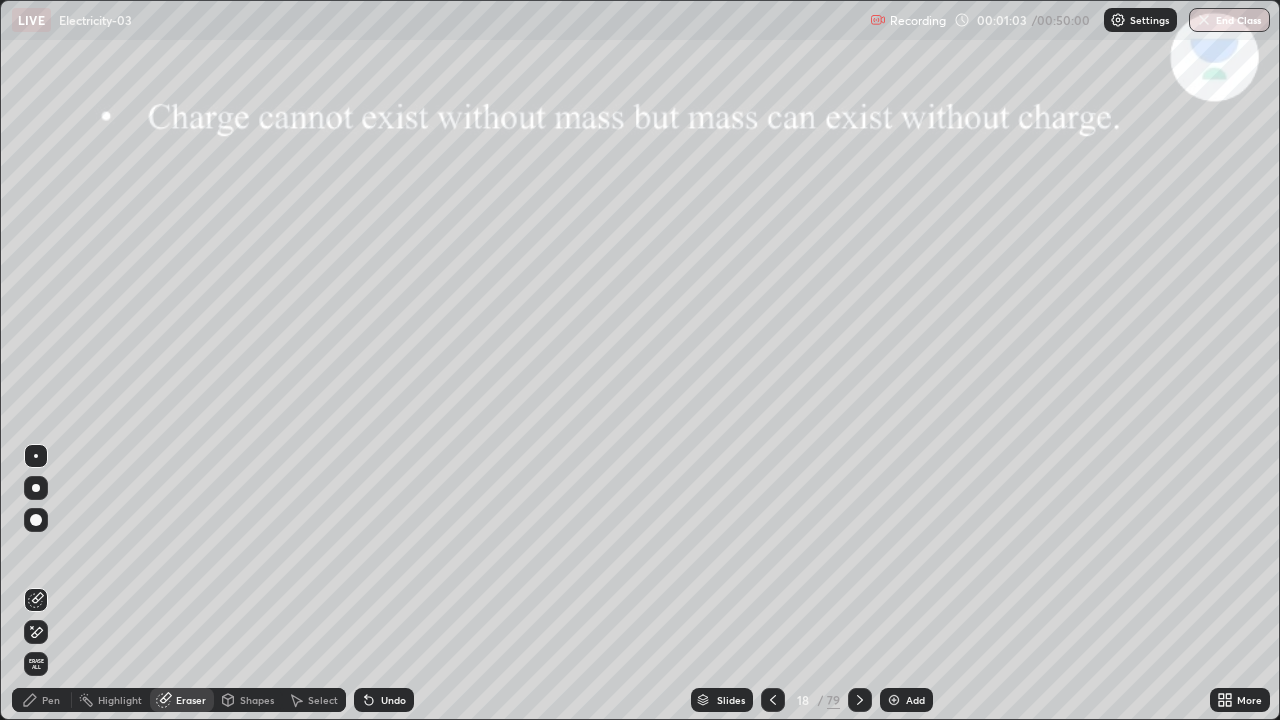 click on "Pen" at bounding box center (51, 700) 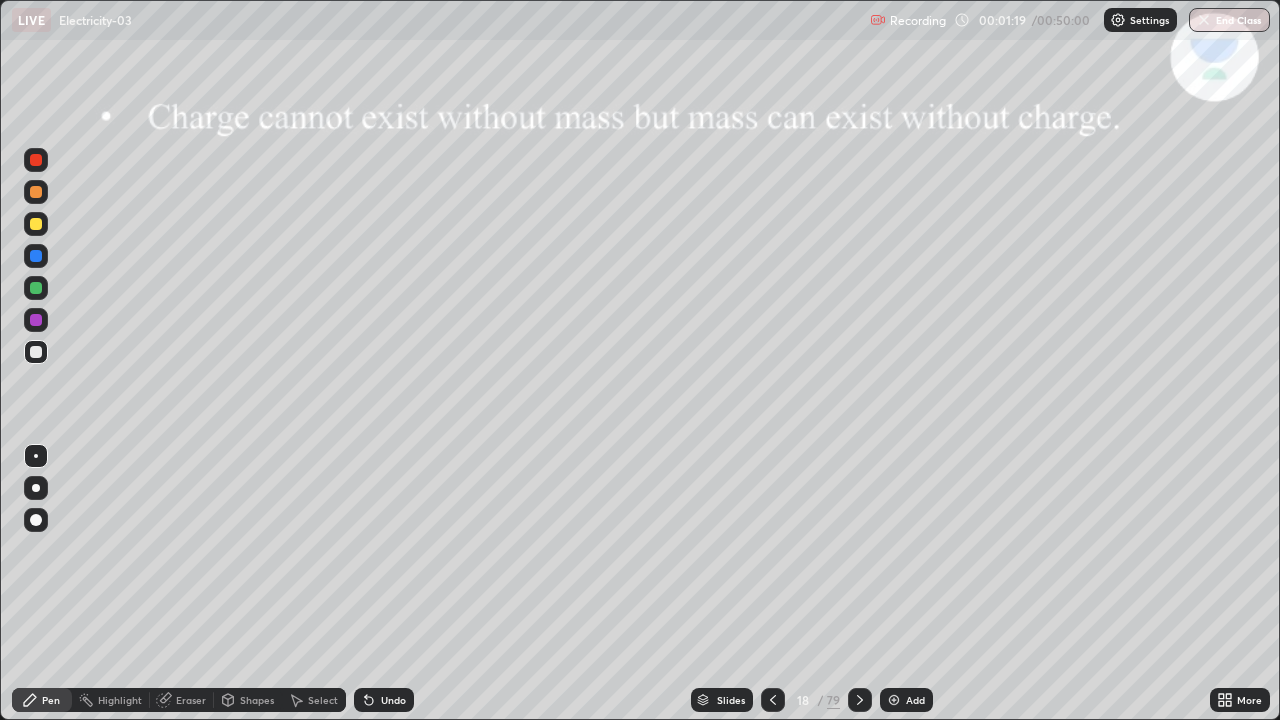 click on "Eraser" at bounding box center [182, 700] 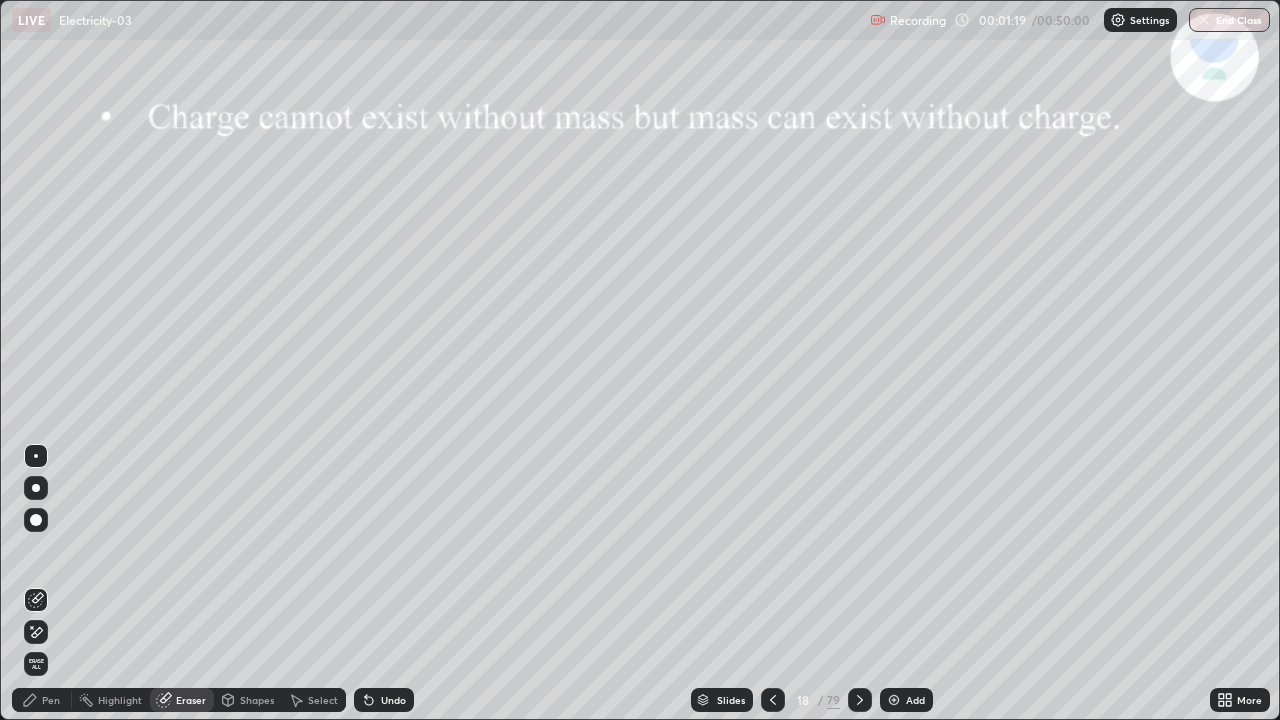 click on "Eraser" at bounding box center (191, 700) 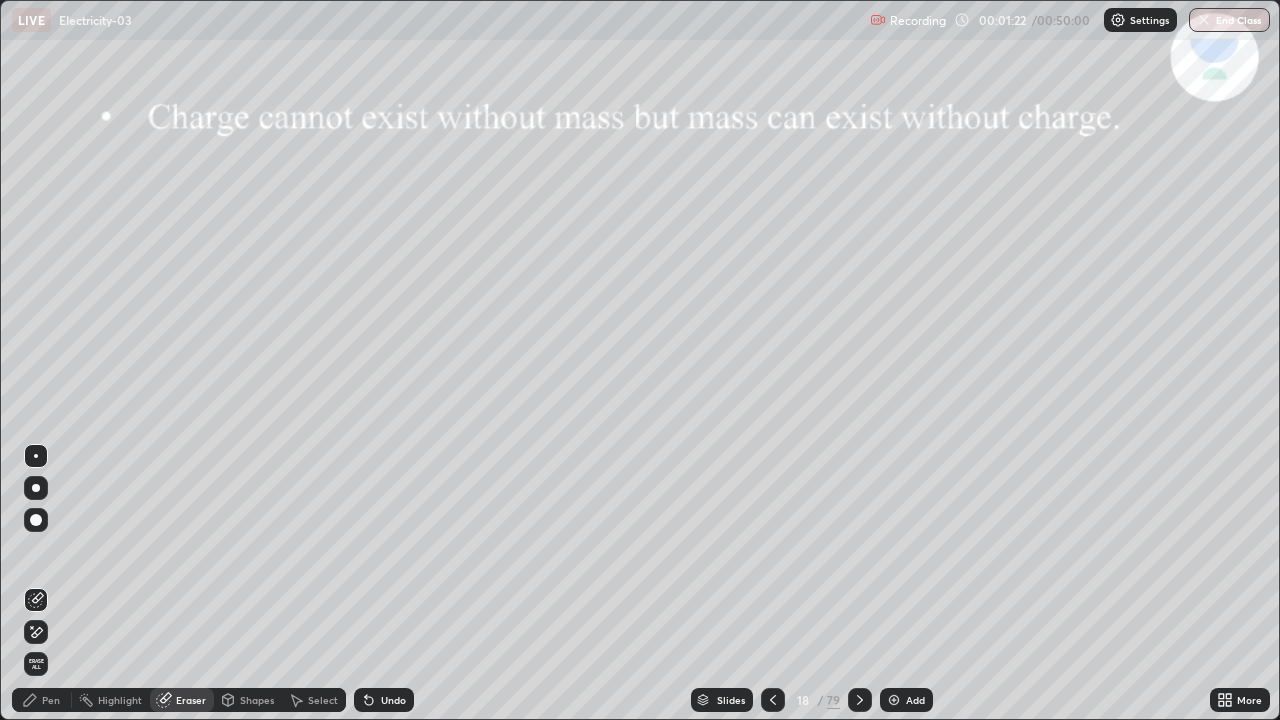 click on "Pen" at bounding box center [42, 700] 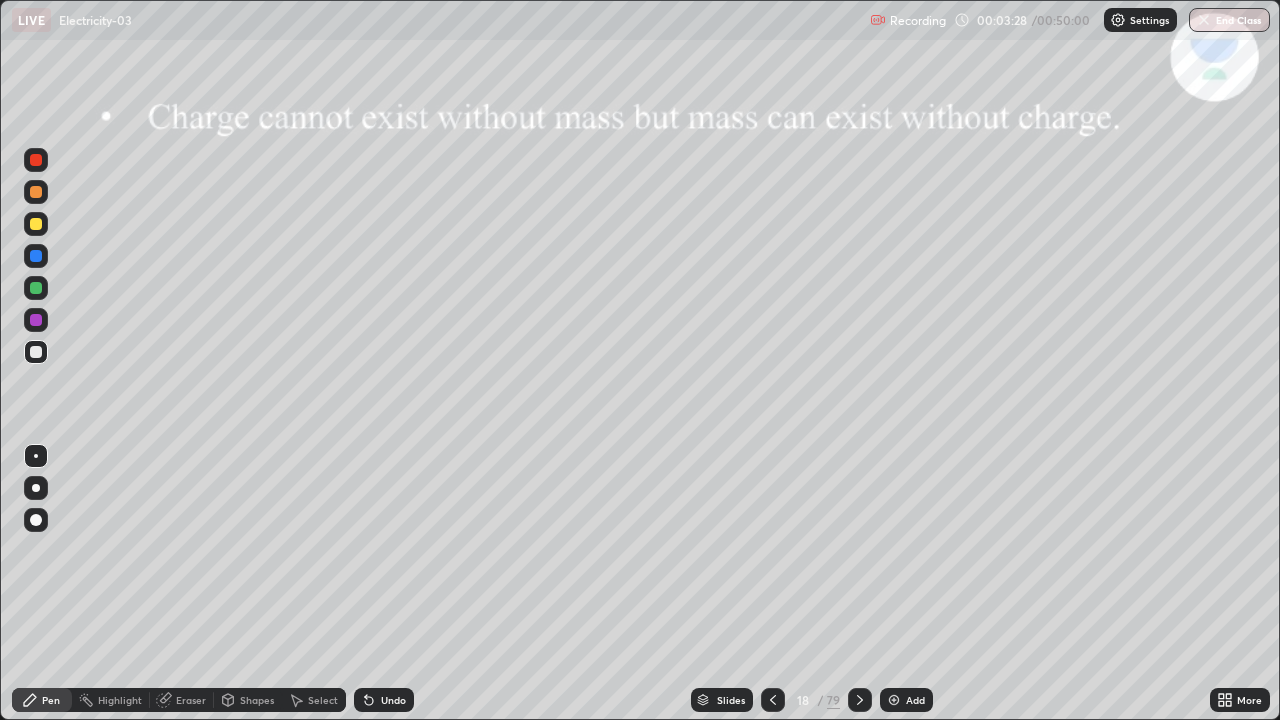 click 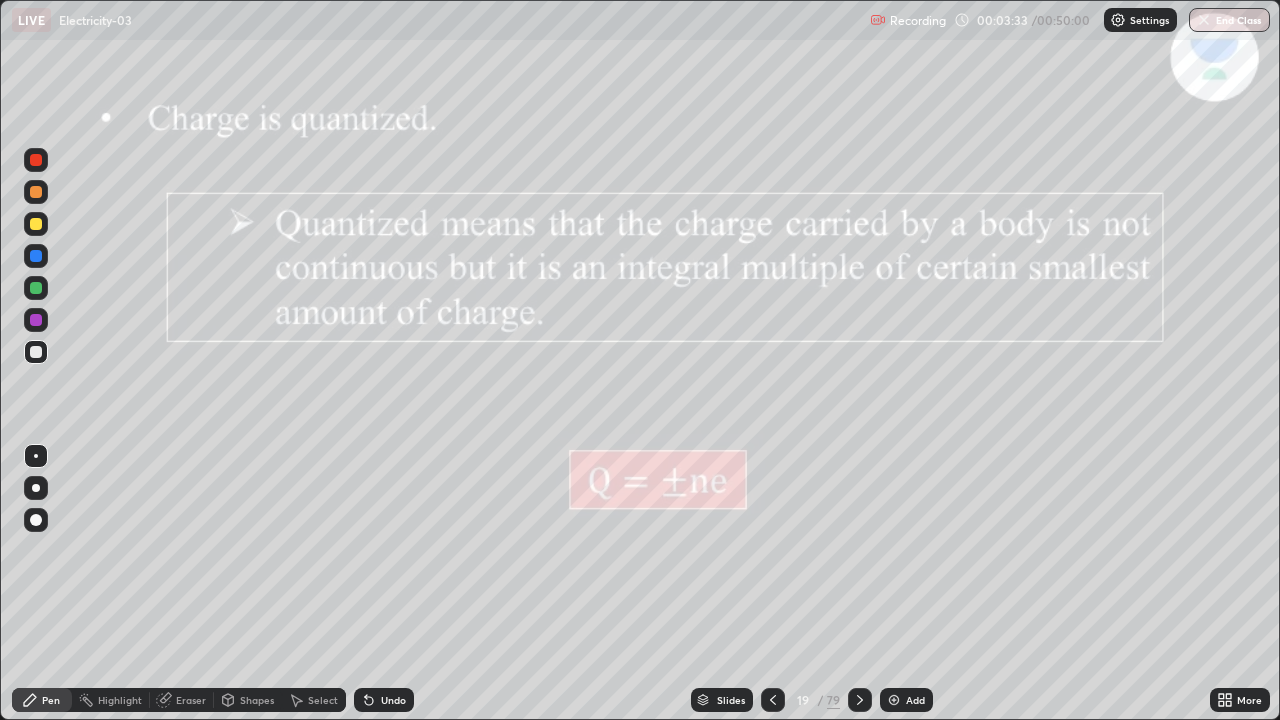 click 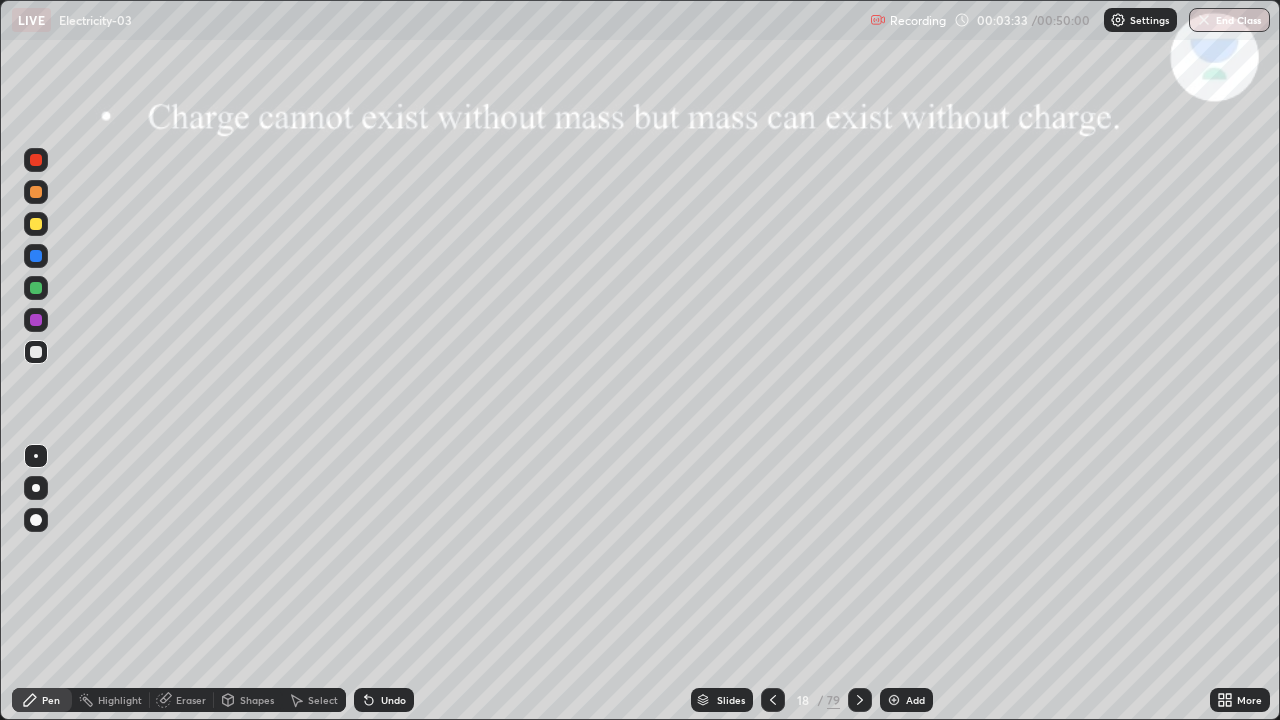 click at bounding box center [894, 700] 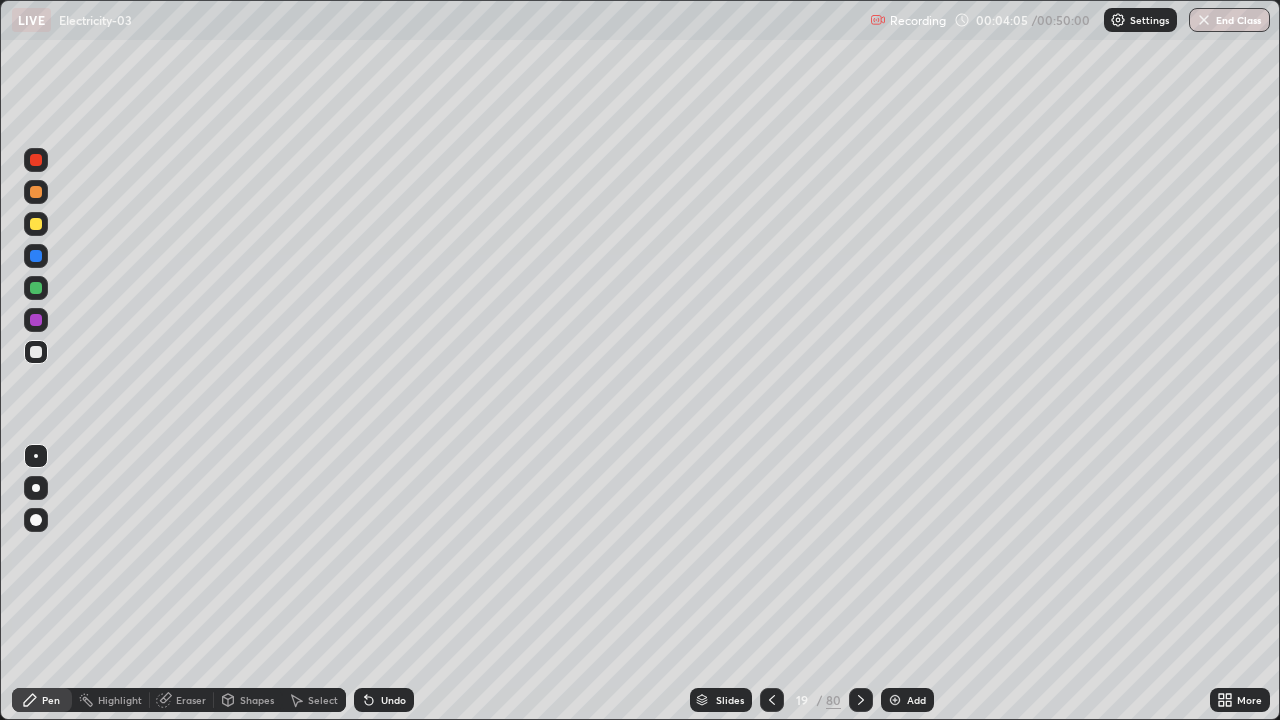 click 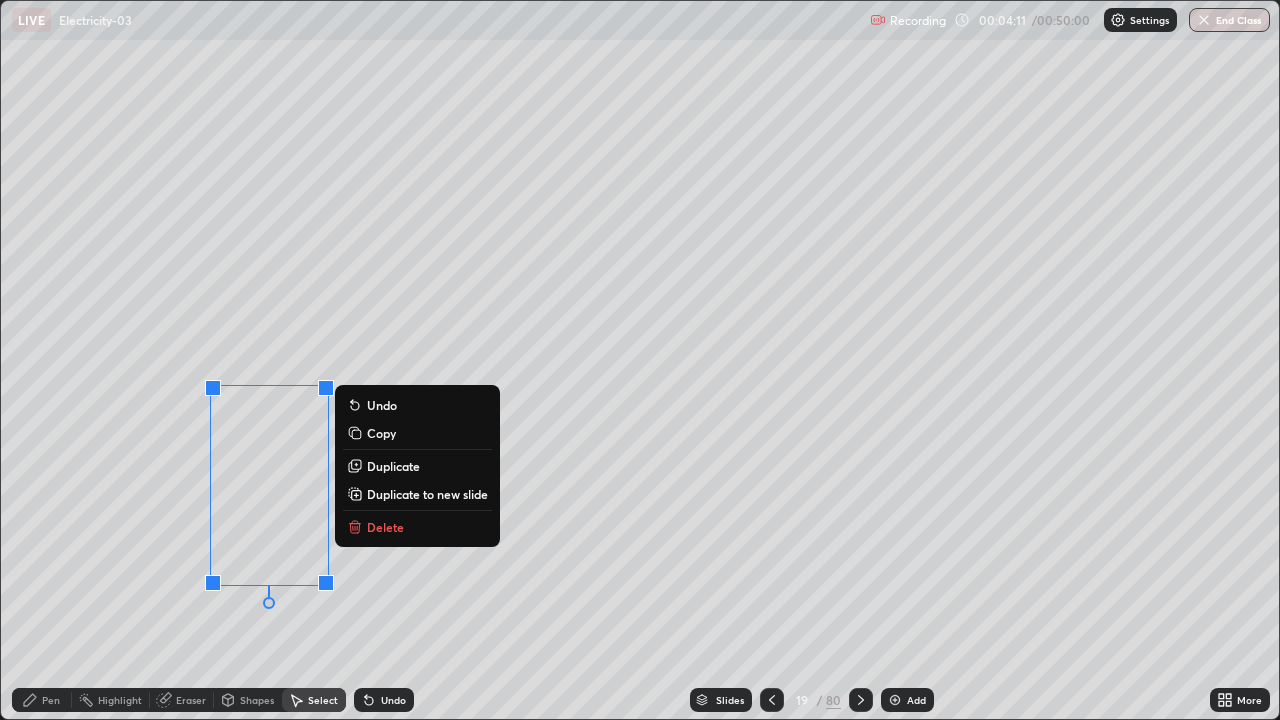 click on "0 ° Undo Copy Duplicate Duplicate to new slide Delete" at bounding box center (640, 360) 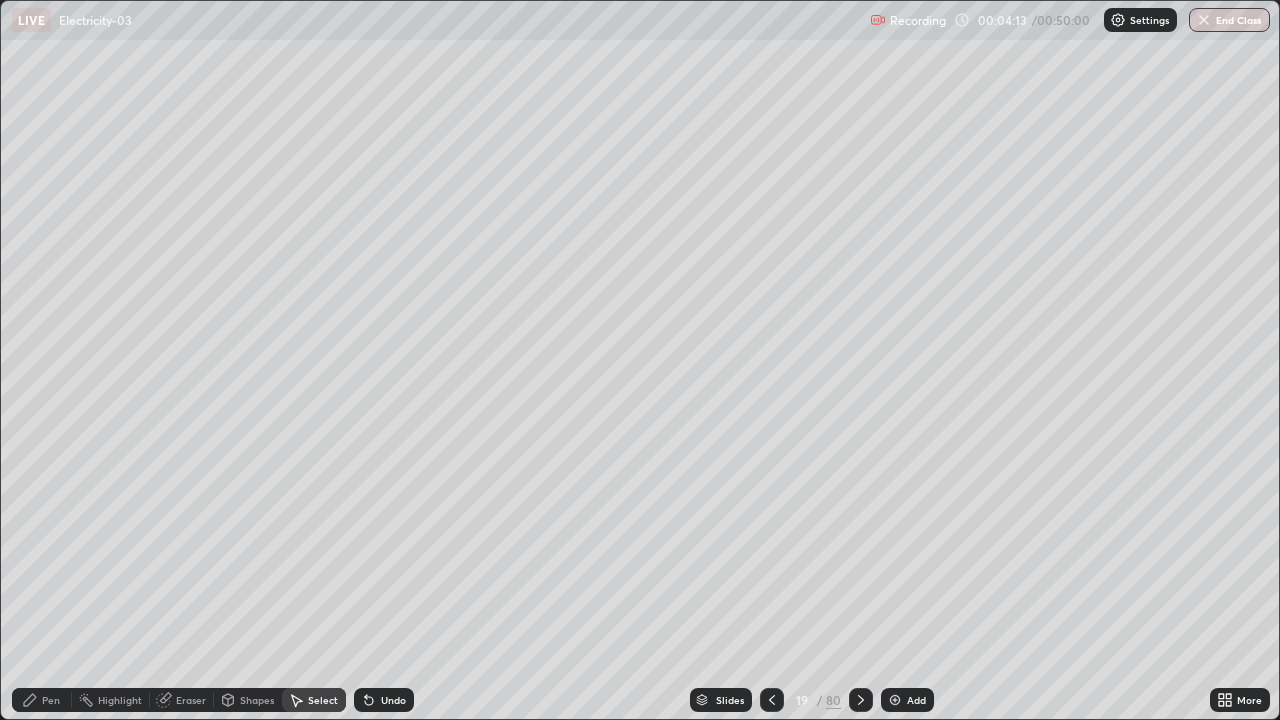 click on "Pen" at bounding box center [51, 700] 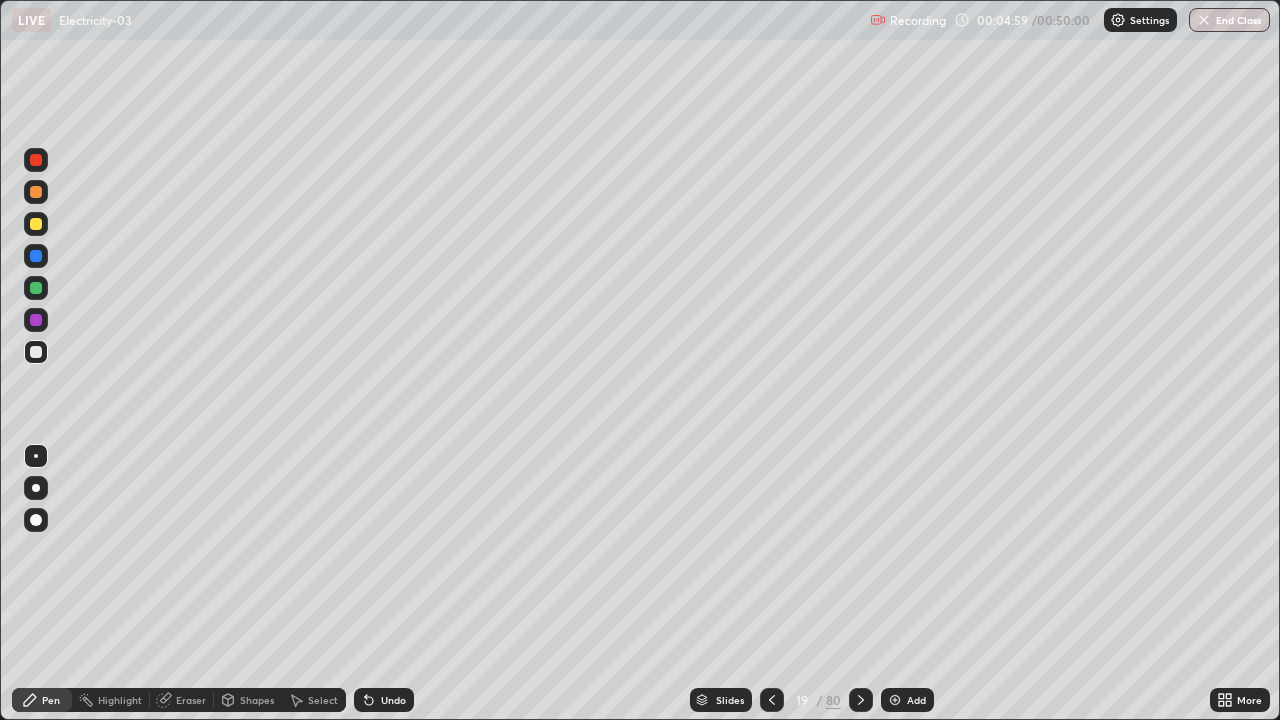 click 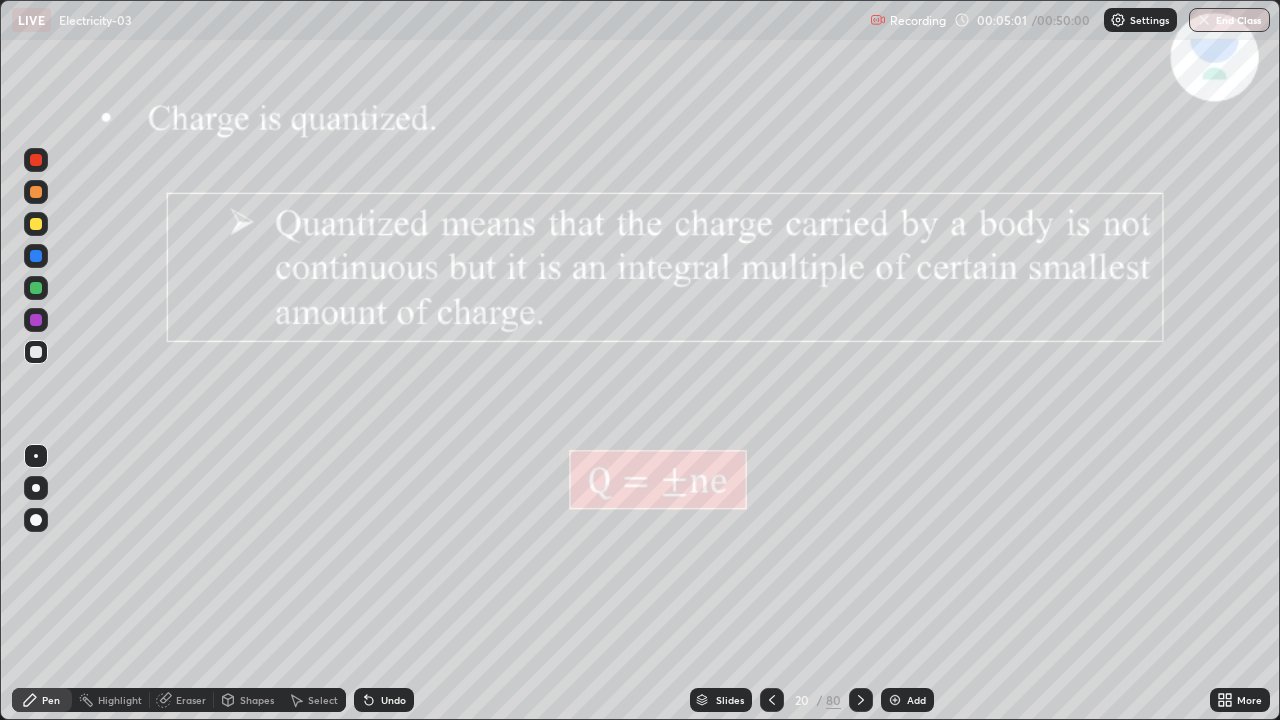 click 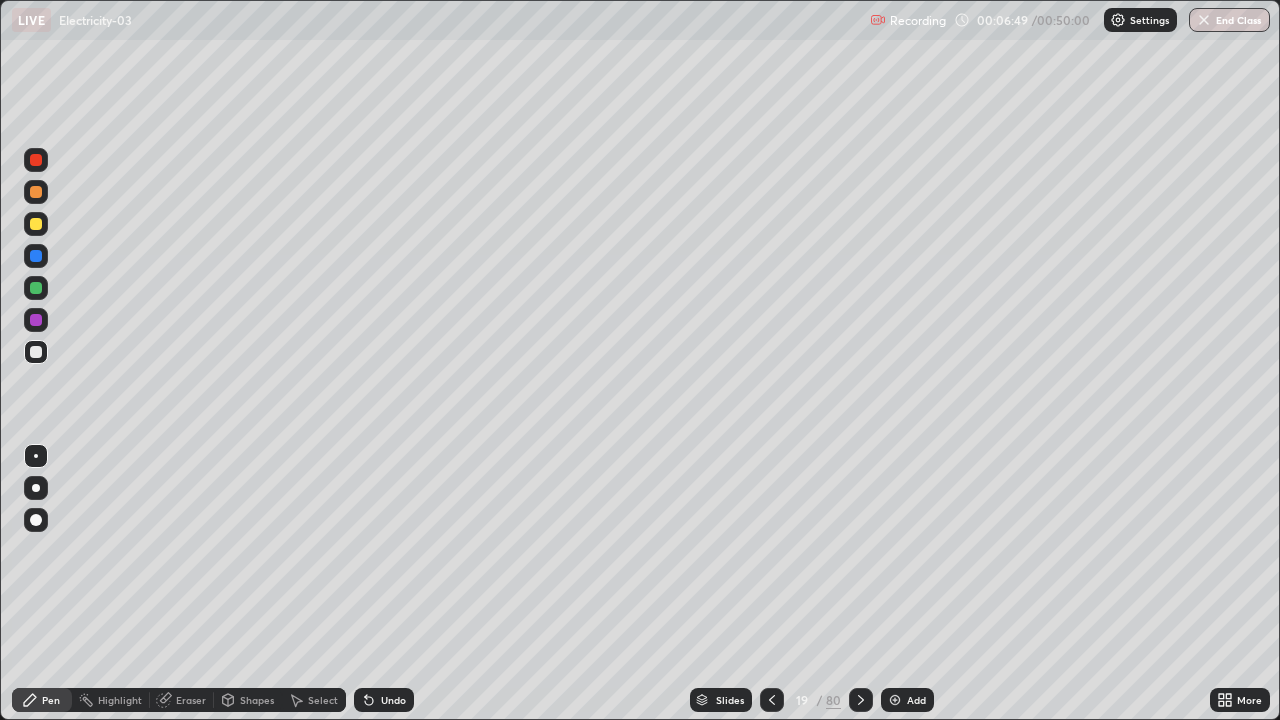 click 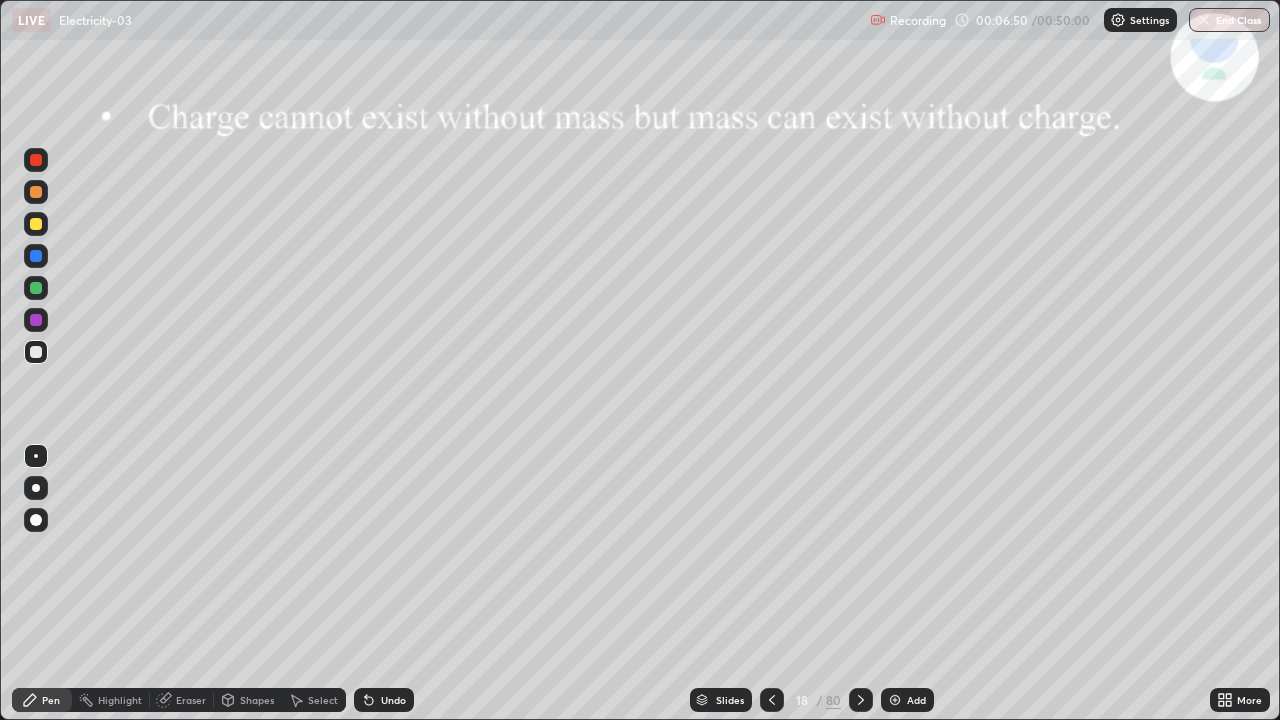 click 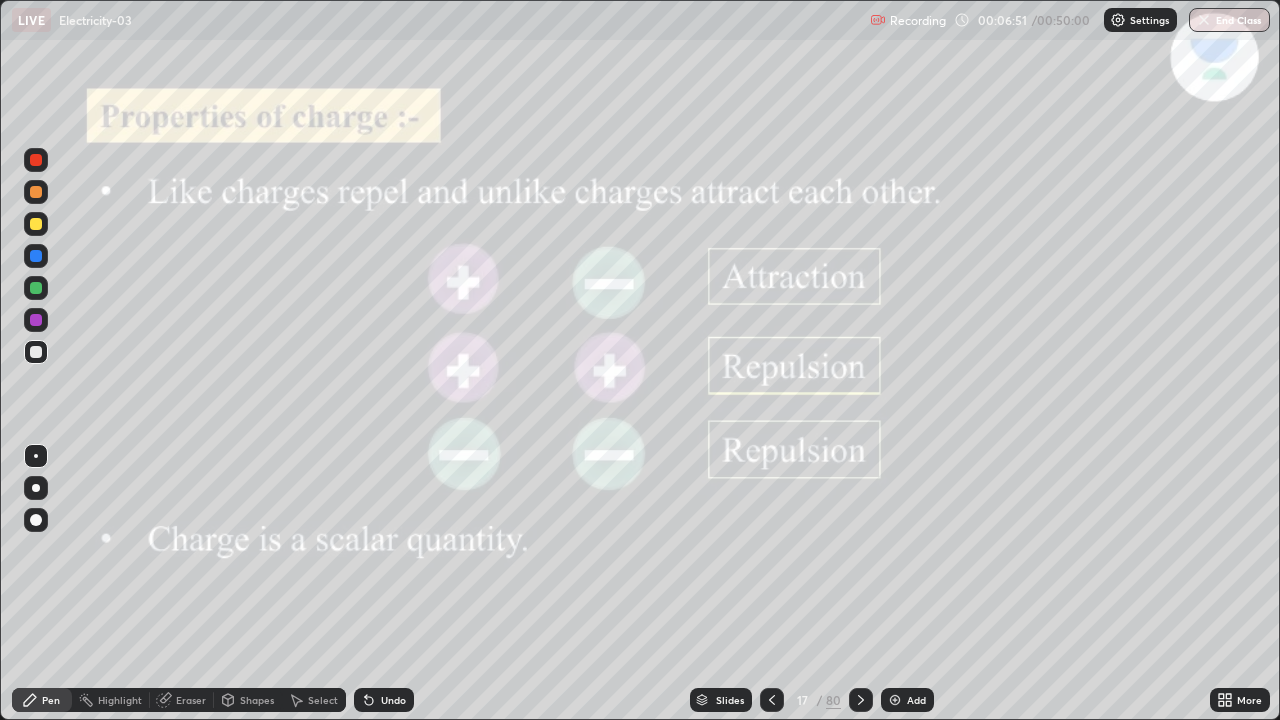 click 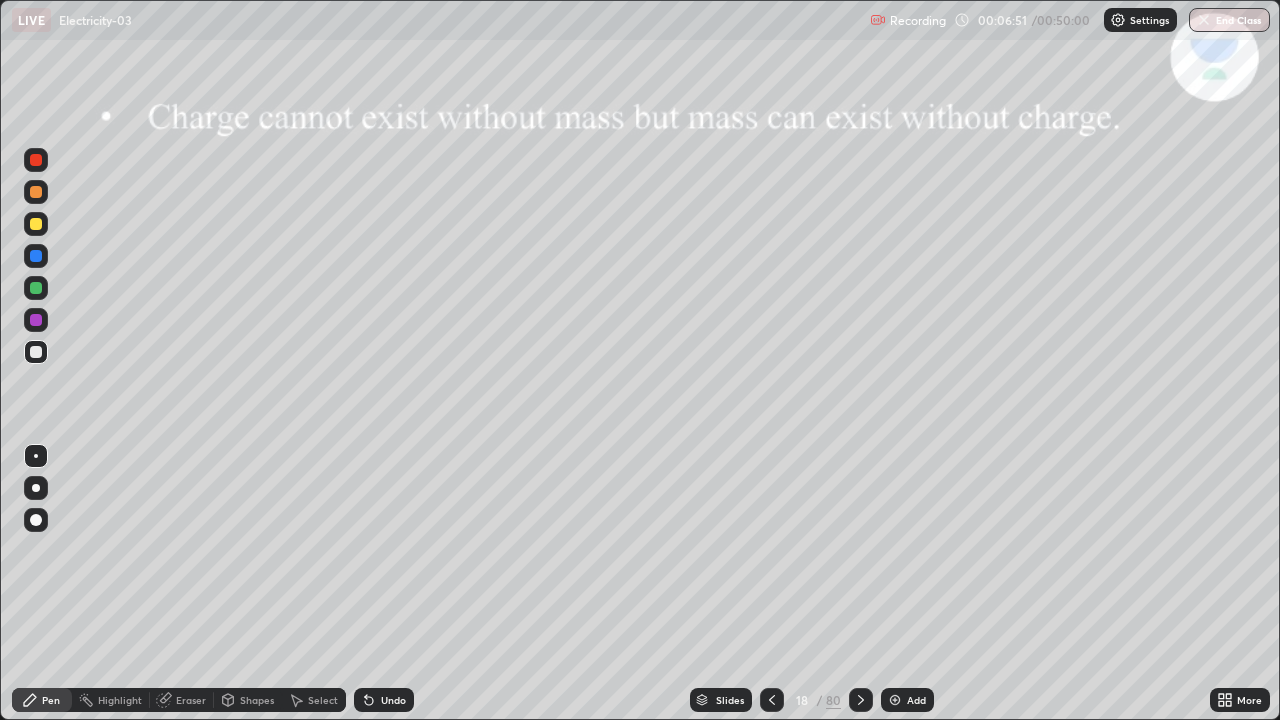 click 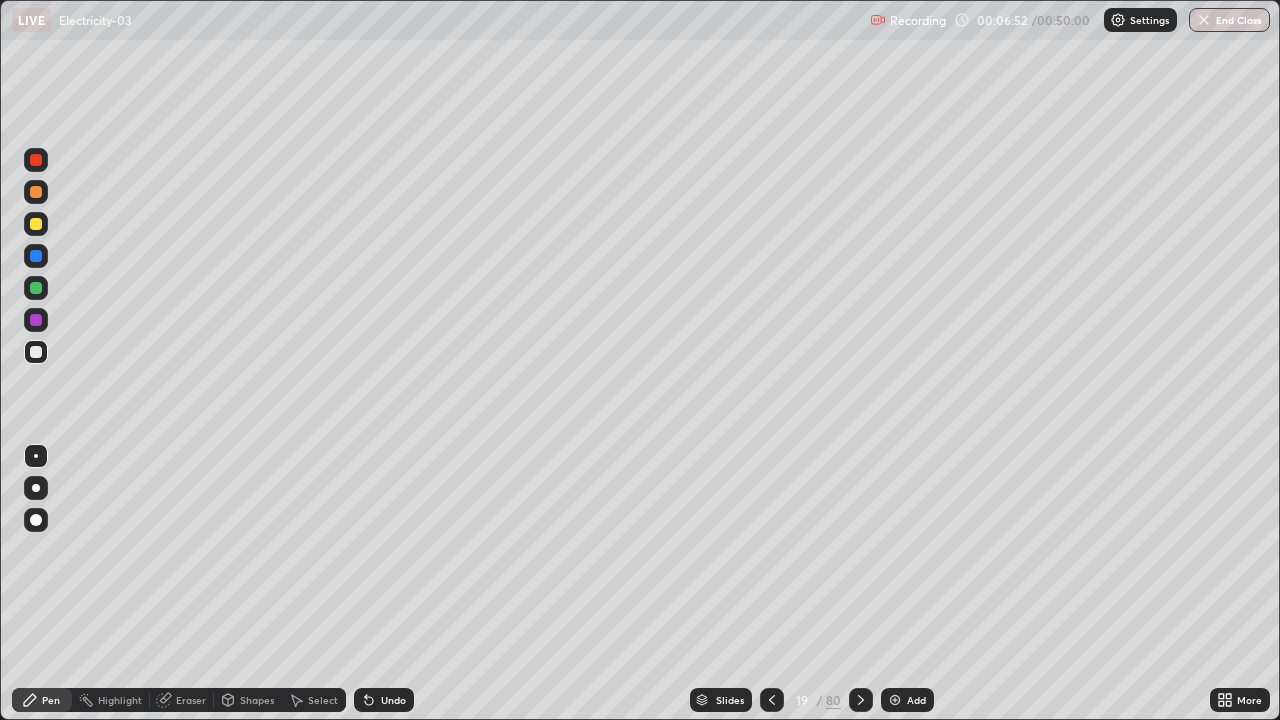 click 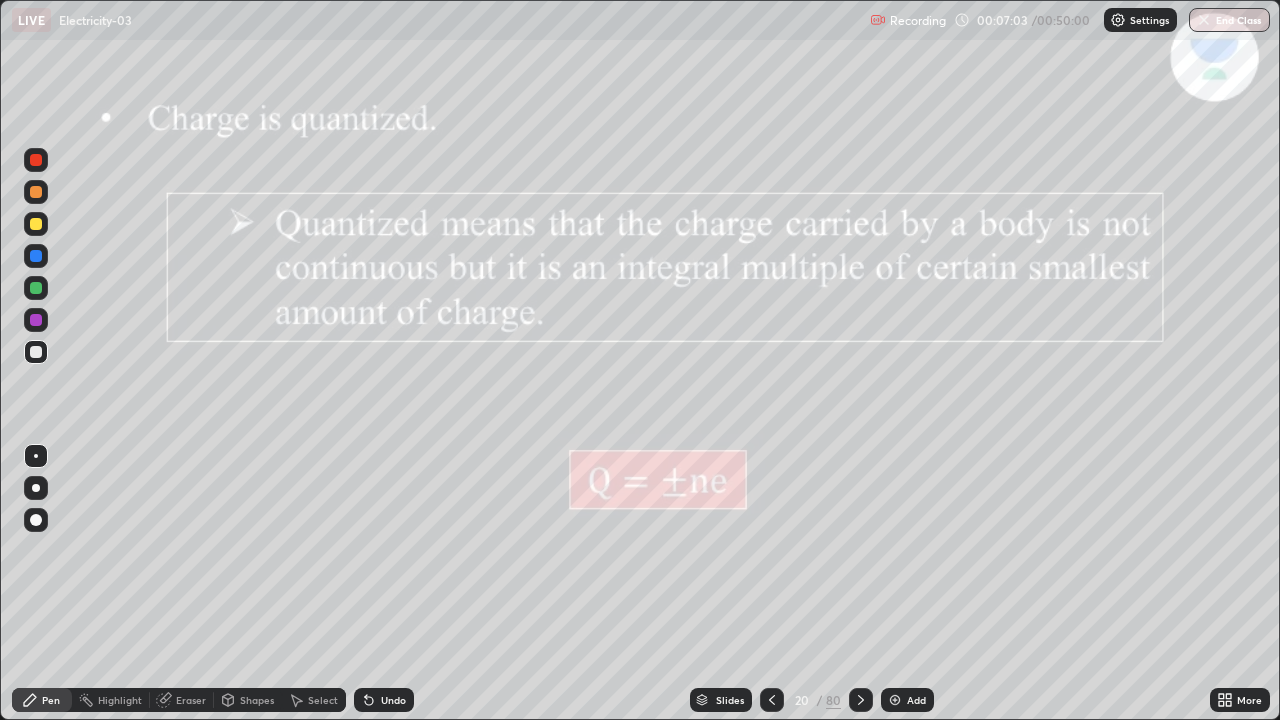 click 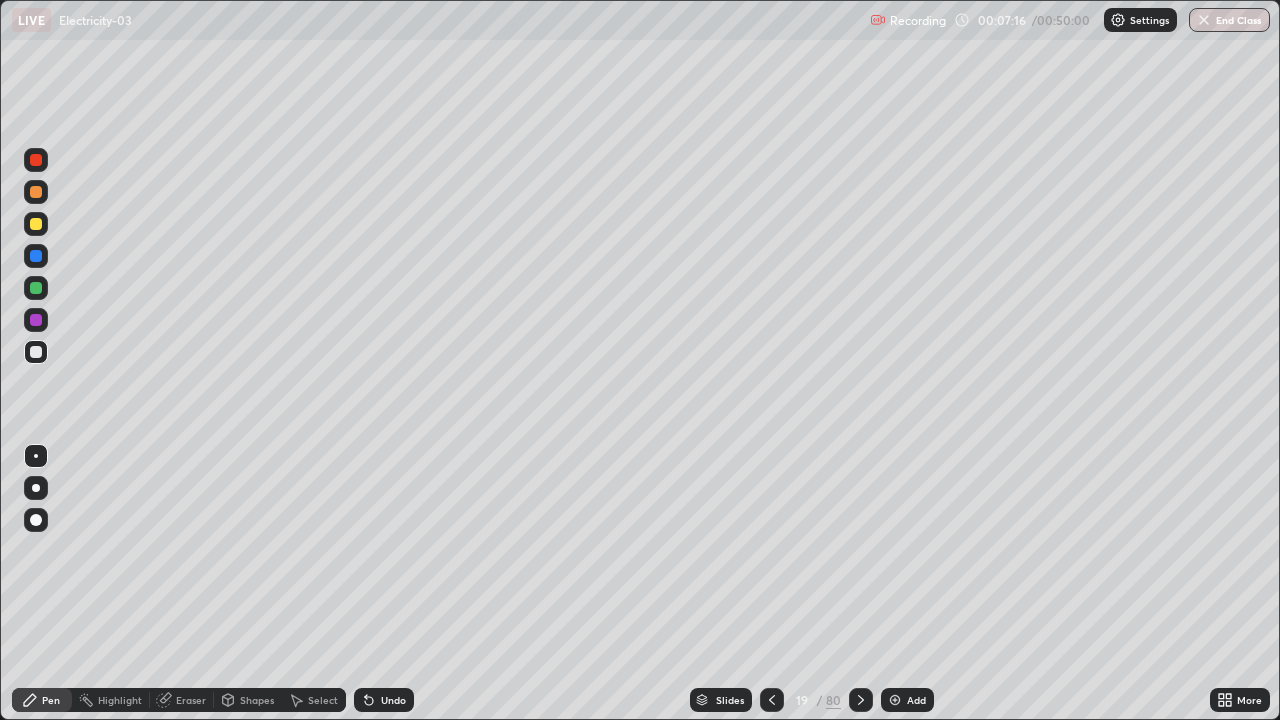 click at bounding box center (861, 700) 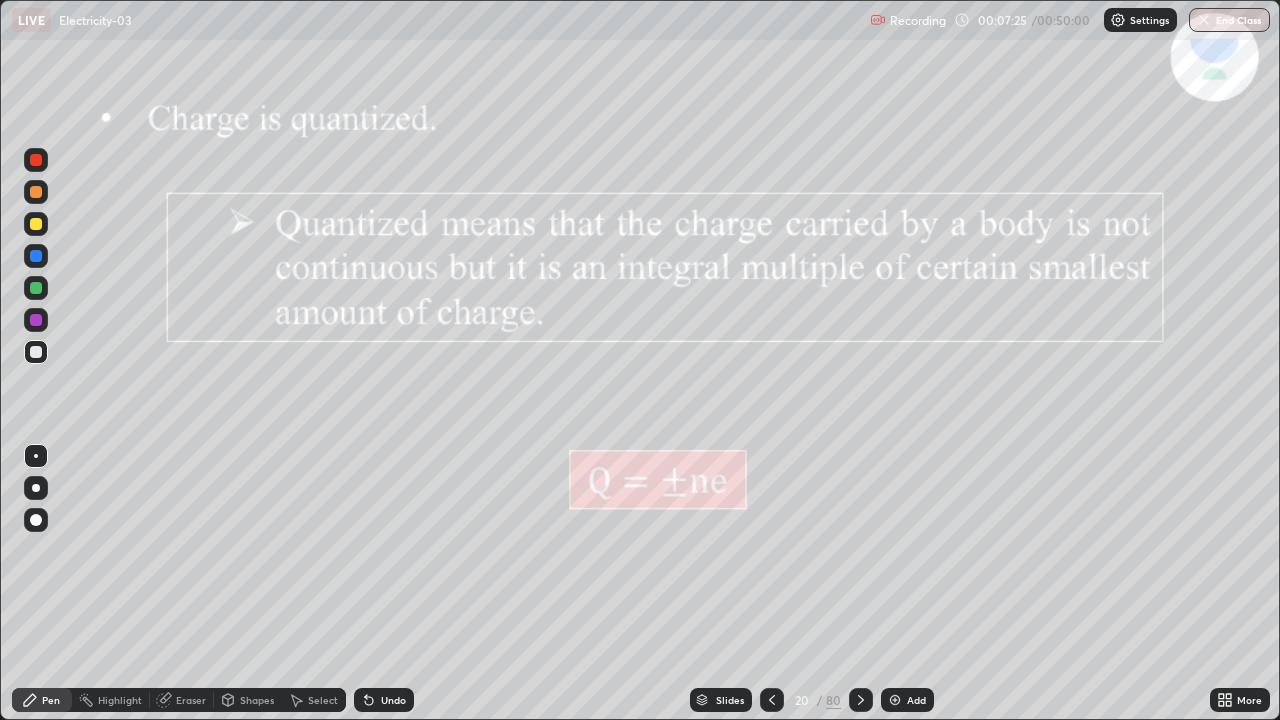 click 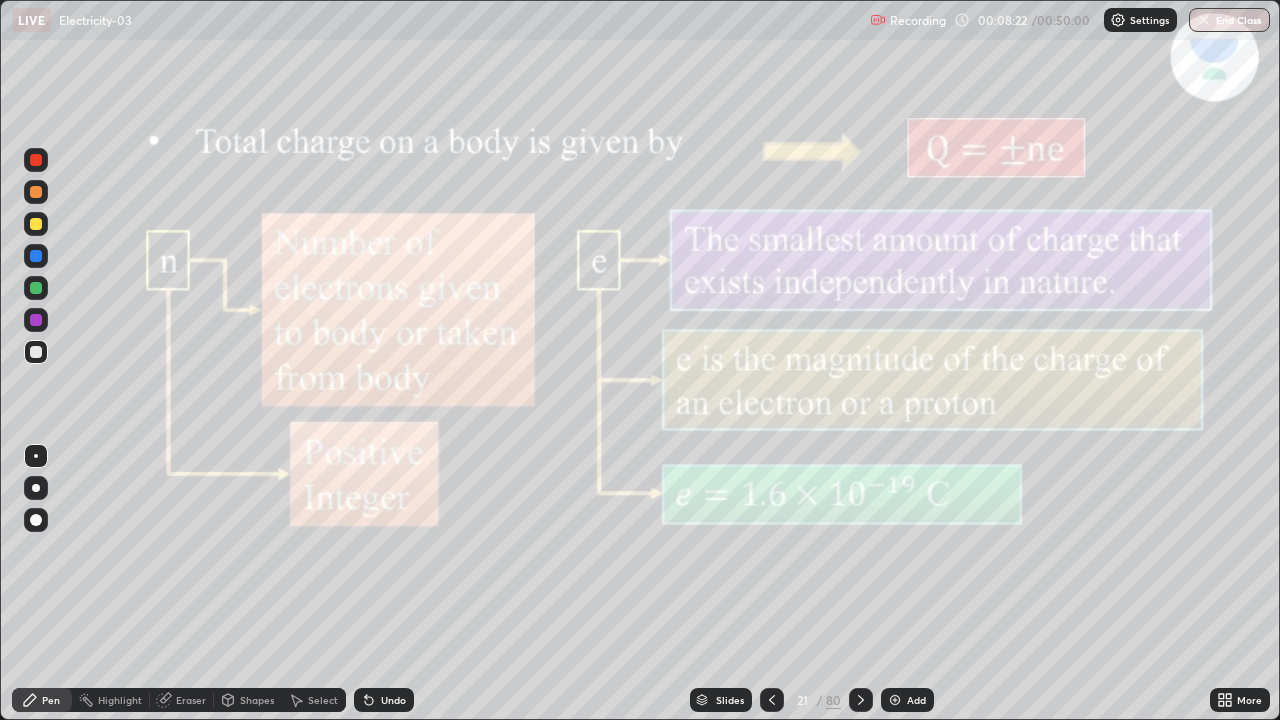 click at bounding box center [895, 700] 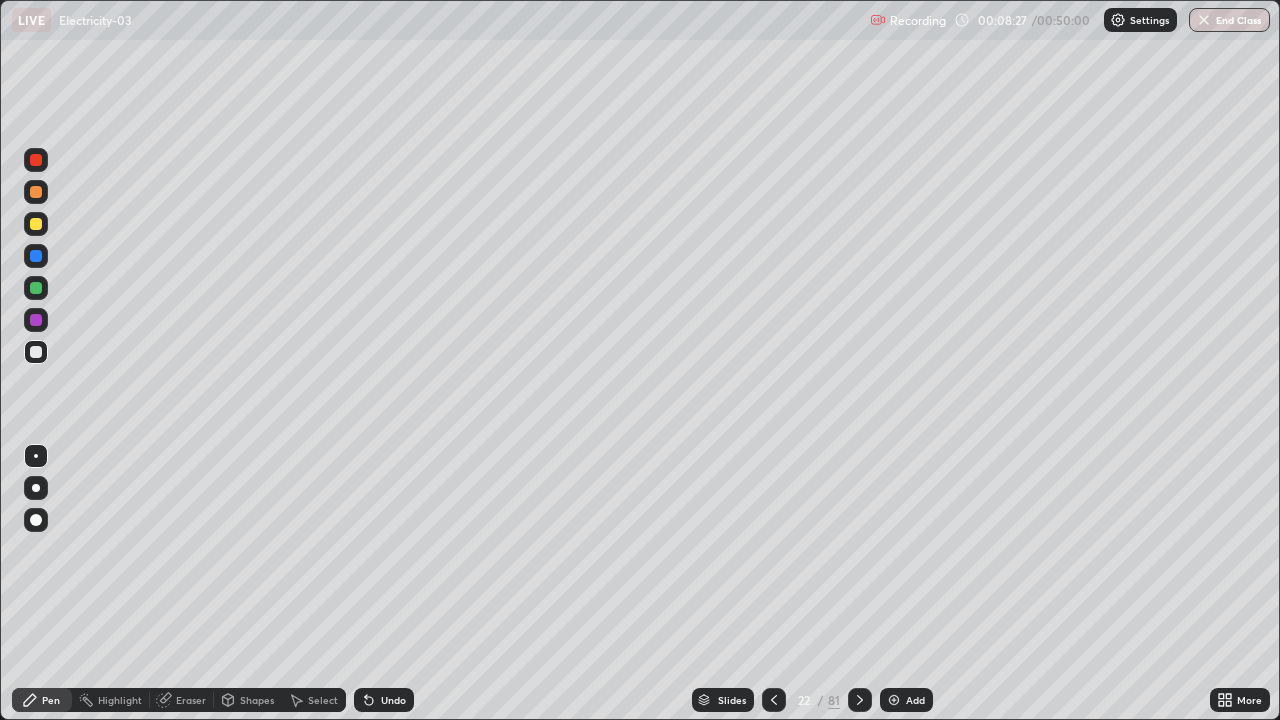 click on "Select" at bounding box center [323, 700] 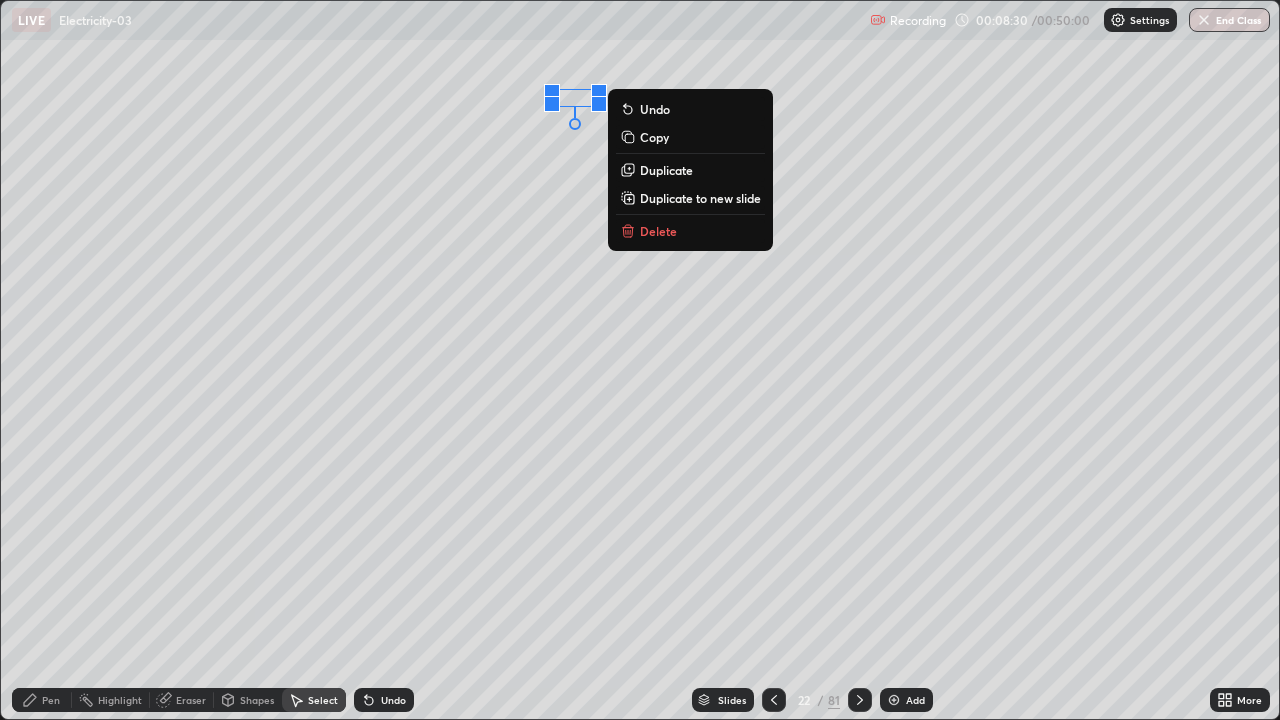 click on "0 ° Undo Copy Duplicate Duplicate to new slide Delete" at bounding box center [640, 360] 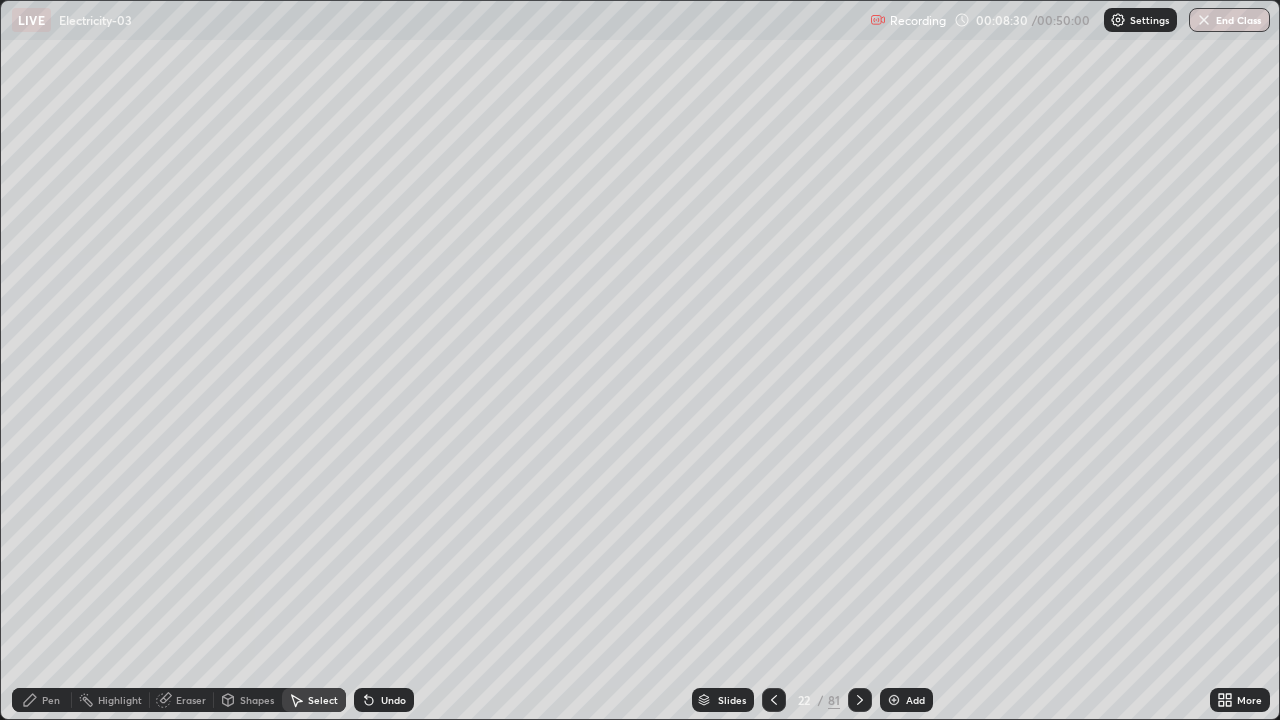 click on "Pen" at bounding box center (51, 700) 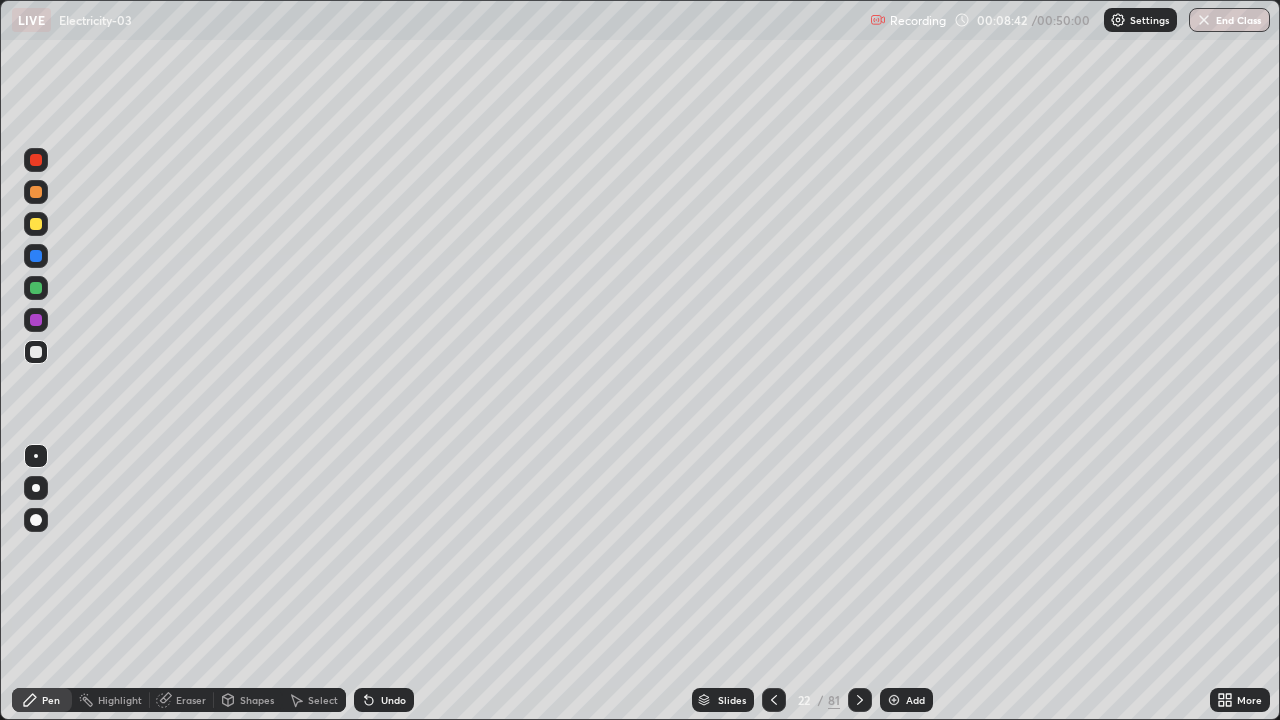 click at bounding box center (860, 700) 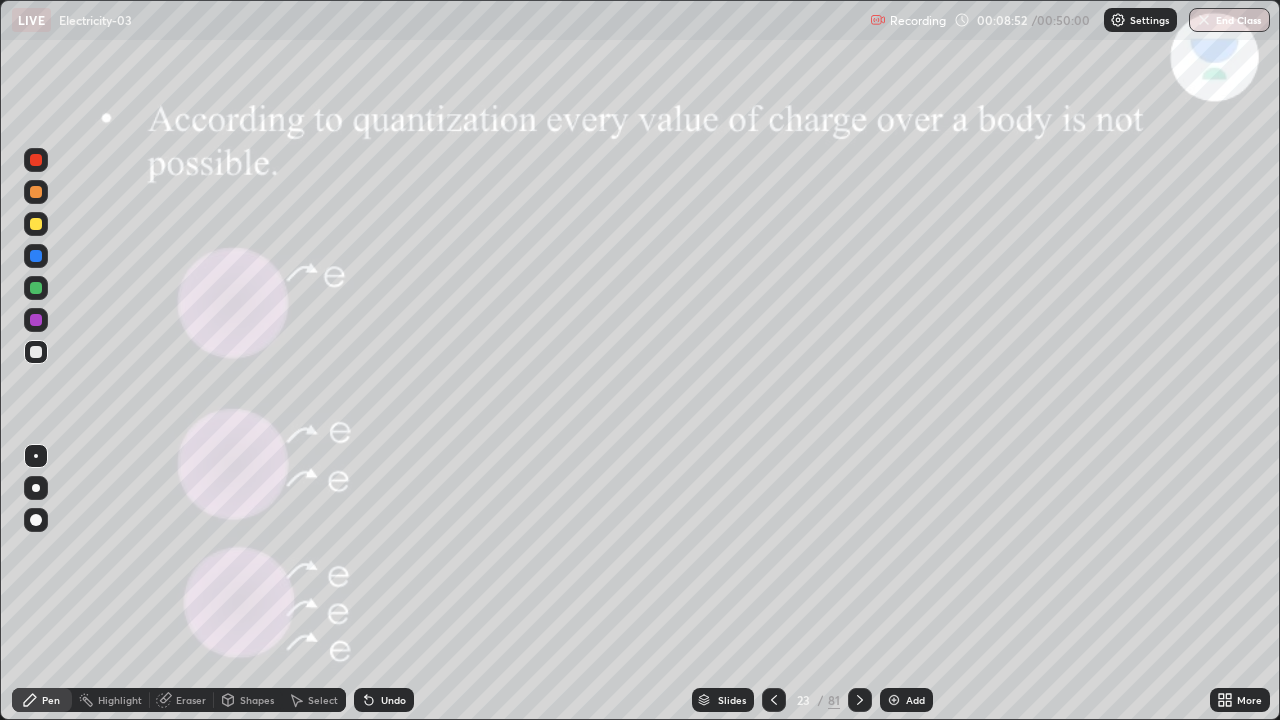 click 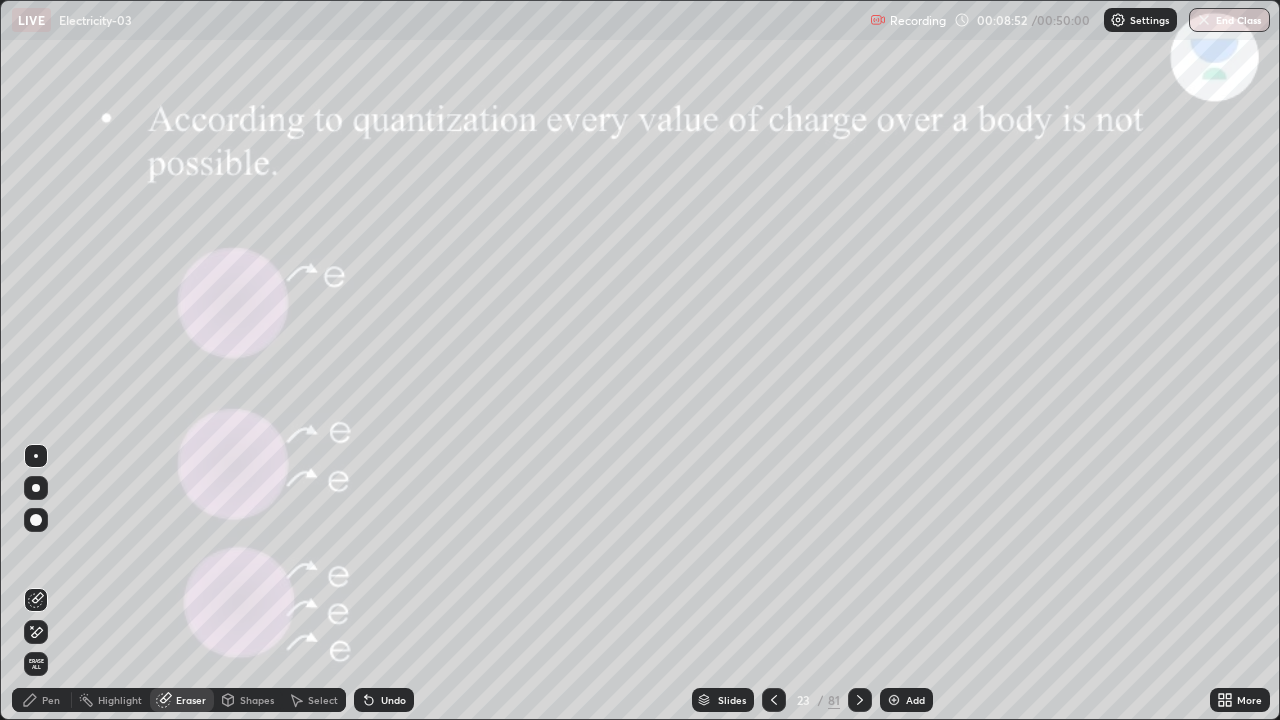 click on "Highlight" at bounding box center (111, 700) 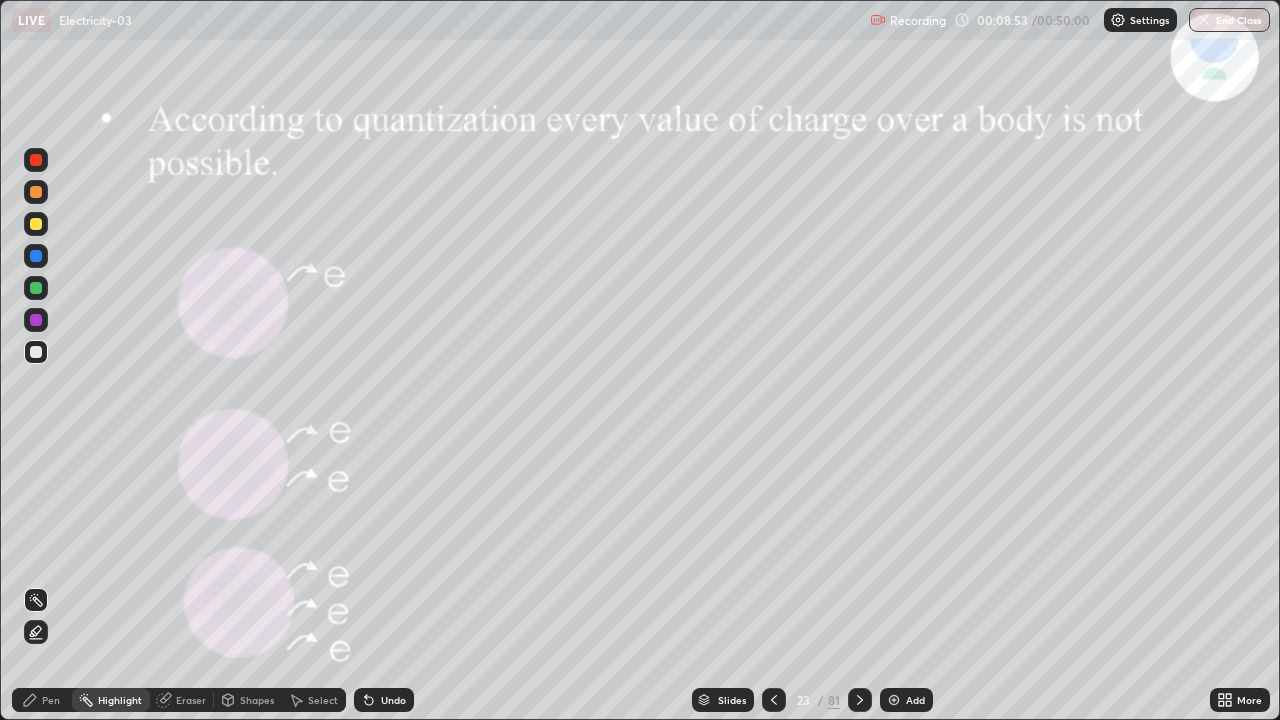 click on "Shapes" at bounding box center (248, 700) 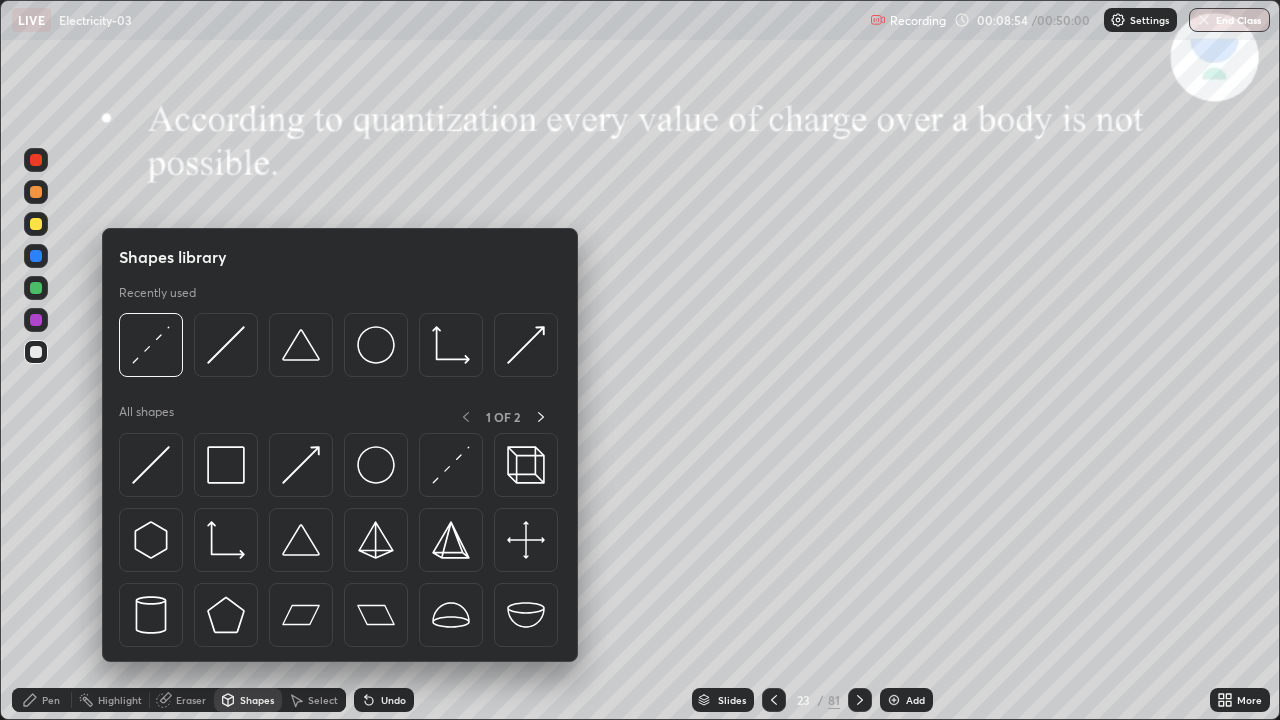 click on "Select" at bounding box center [323, 700] 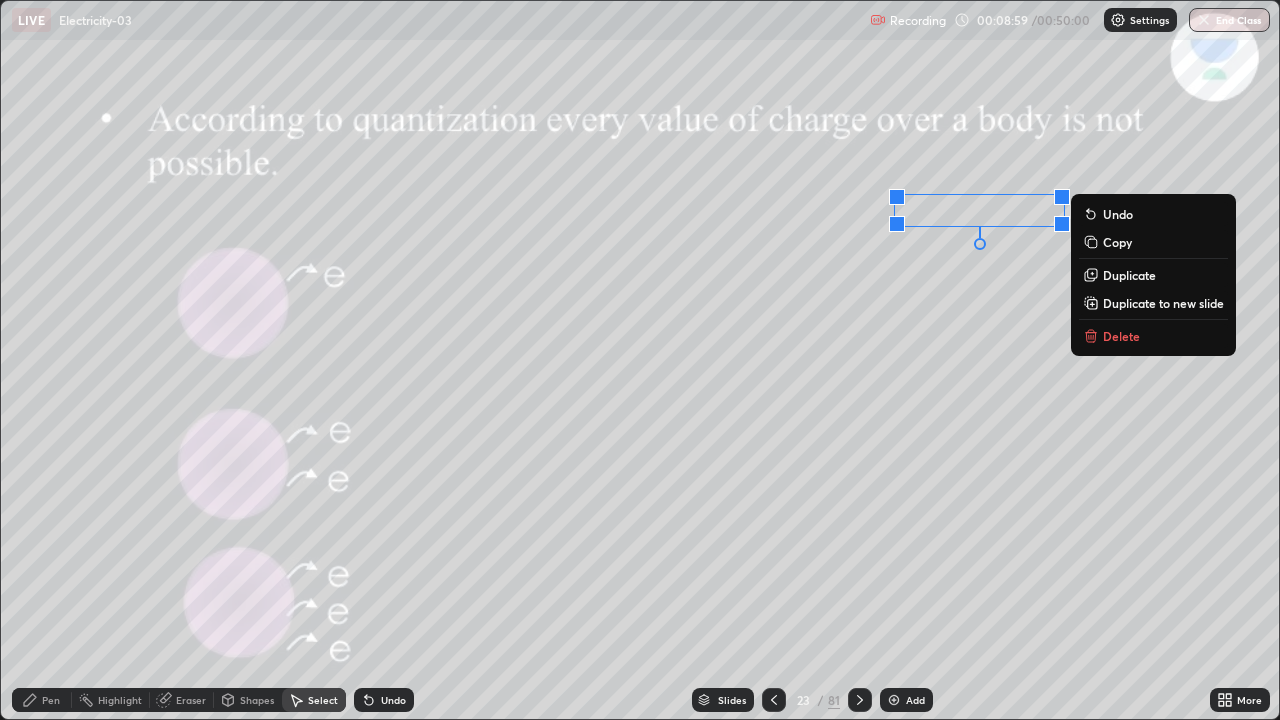 click on "Pen" at bounding box center [51, 700] 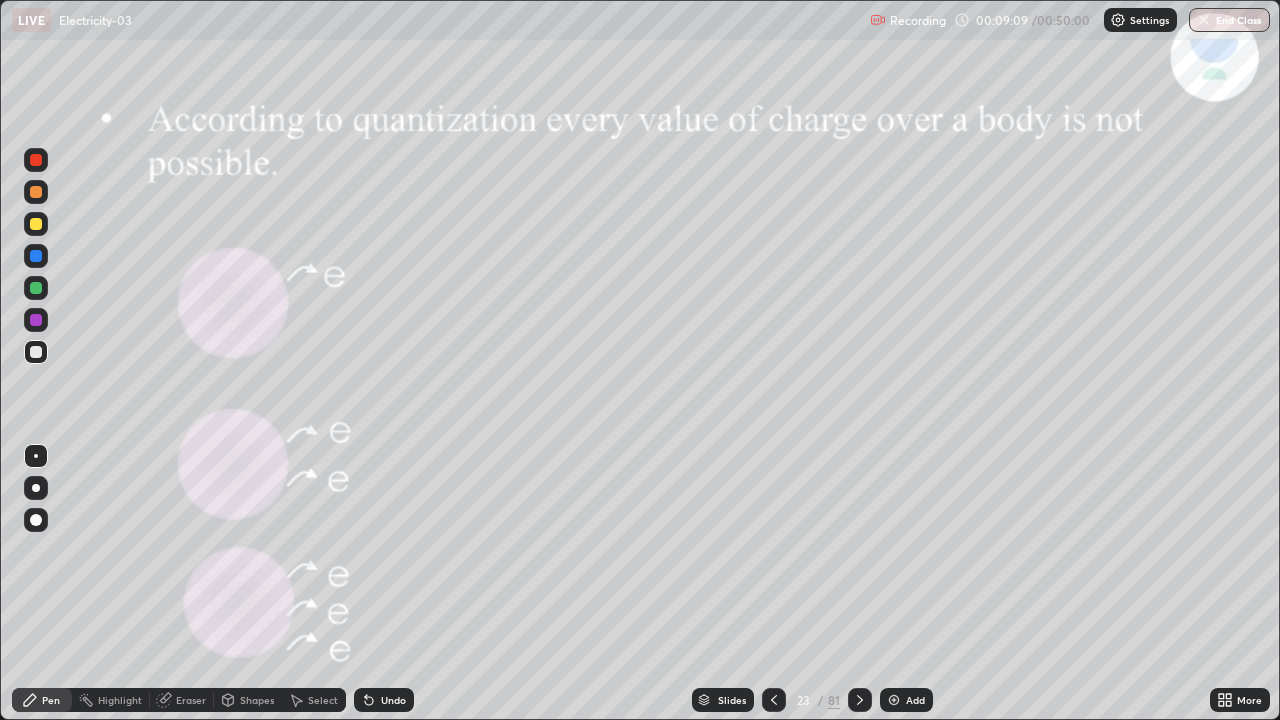 click 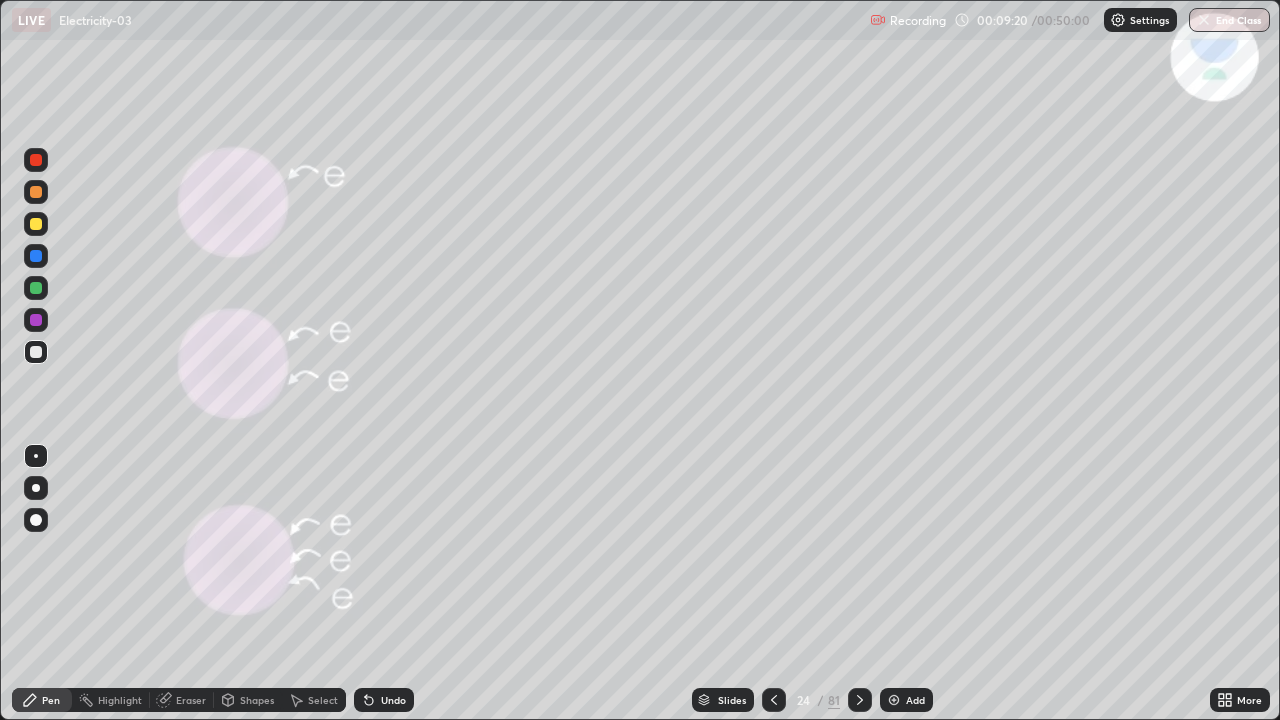 click 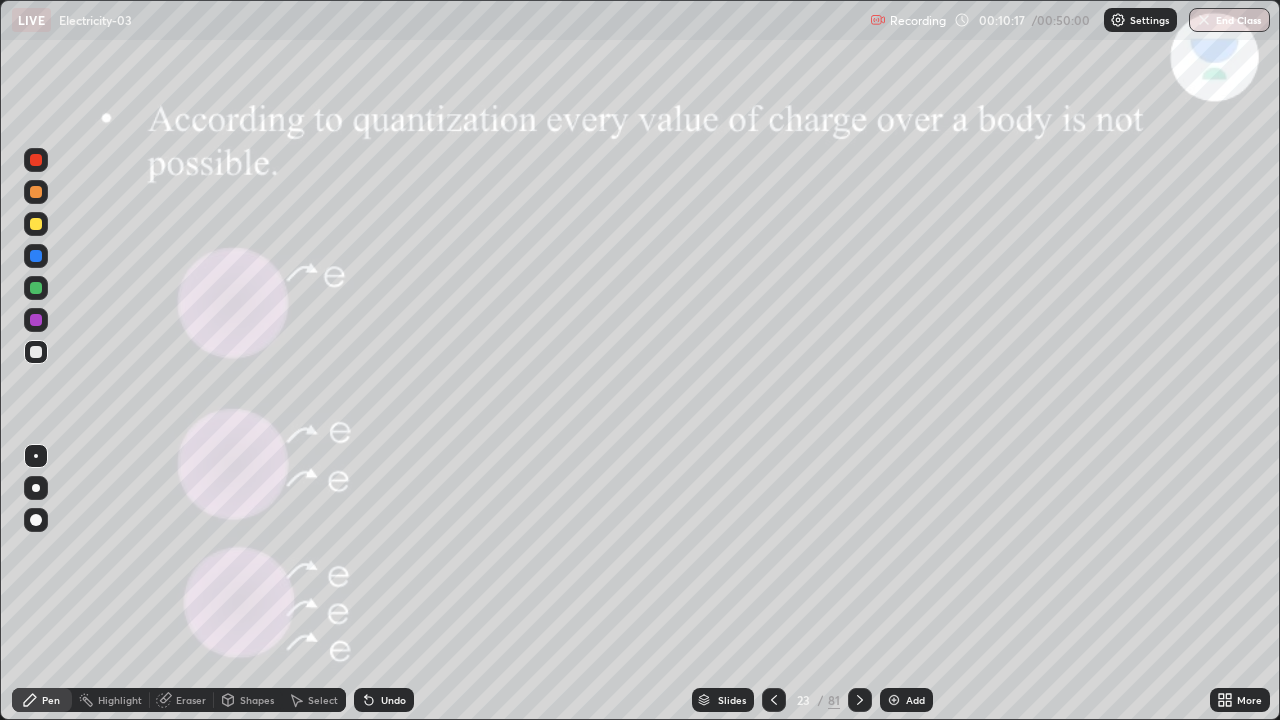 click 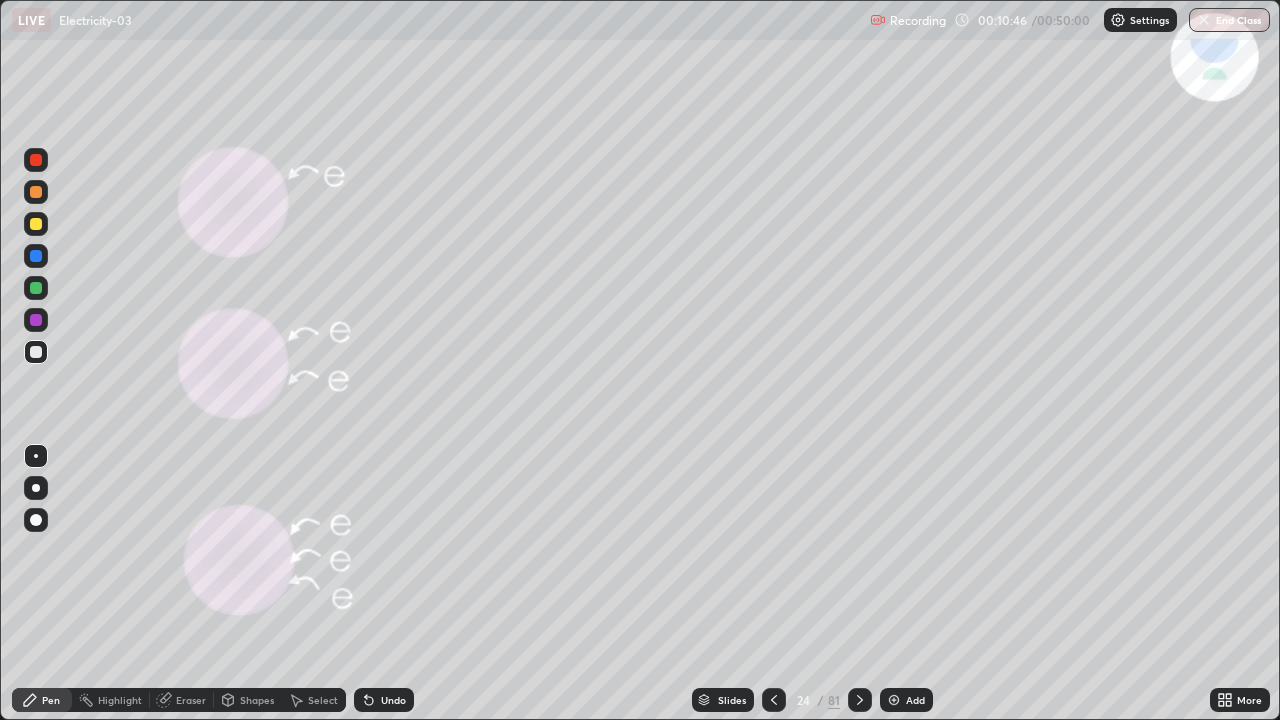 click 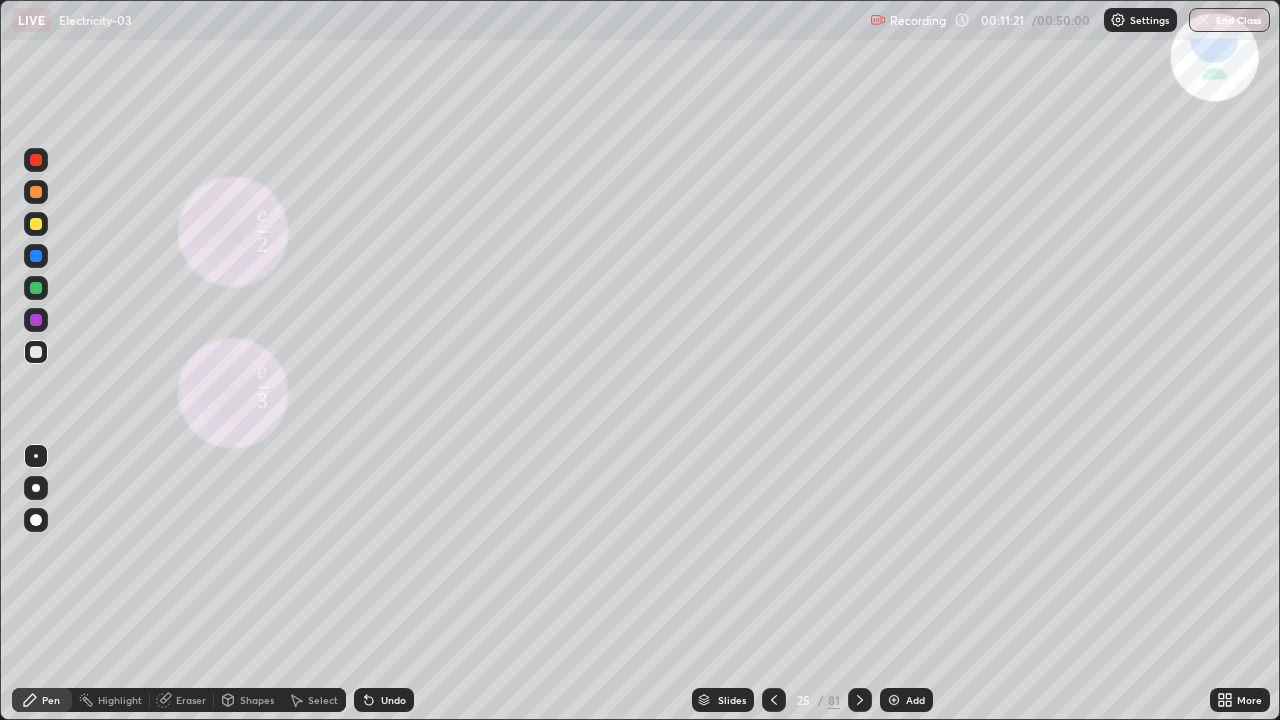 click 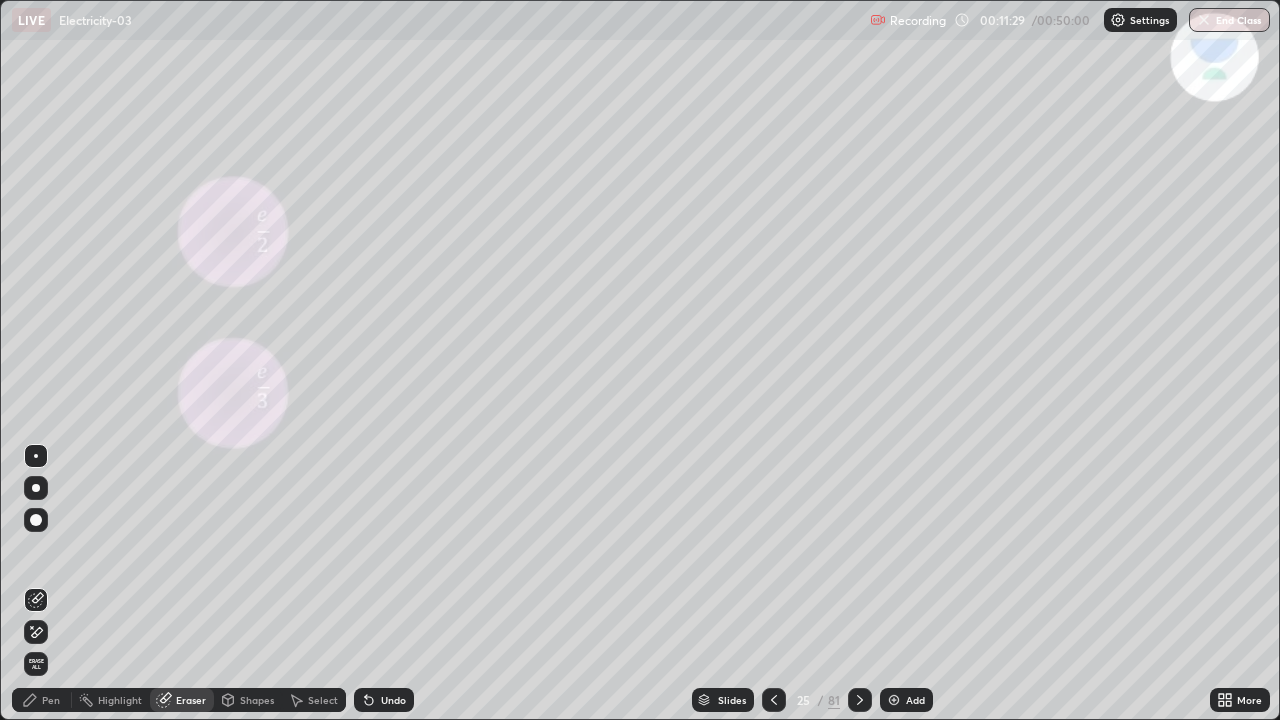 click 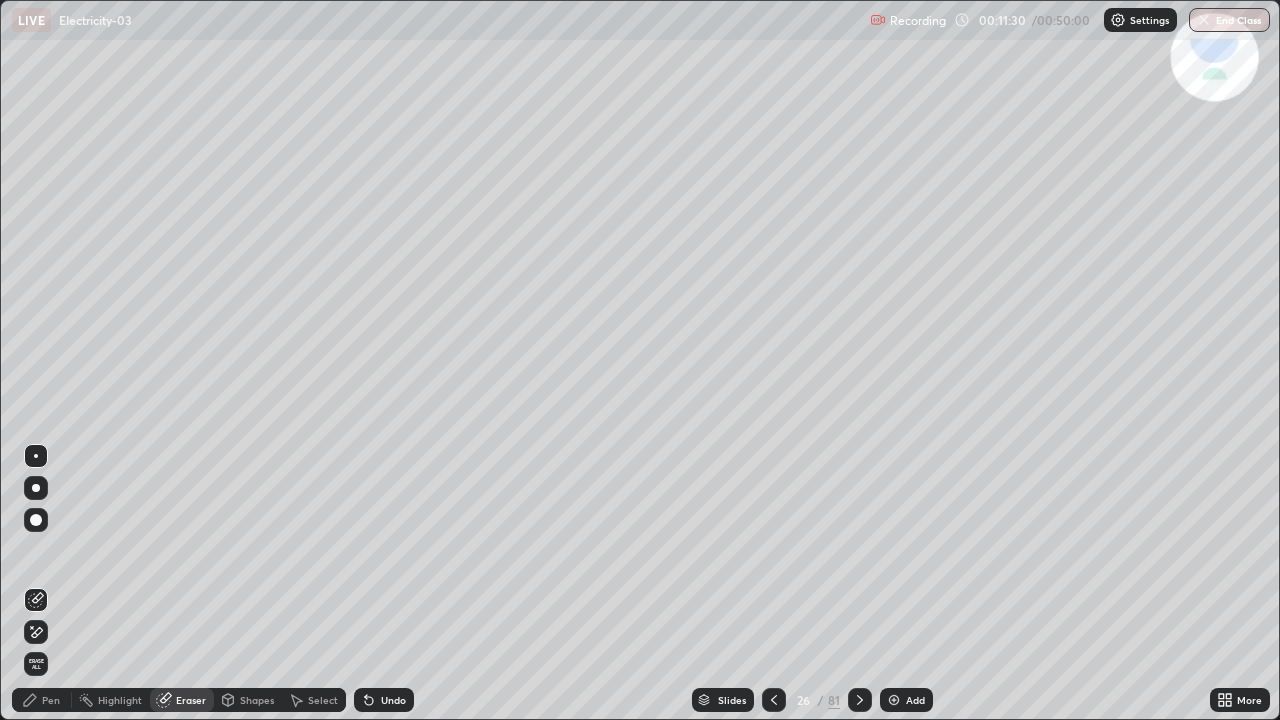 click 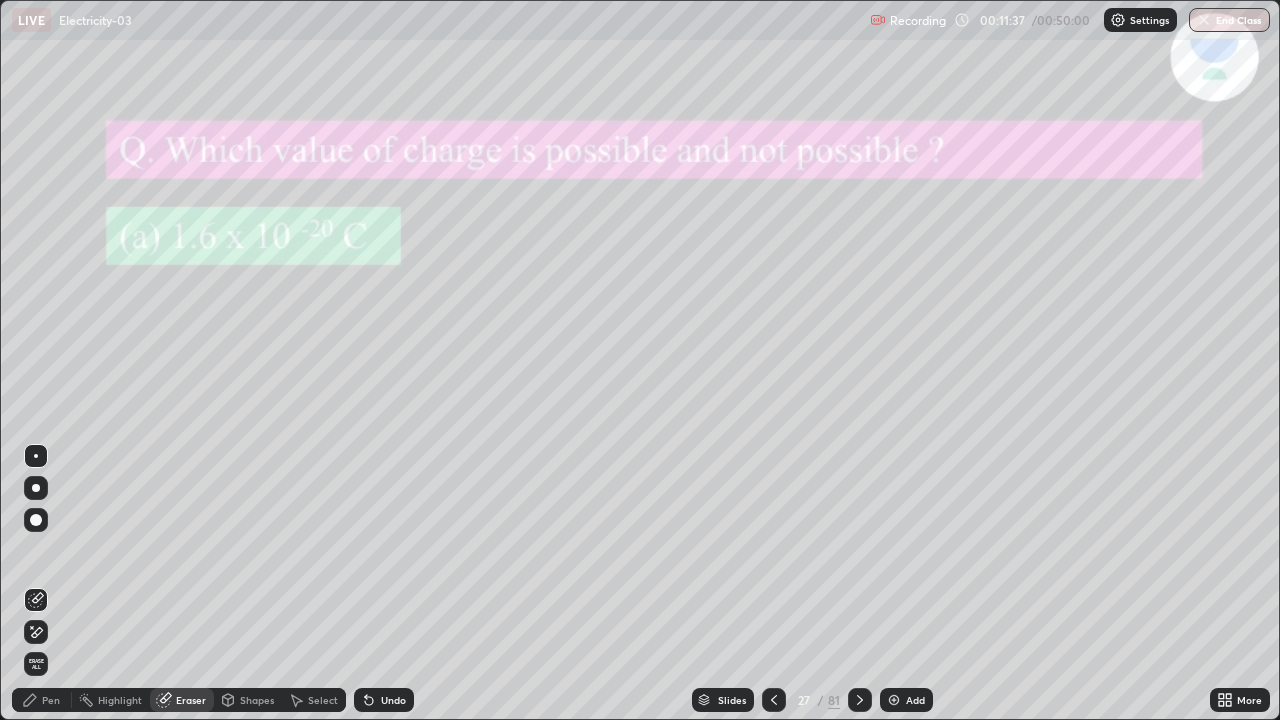 click on "Pen" at bounding box center (51, 700) 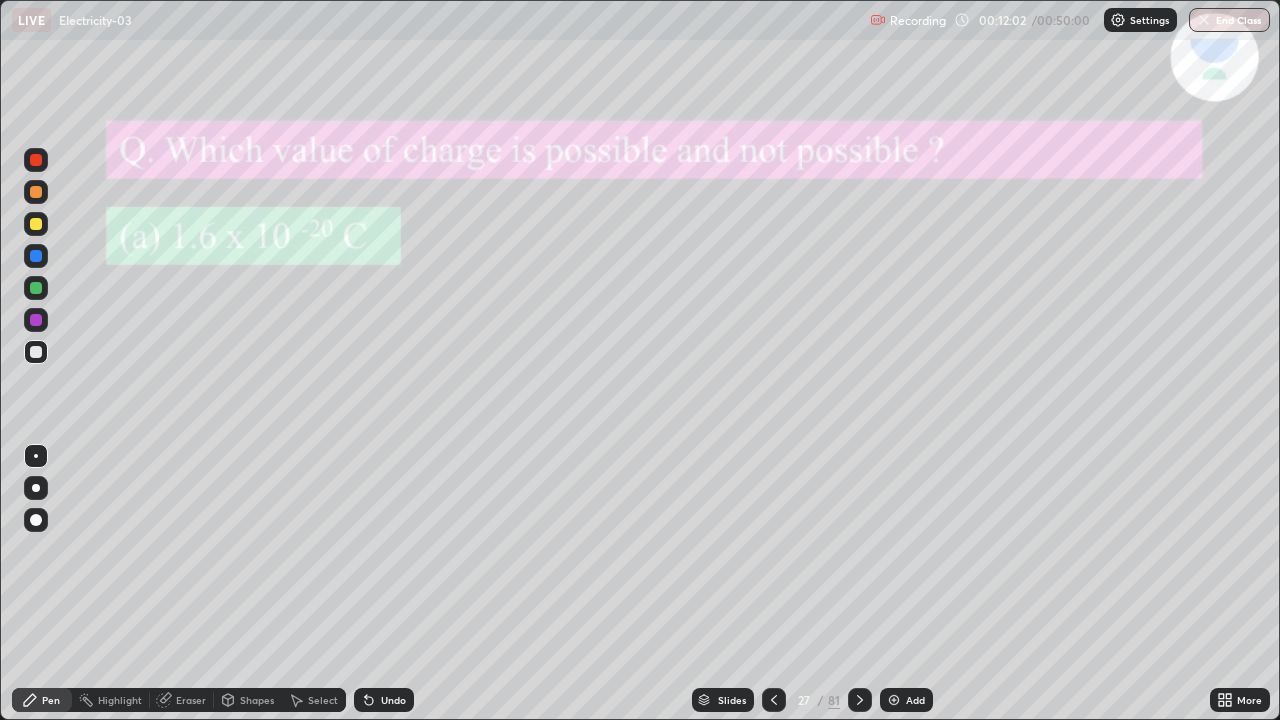 click 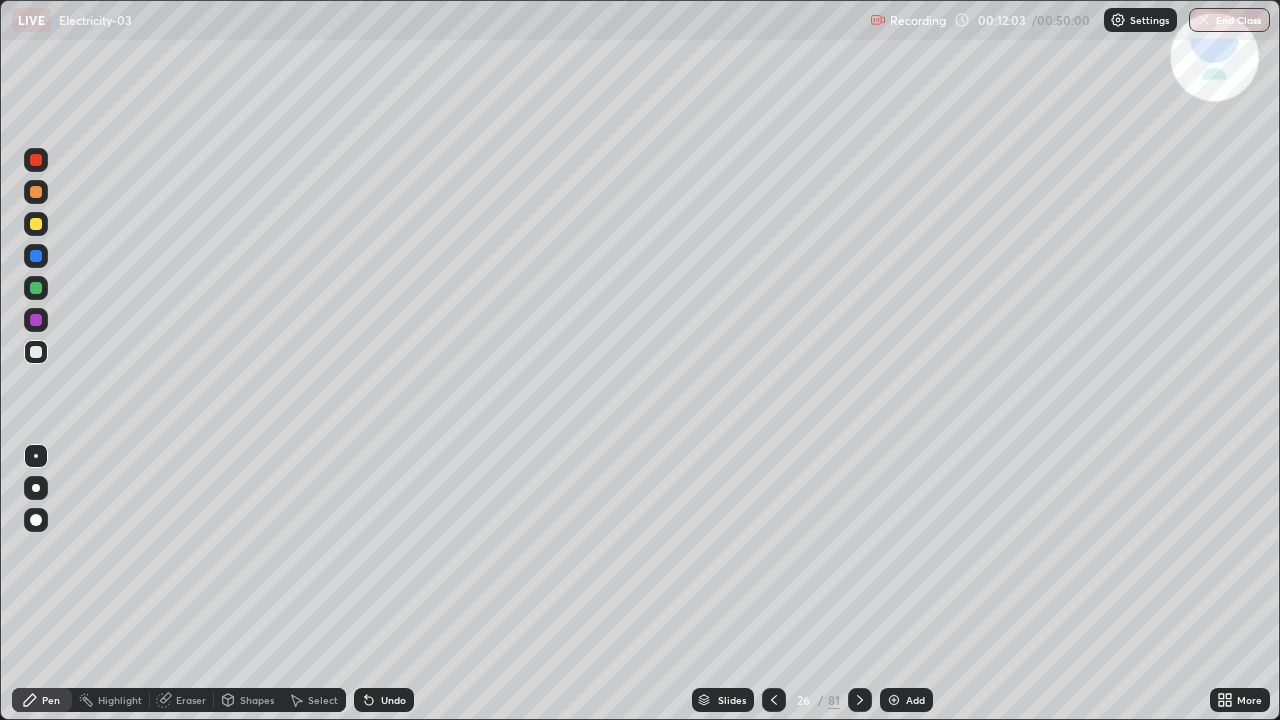 click 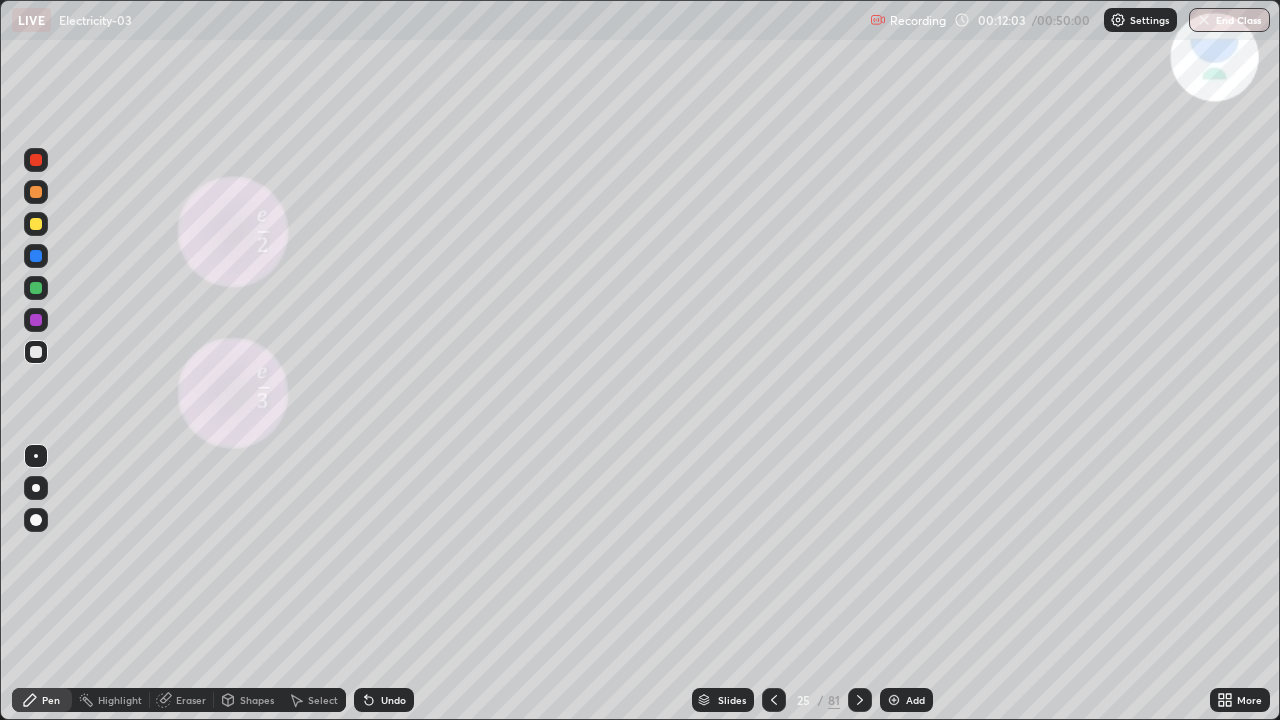 click 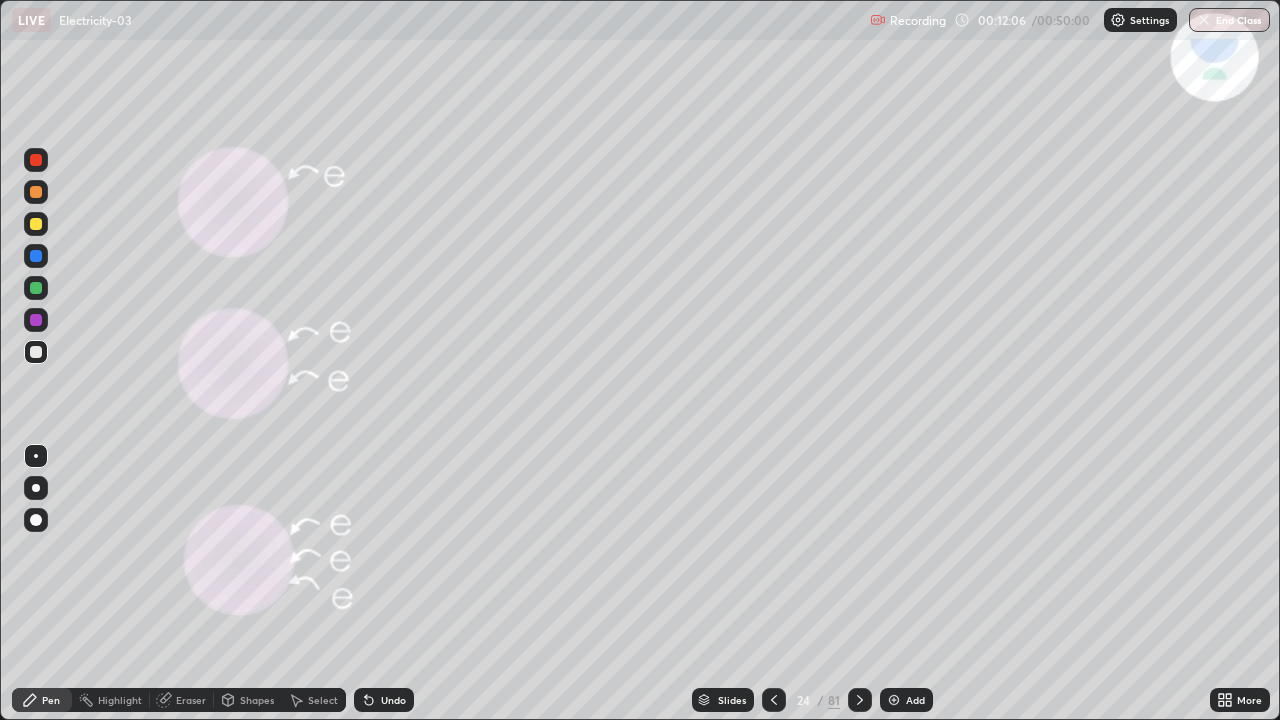 click 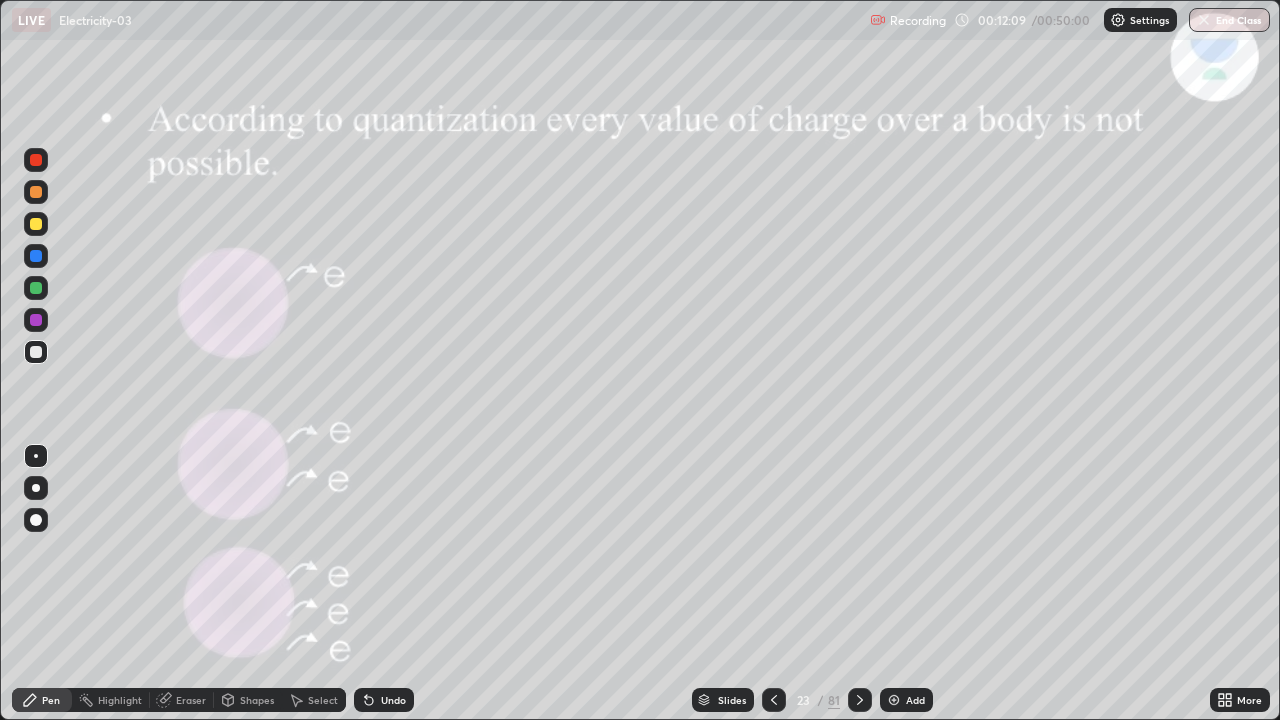 click 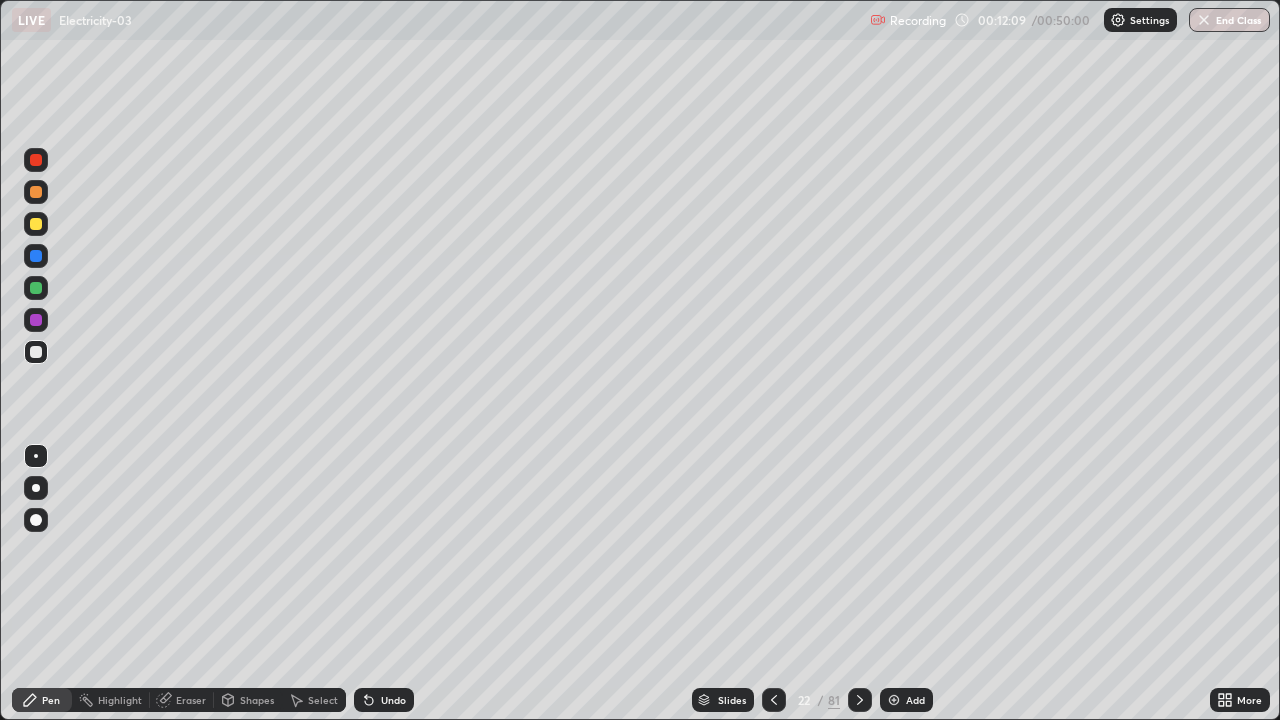 click 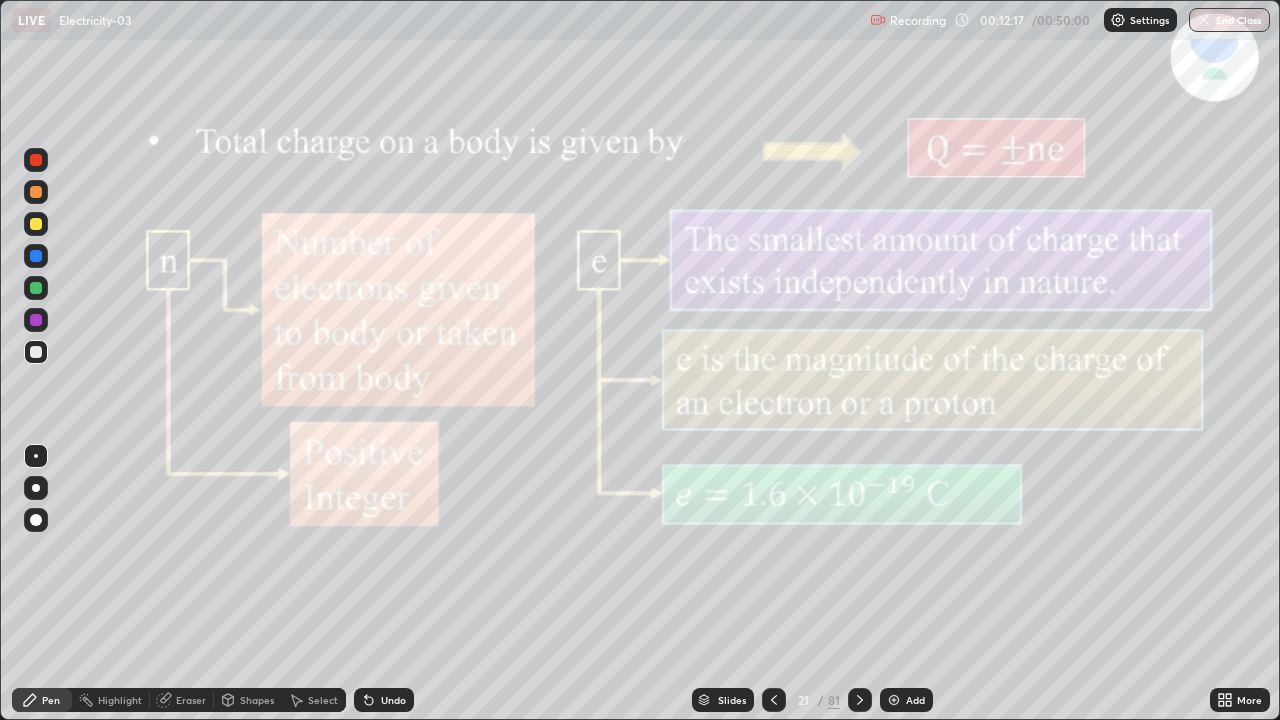 click 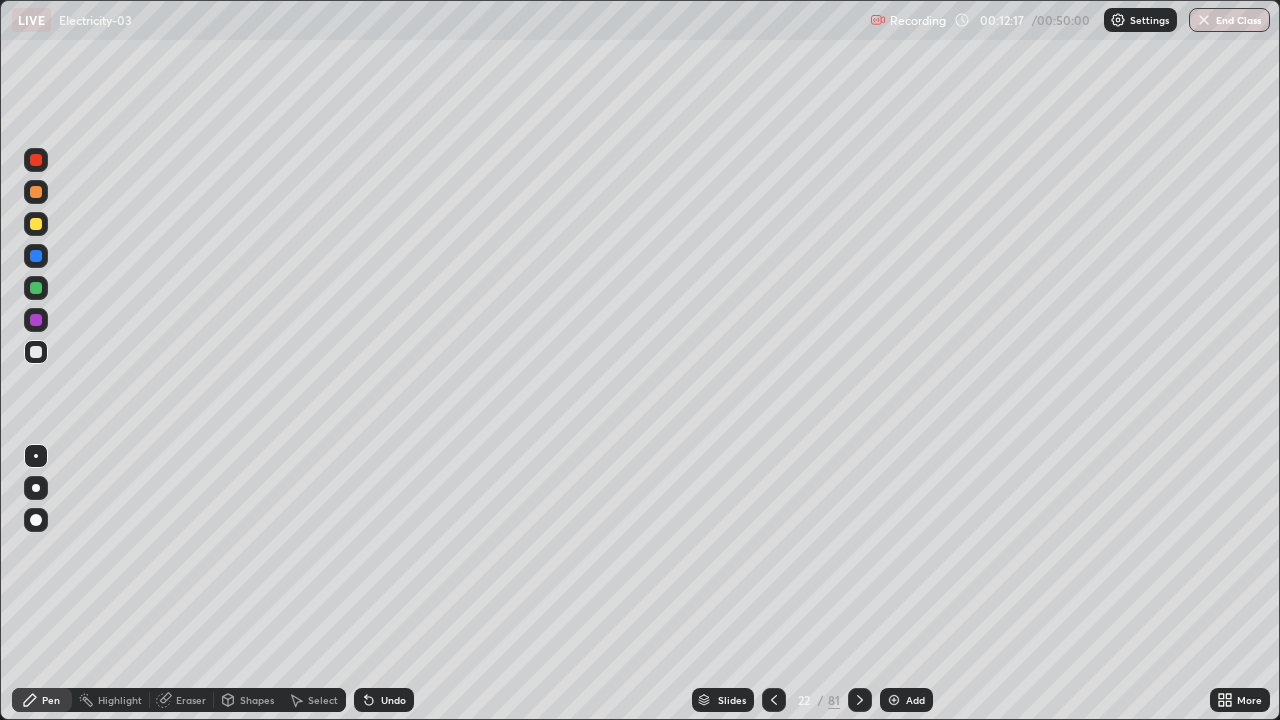 click 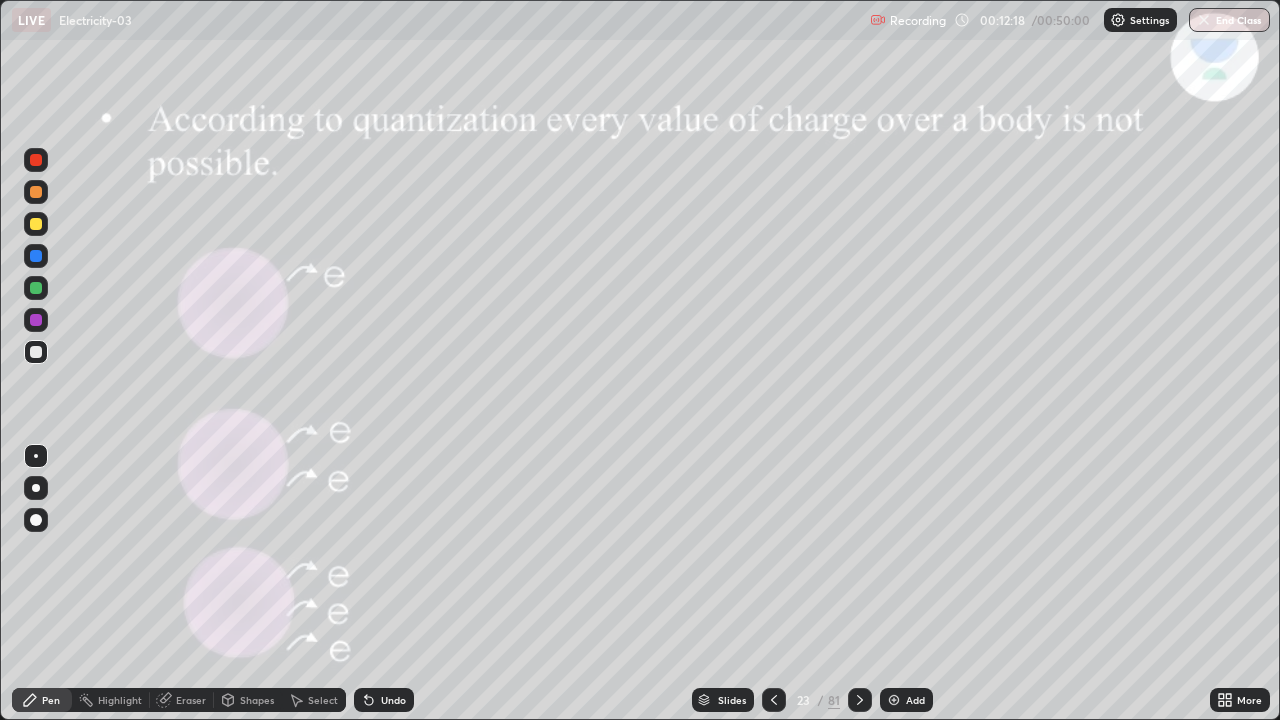 click 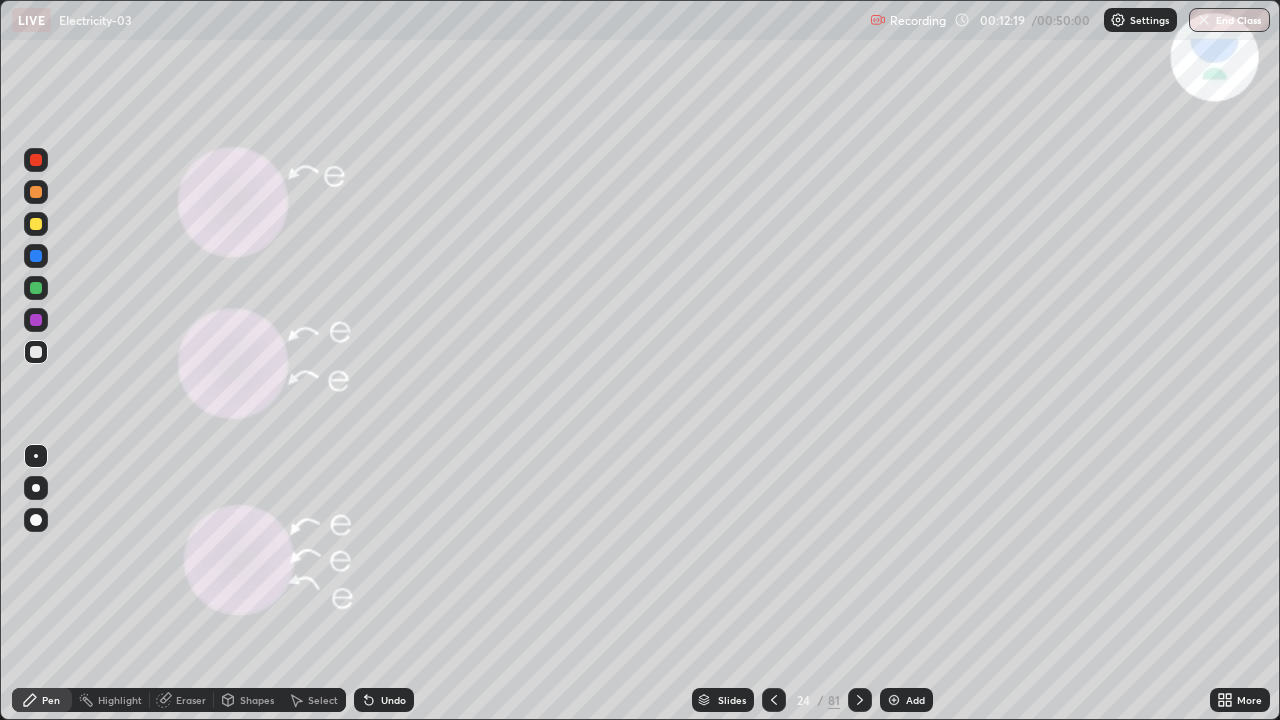 click 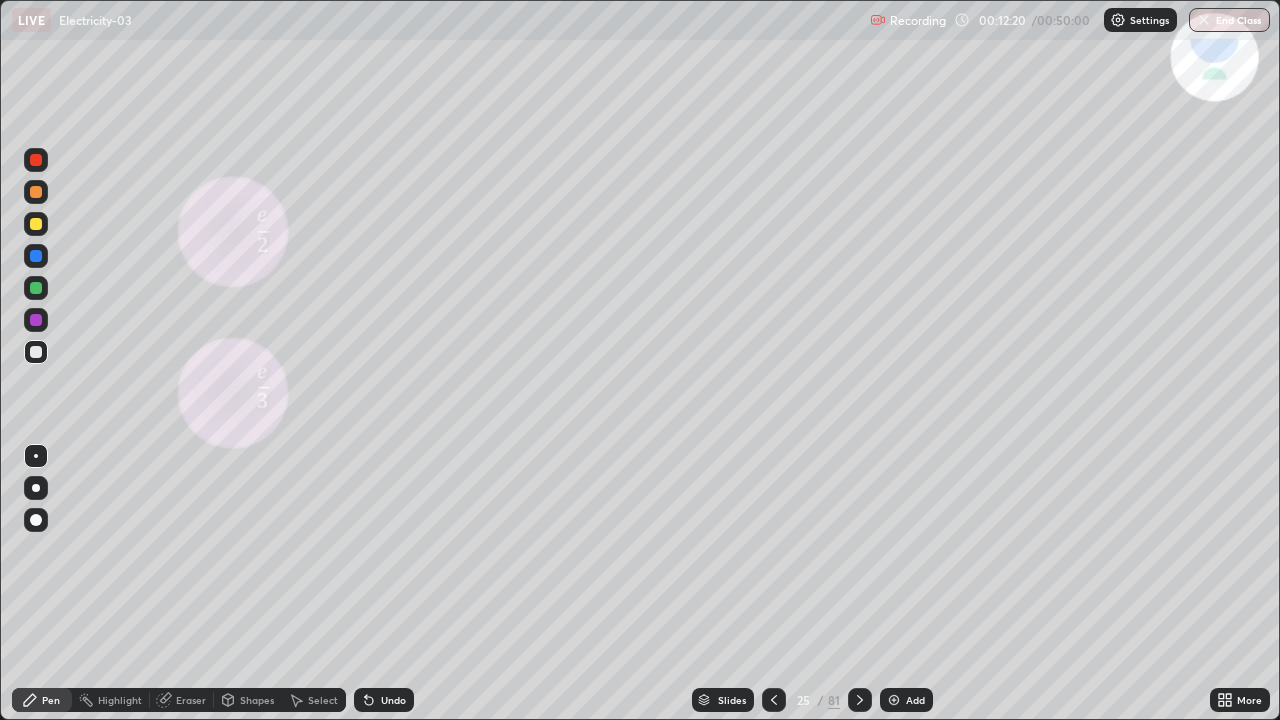 click 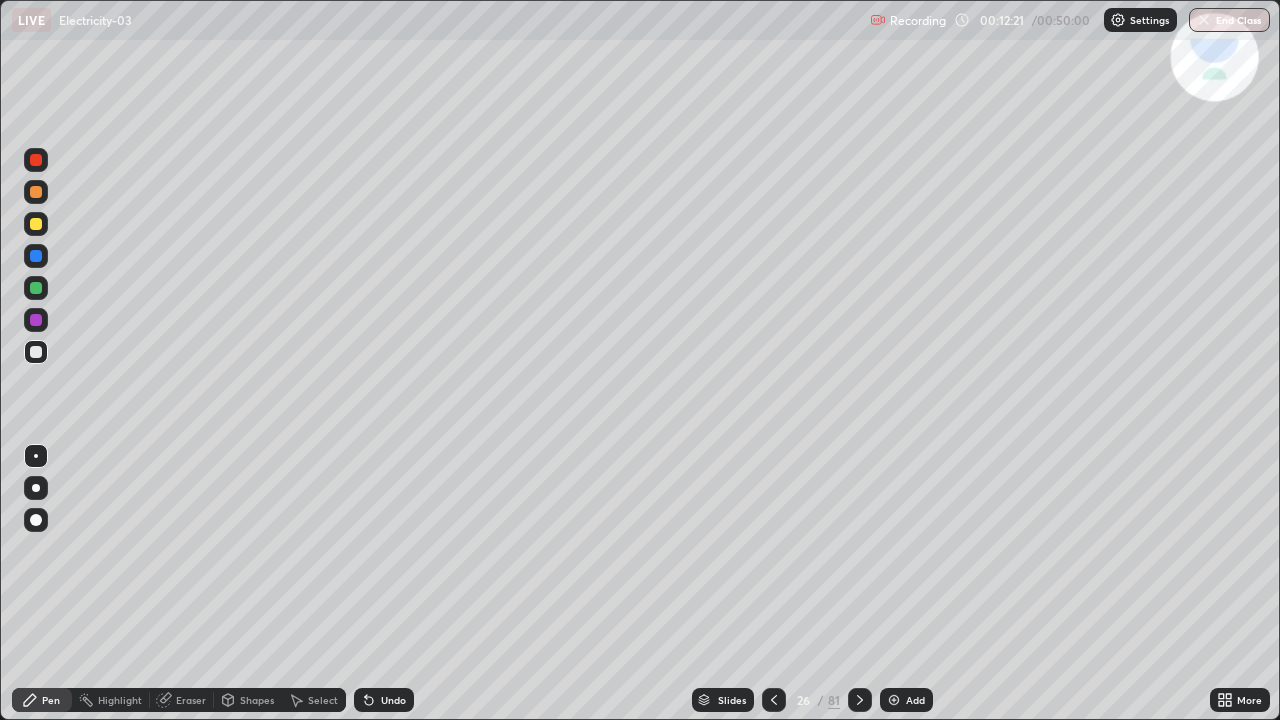 click 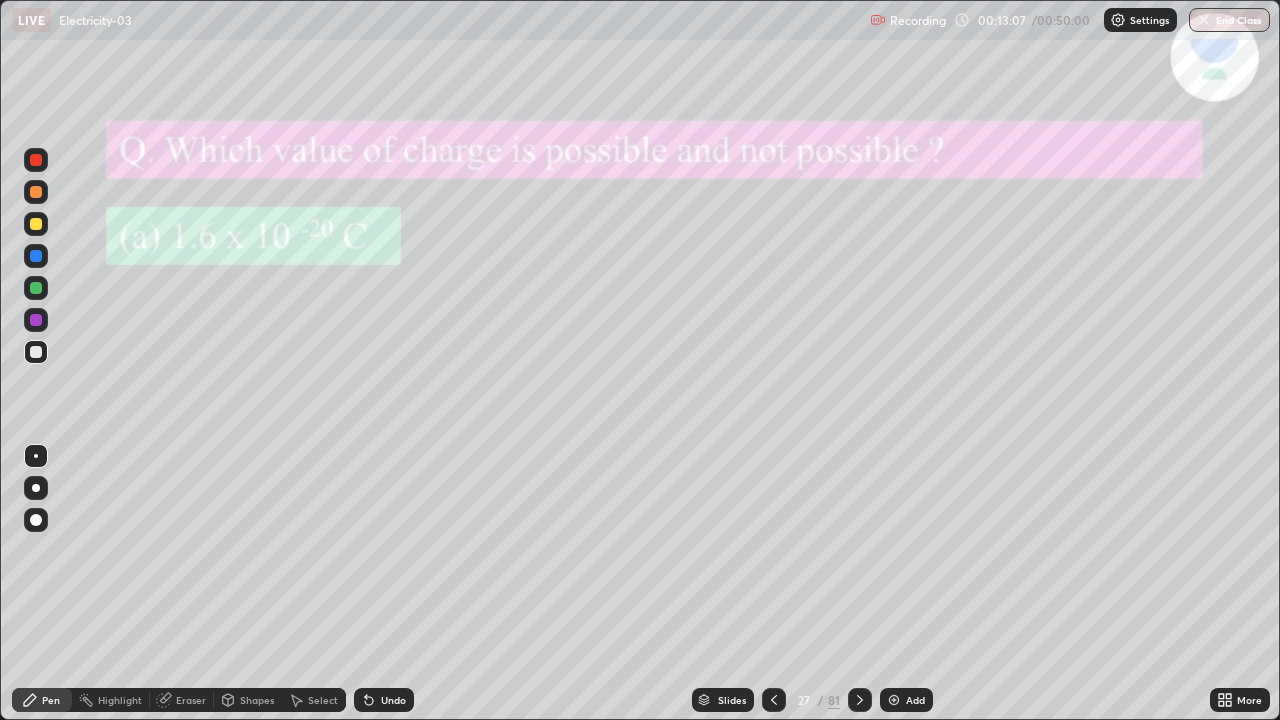 click 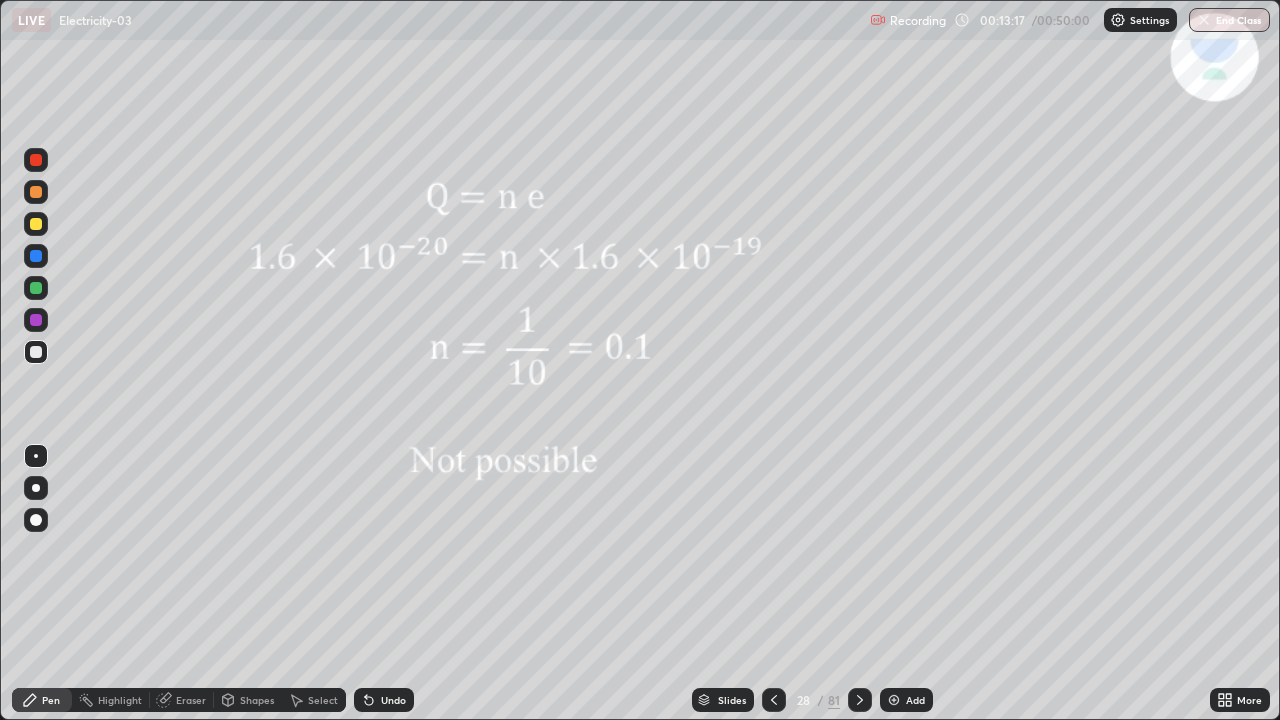click at bounding box center [774, 700] 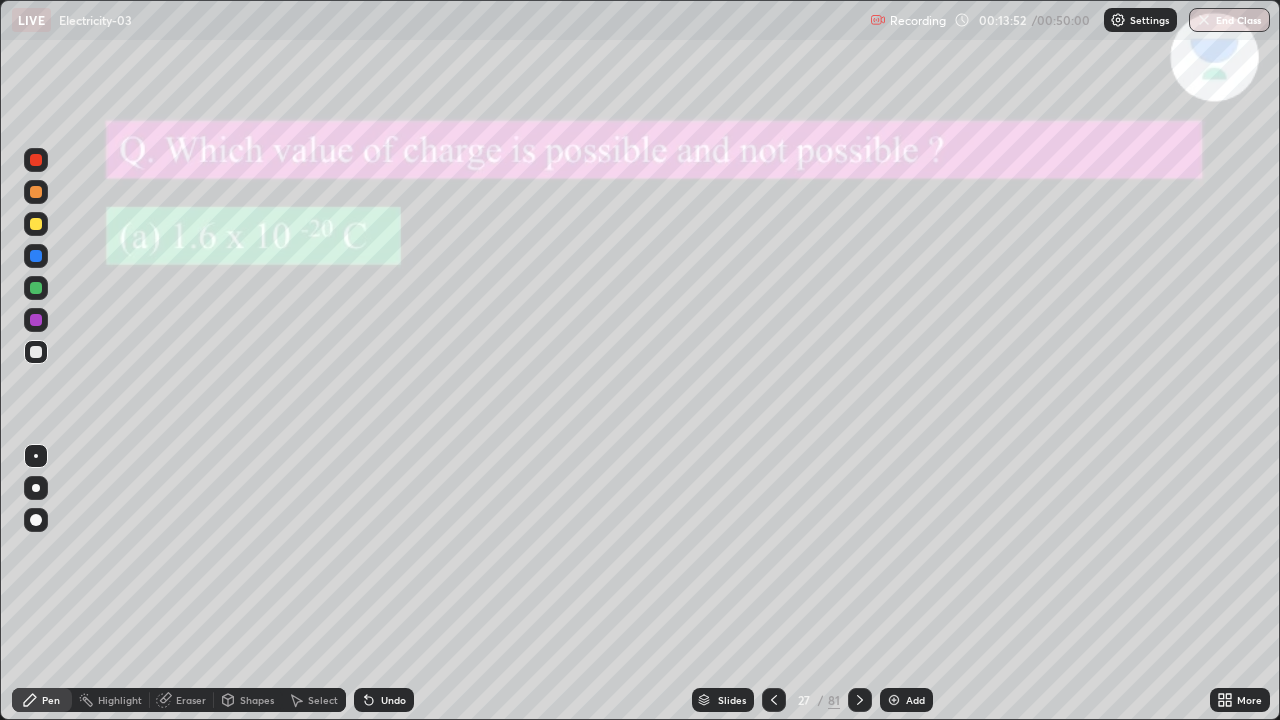 click at bounding box center (860, 700) 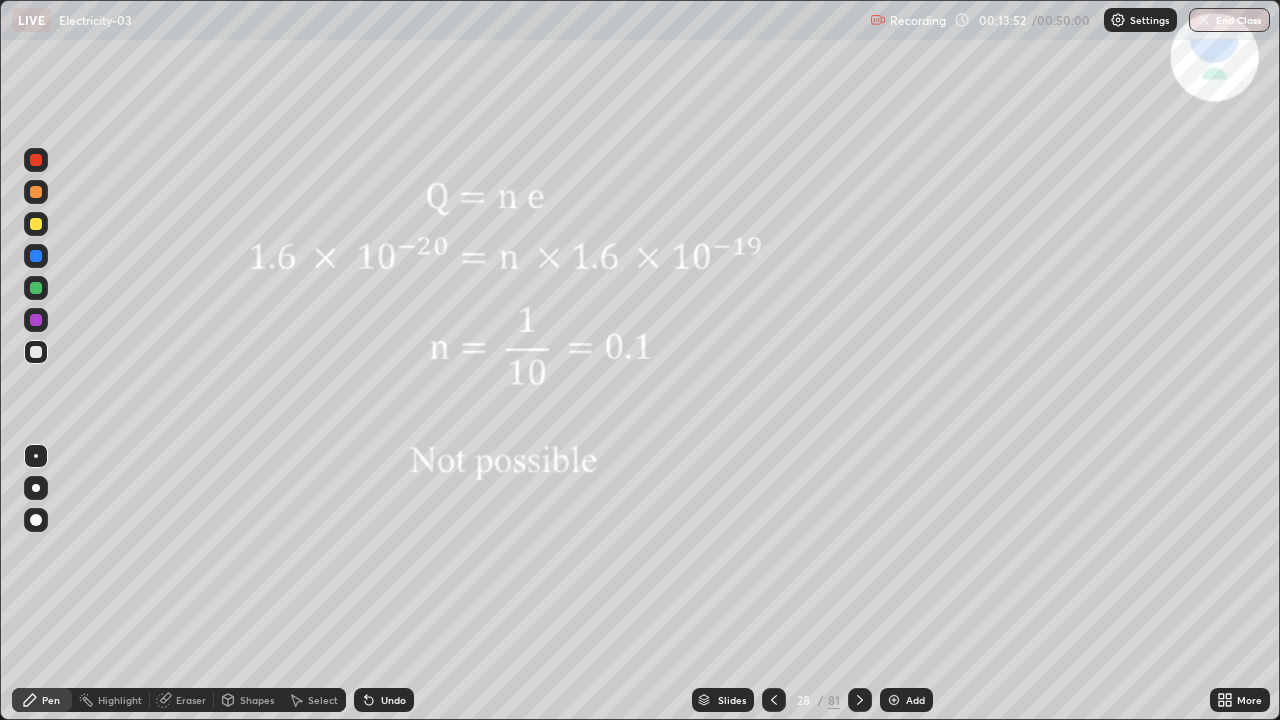click at bounding box center [860, 700] 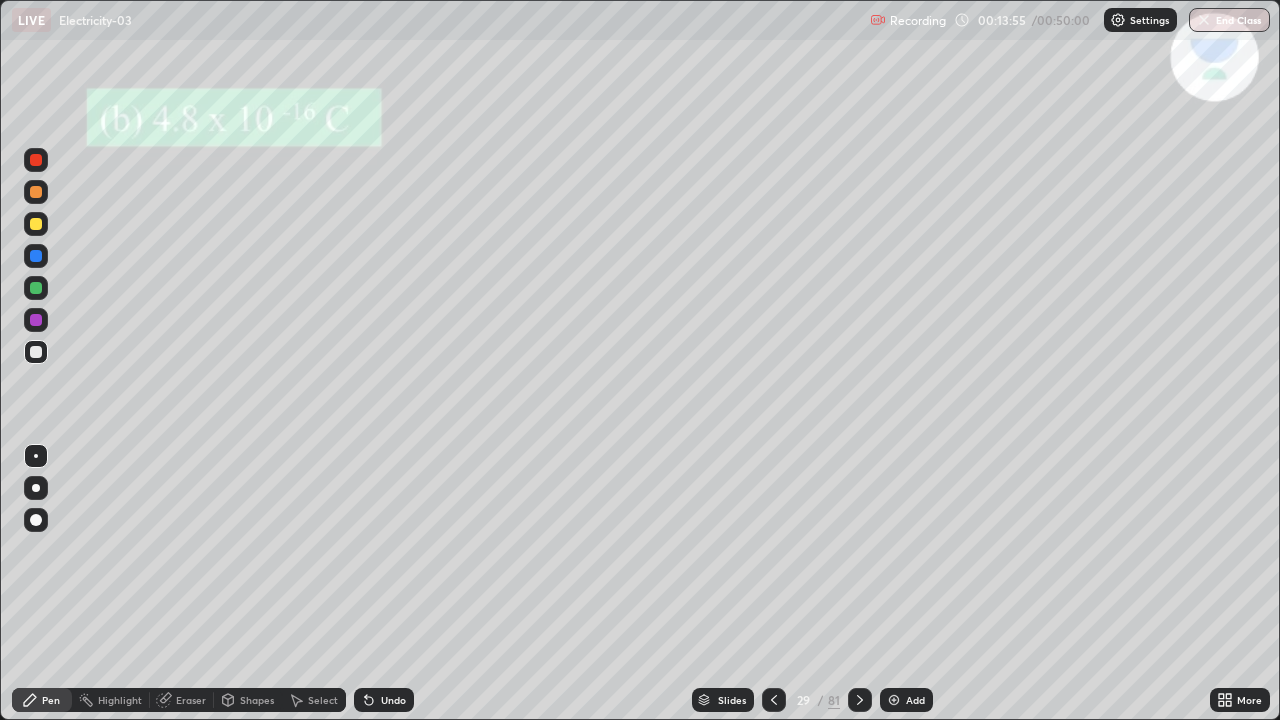click 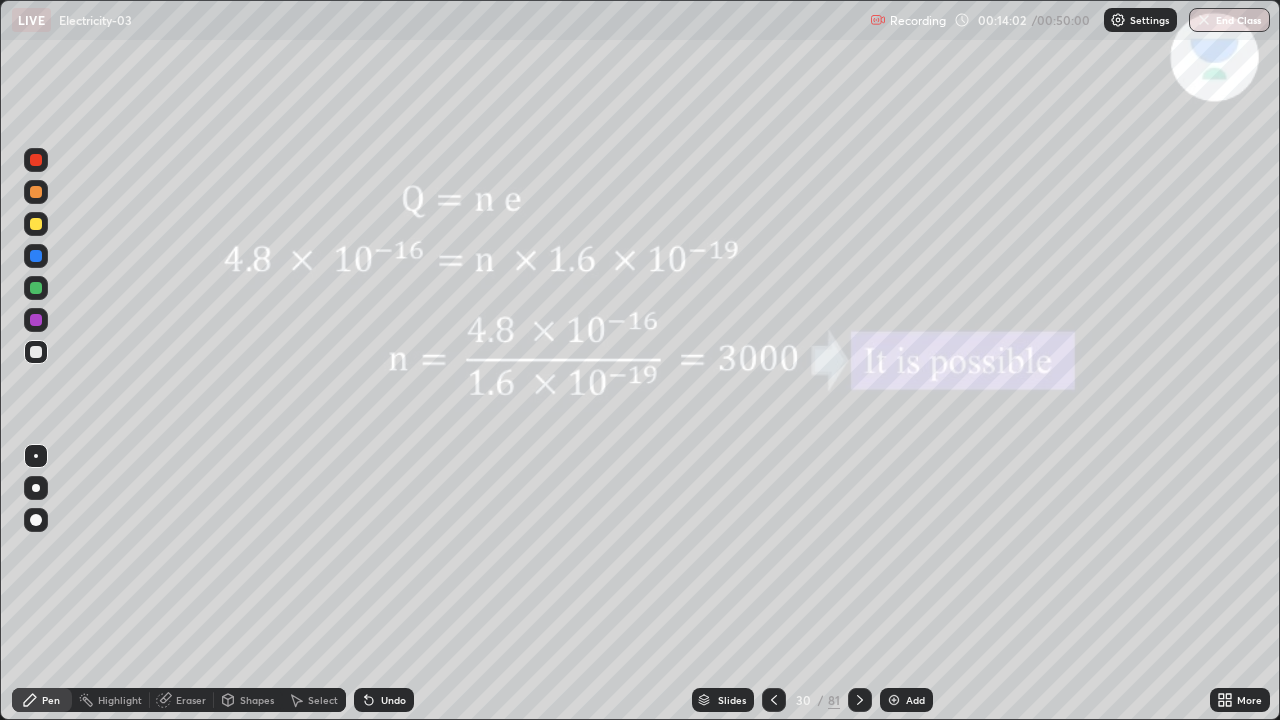 click 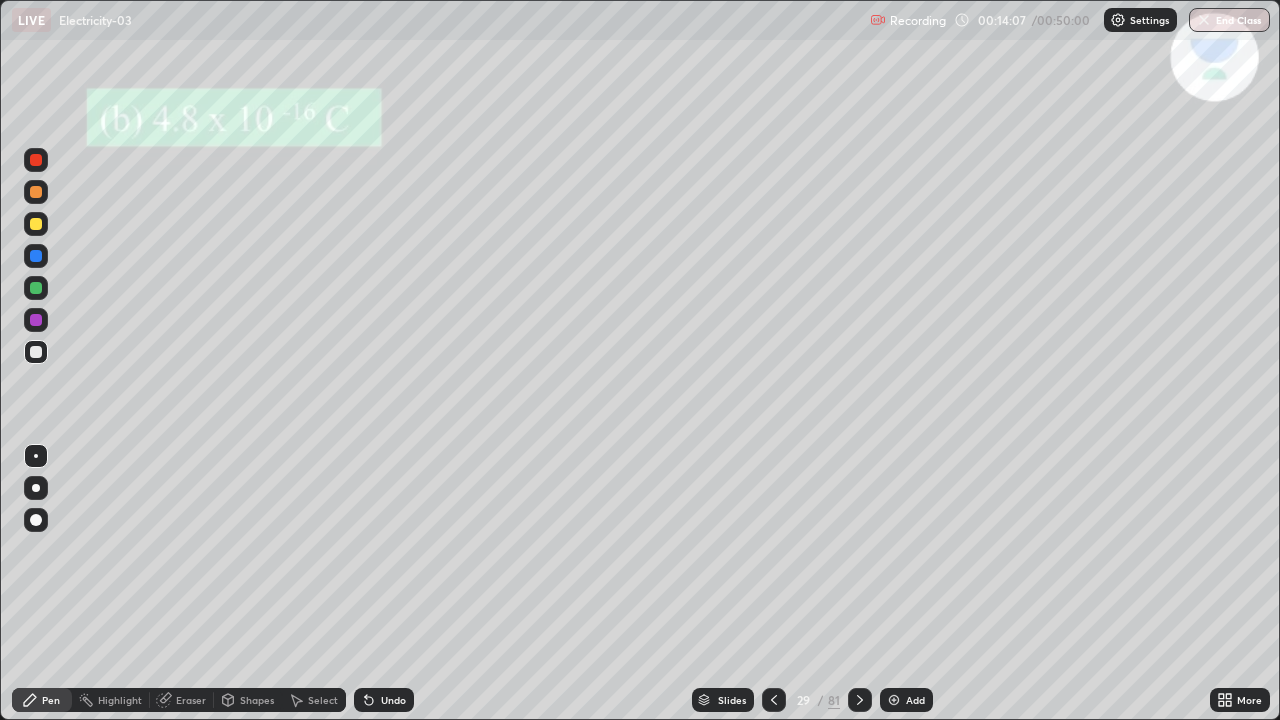 click on "Slides" at bounding box center [723, 700] 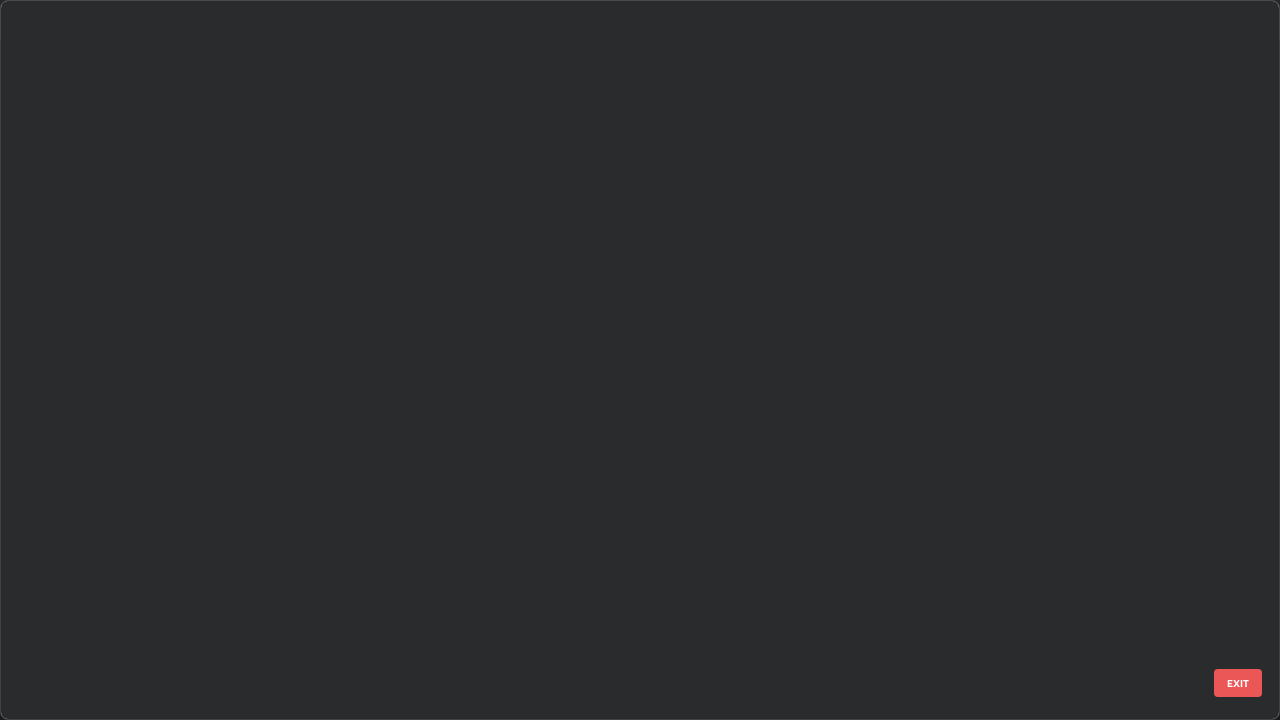 scroll, scrollTop: 1528, scrollLeft: 0, axis: vertical 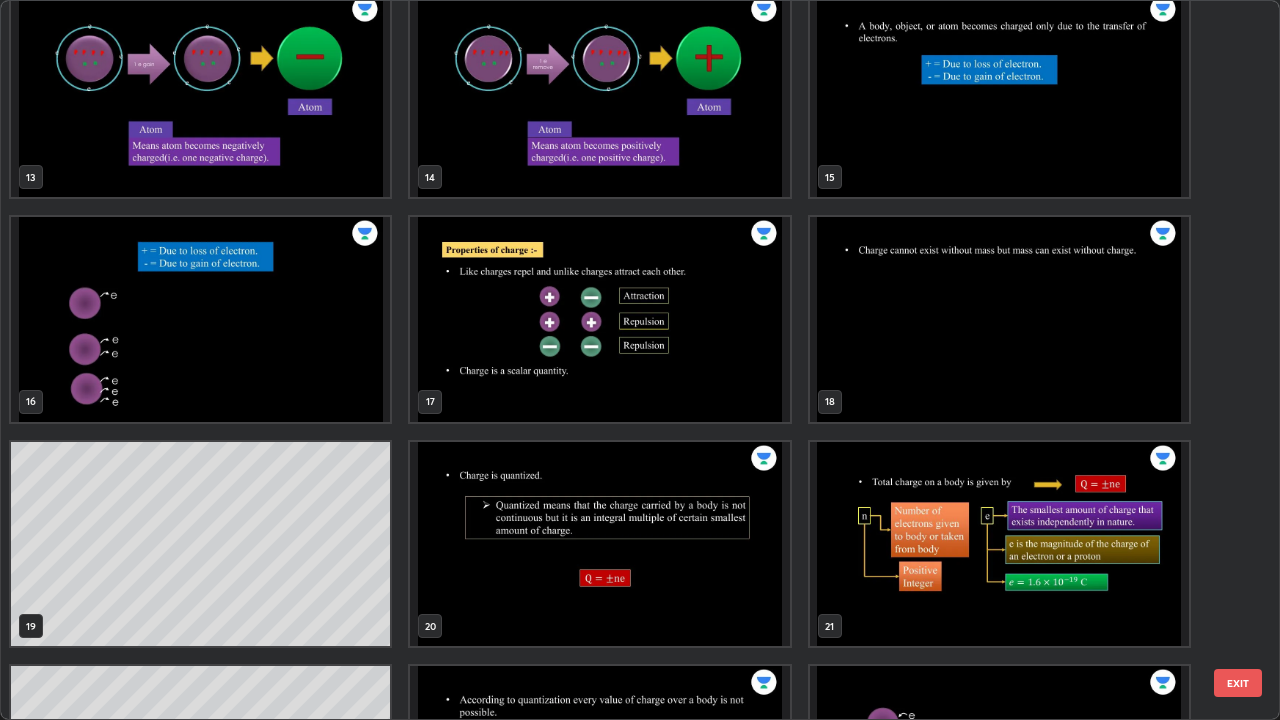 click at bounding box center [599, 319] 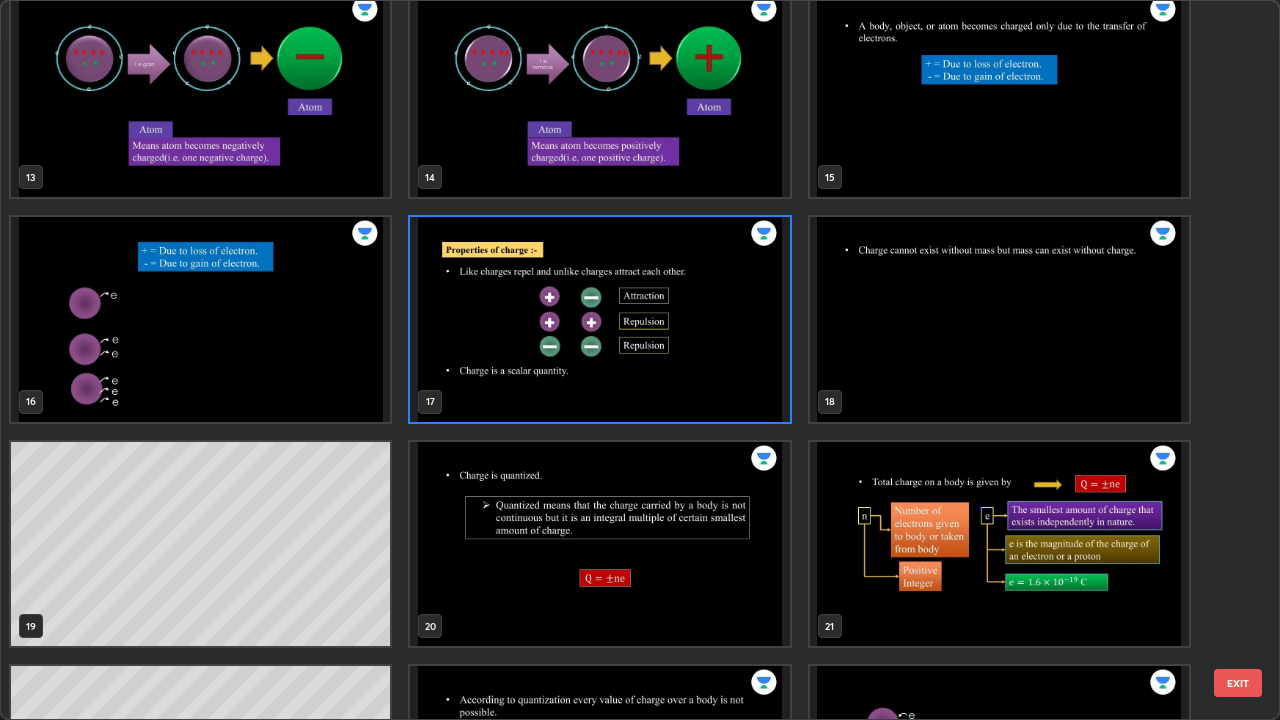 click at bounding box center (599, 319) 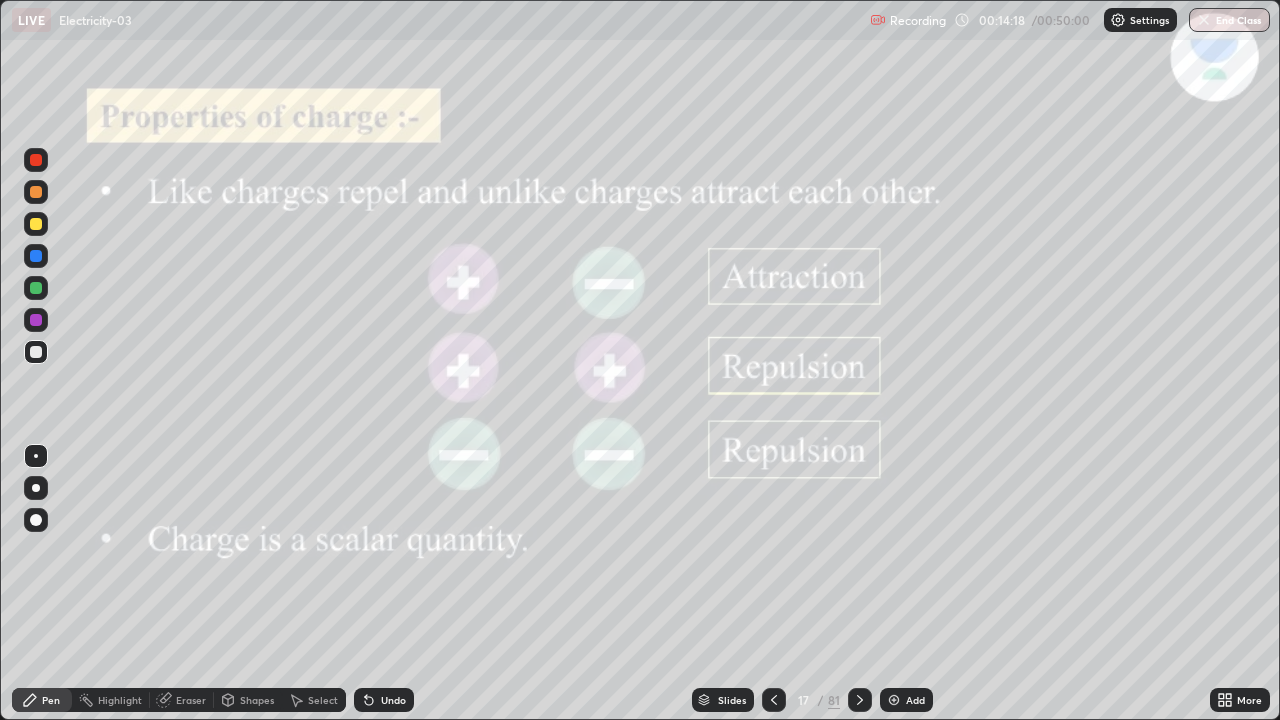 click 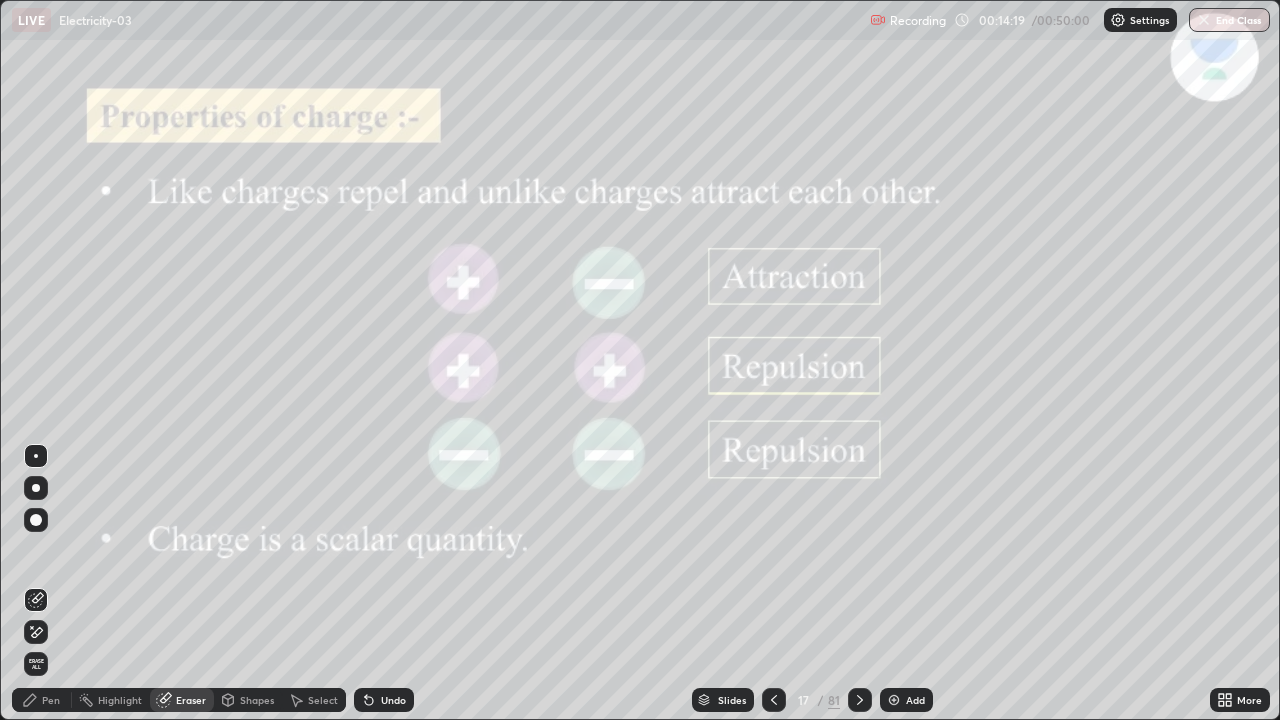click on "Erase all" at bounding box center (36, 664) 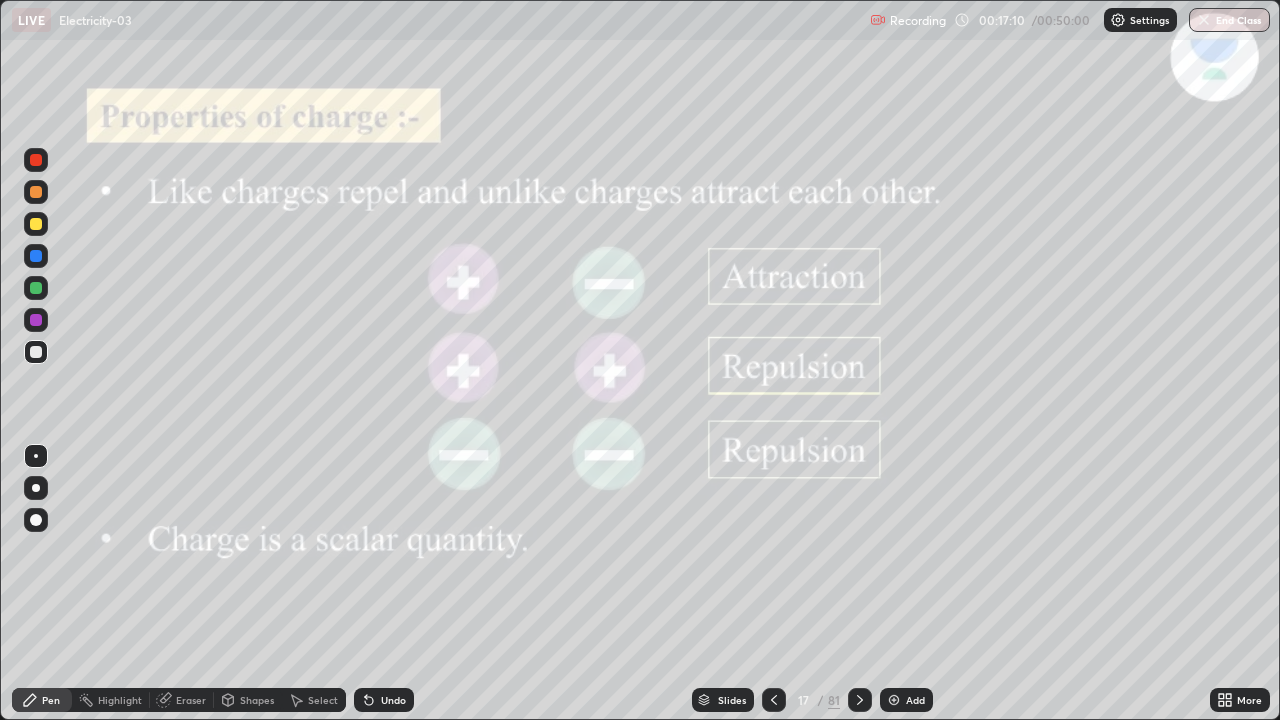 click 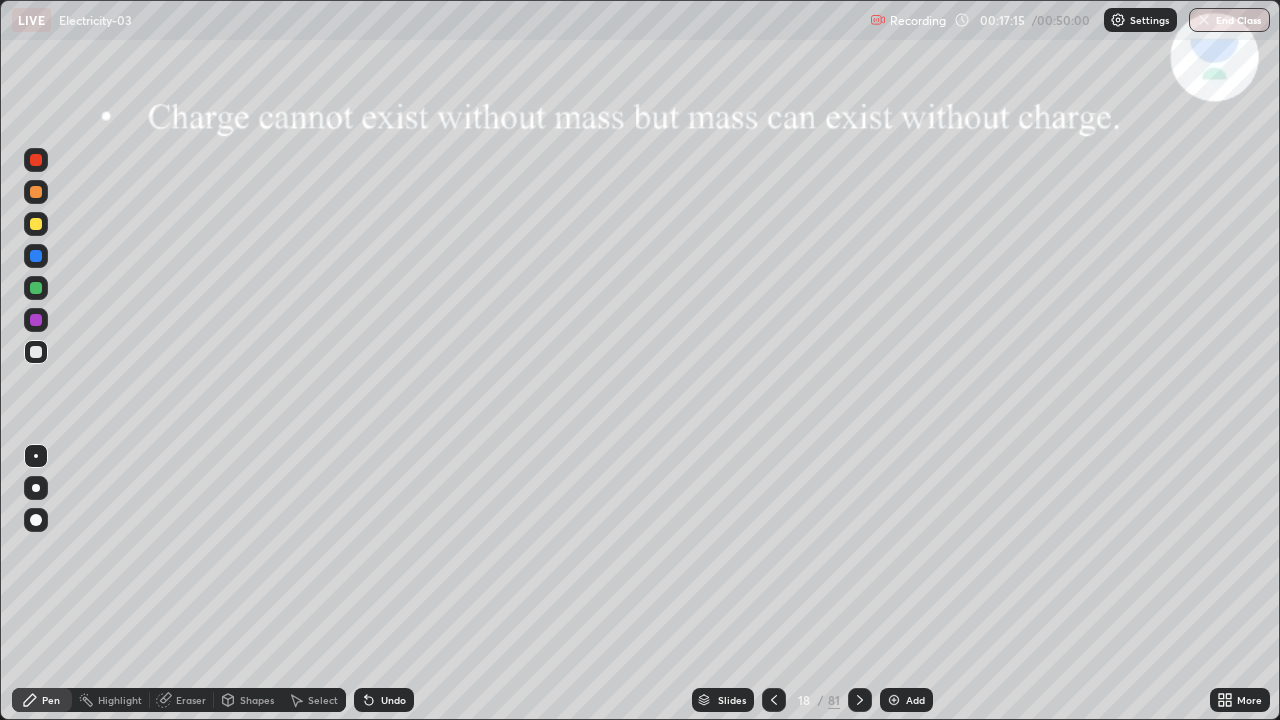 click on "Eraser" at bounding box center [182, 700] 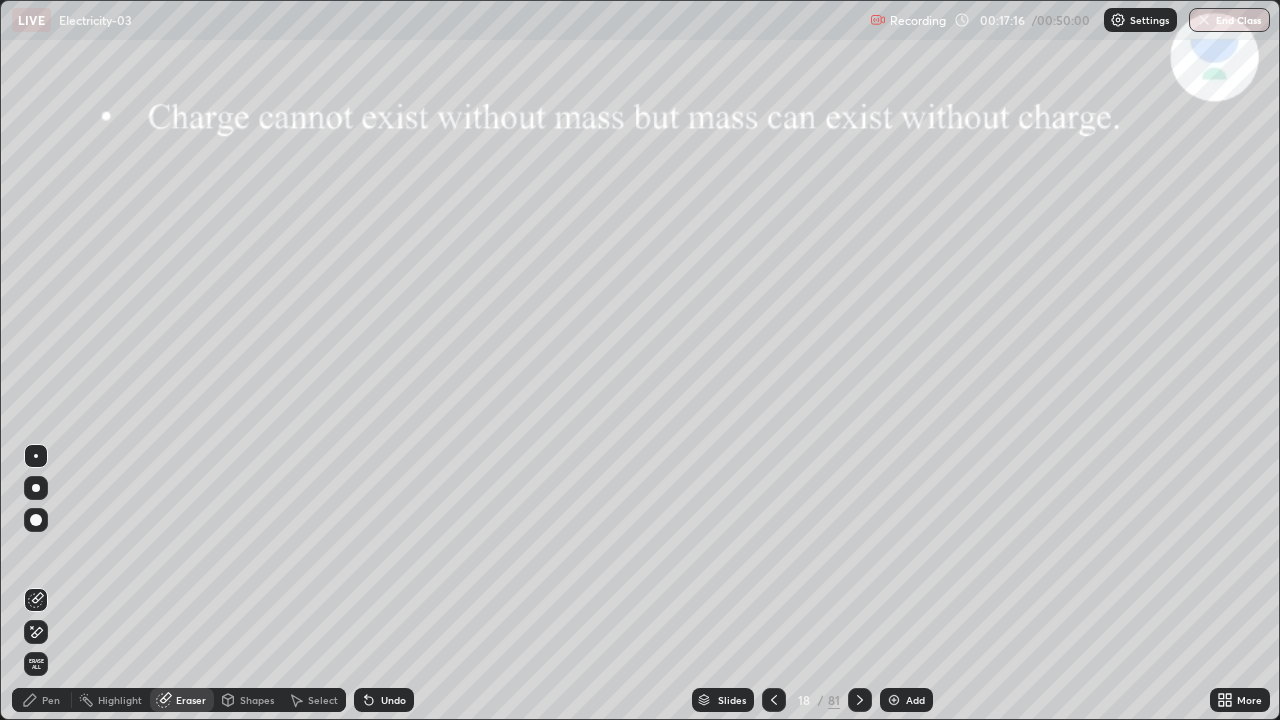 click on "Erase all" at bounding box center [36, 664] 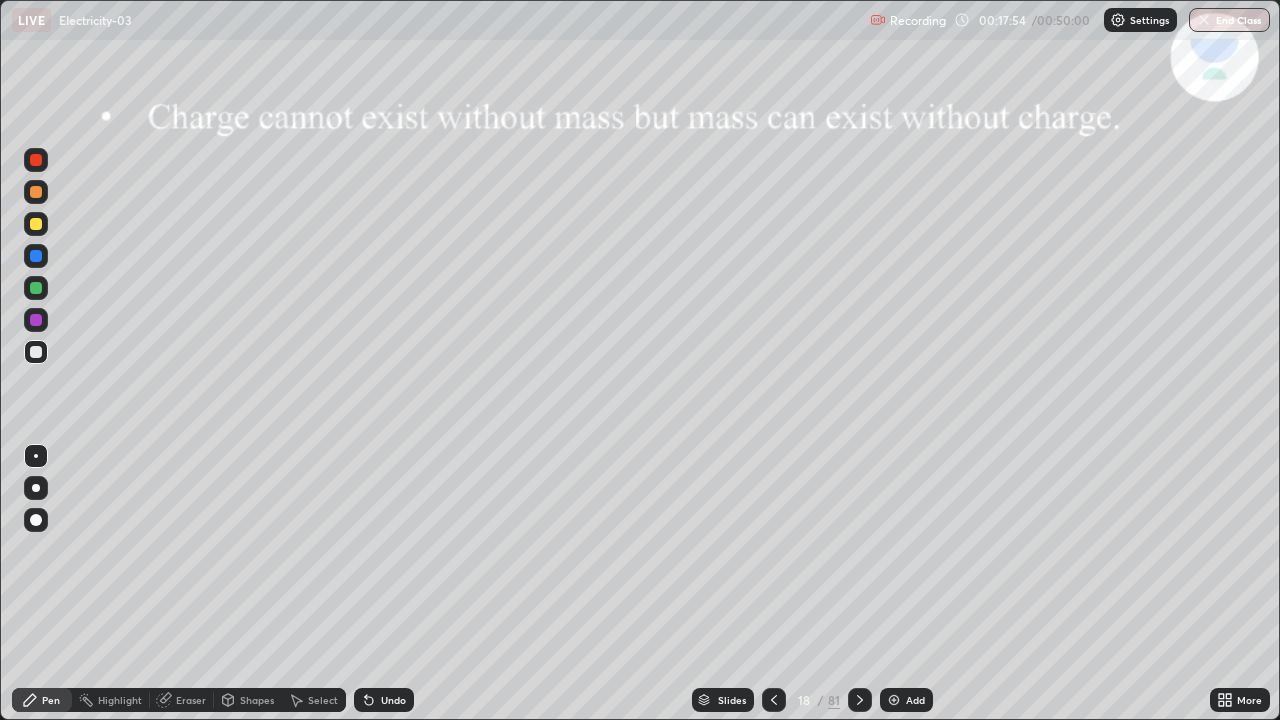 click 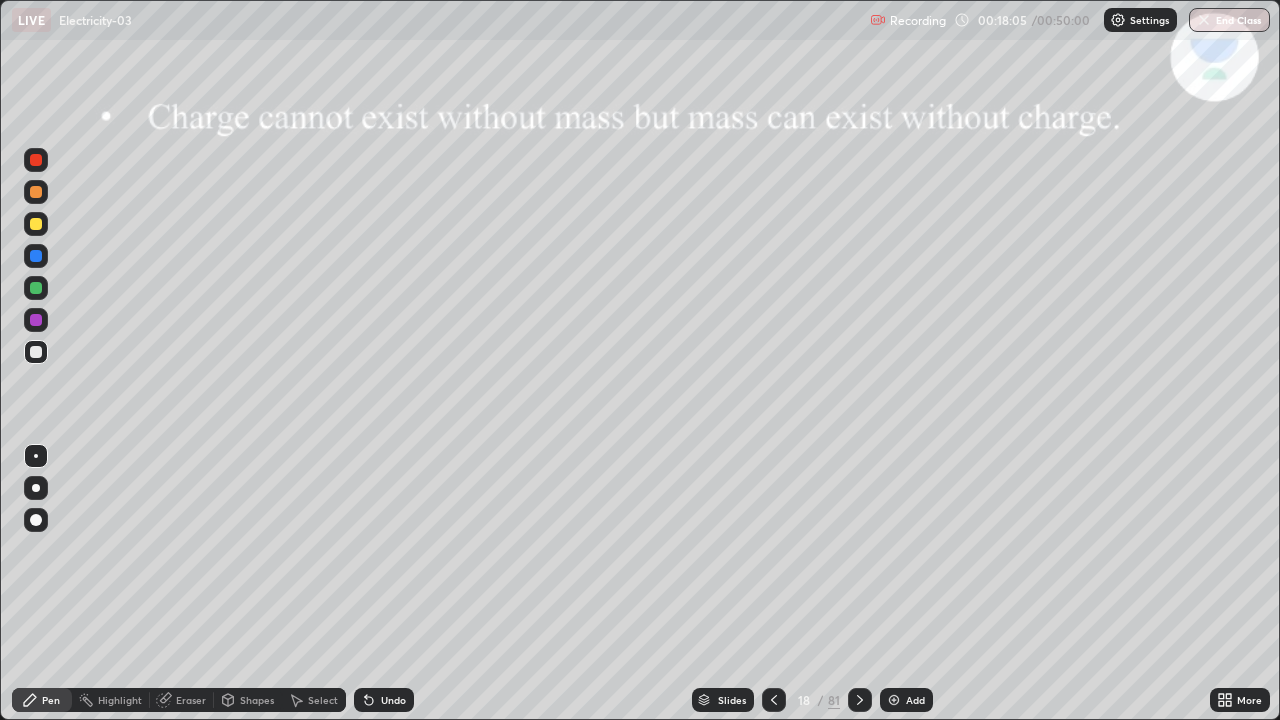 click 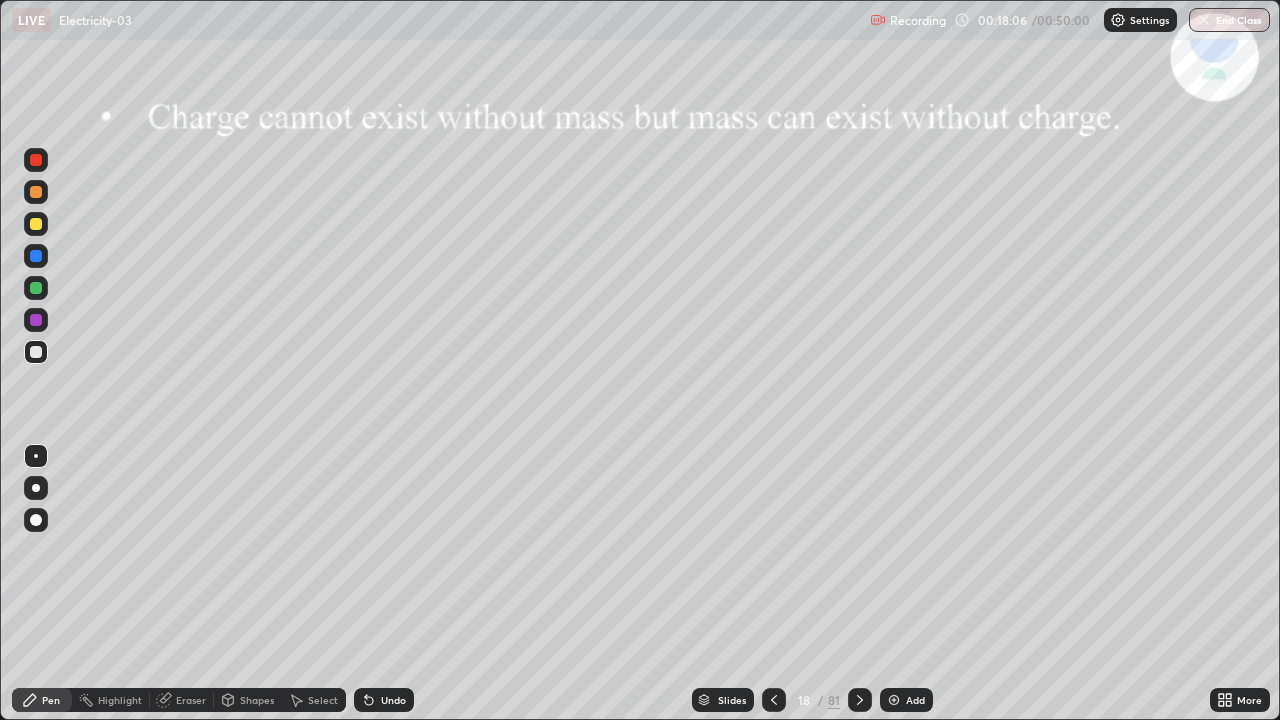 click on "Undo" at bounding box center (384, 700) 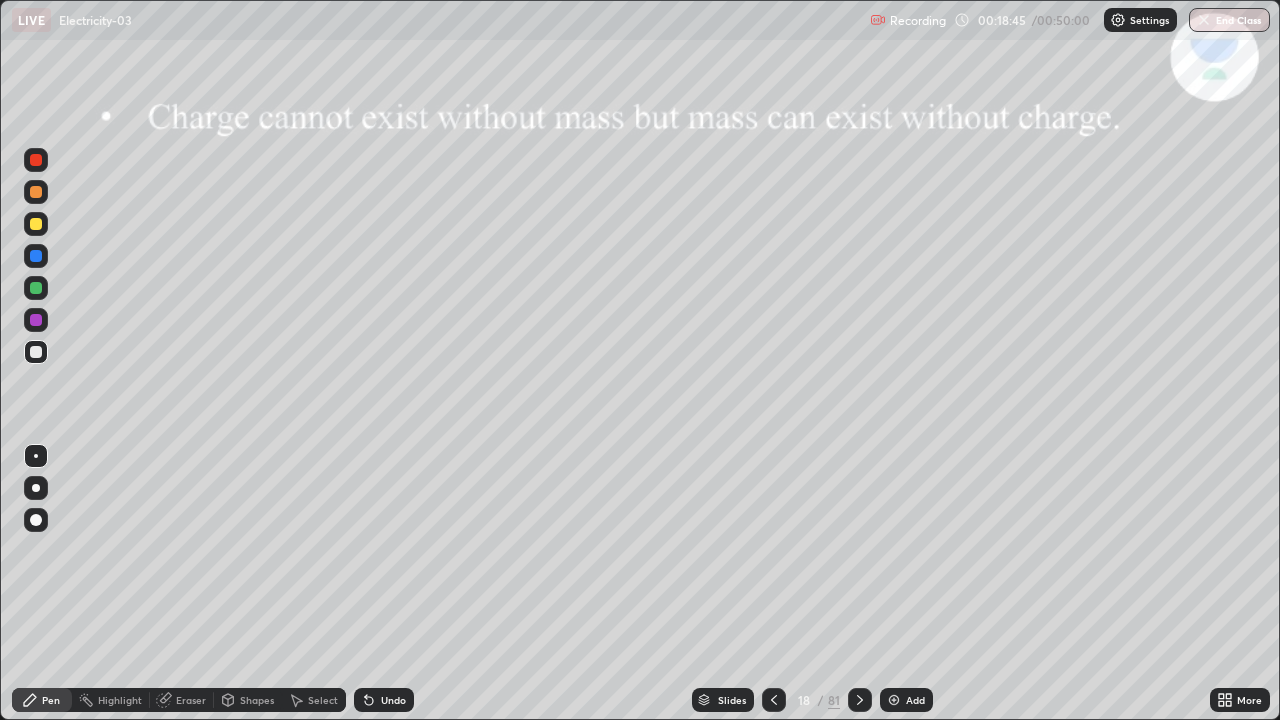 click 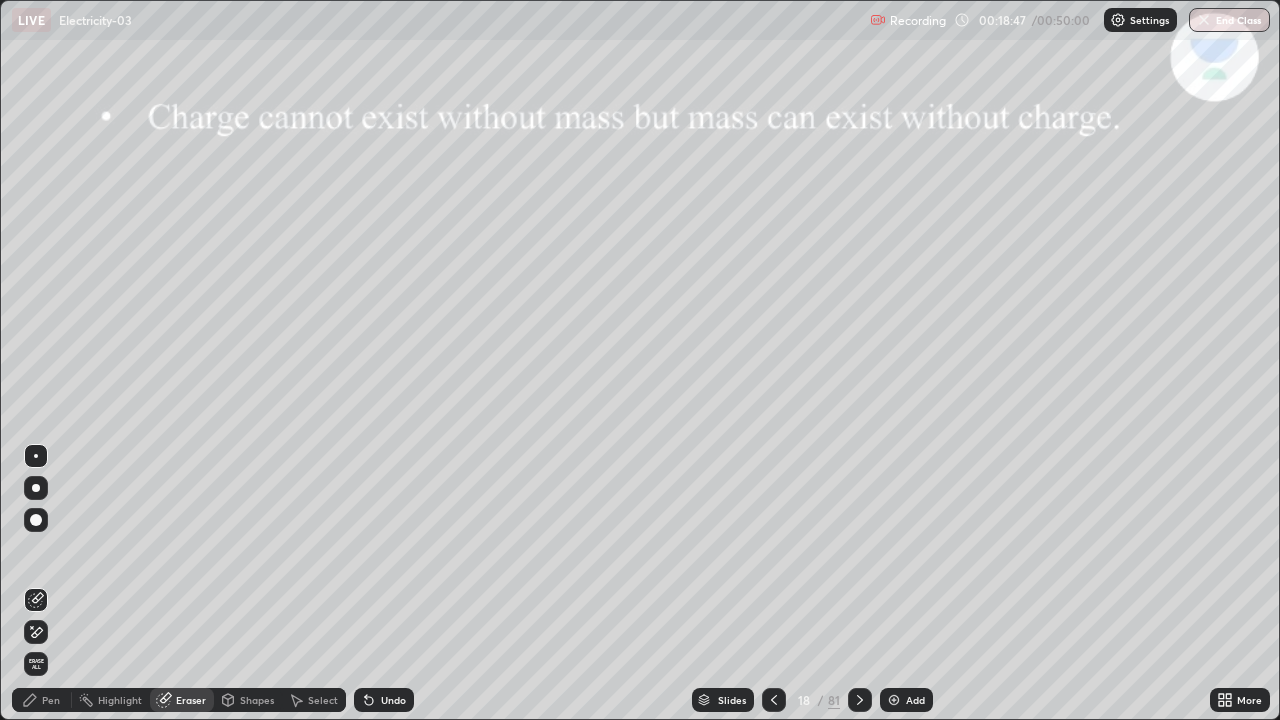 click on "Pen" at bounding box center [51, 700] 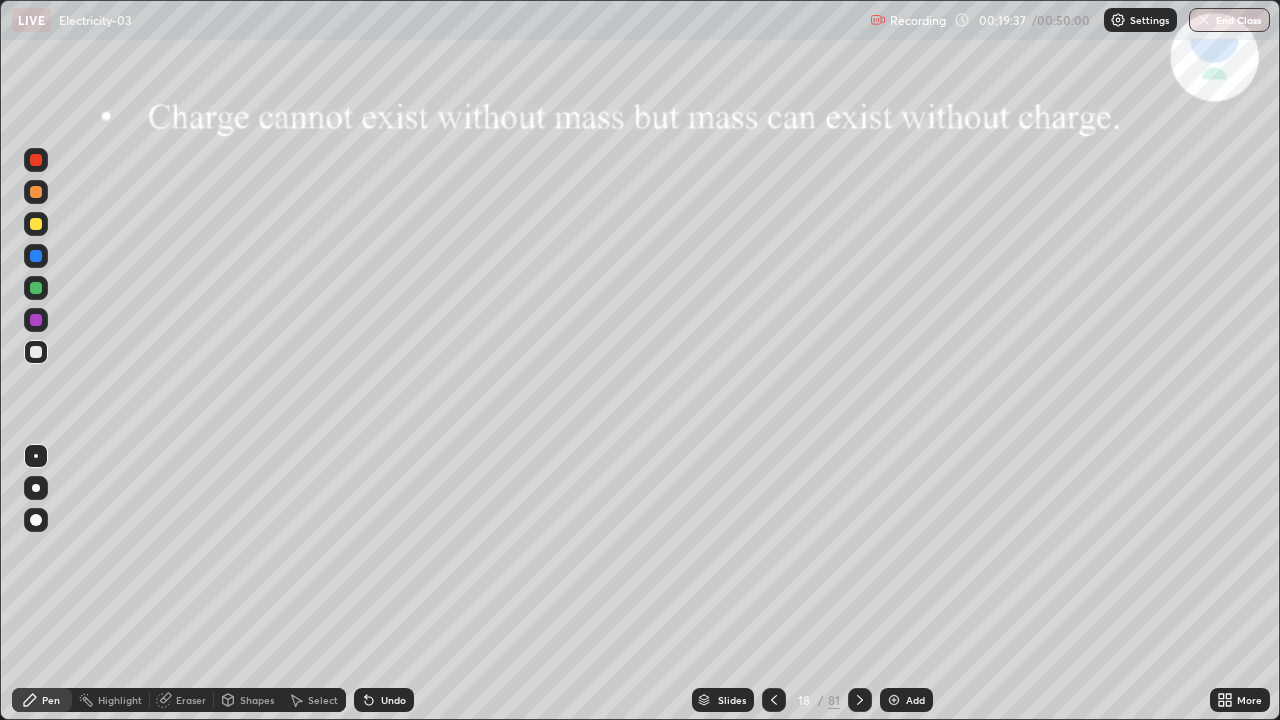 click 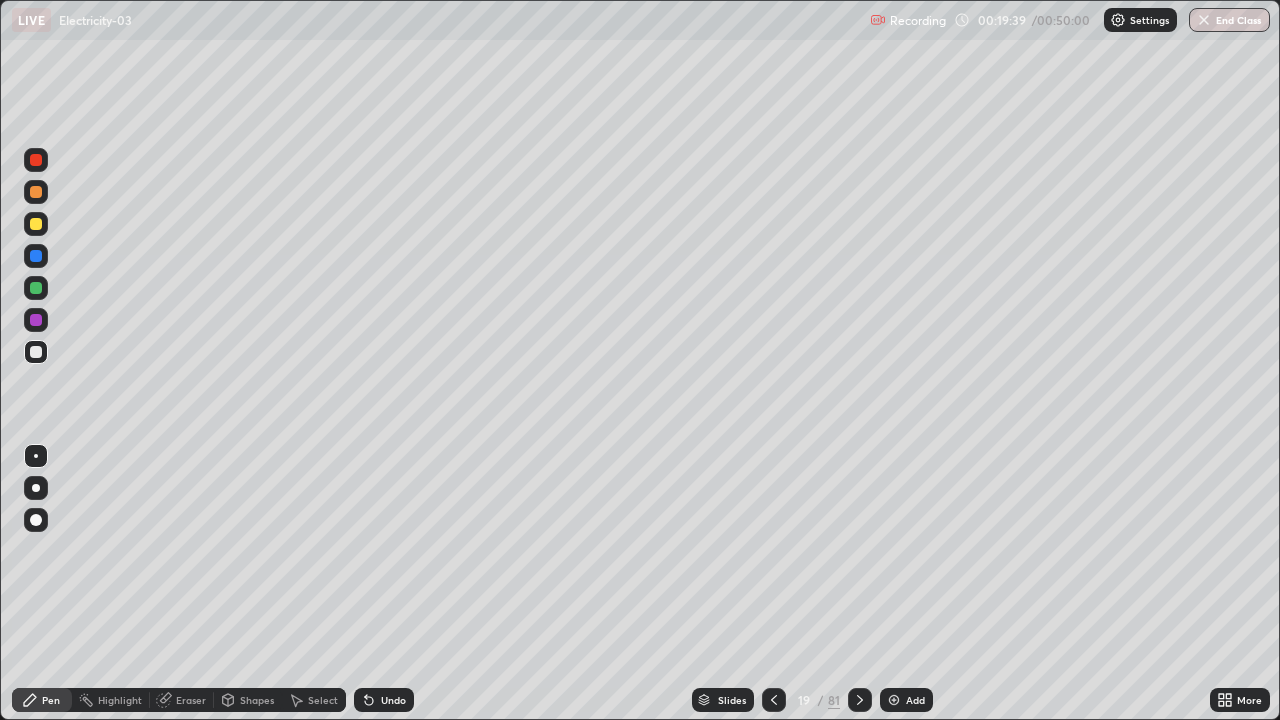 click 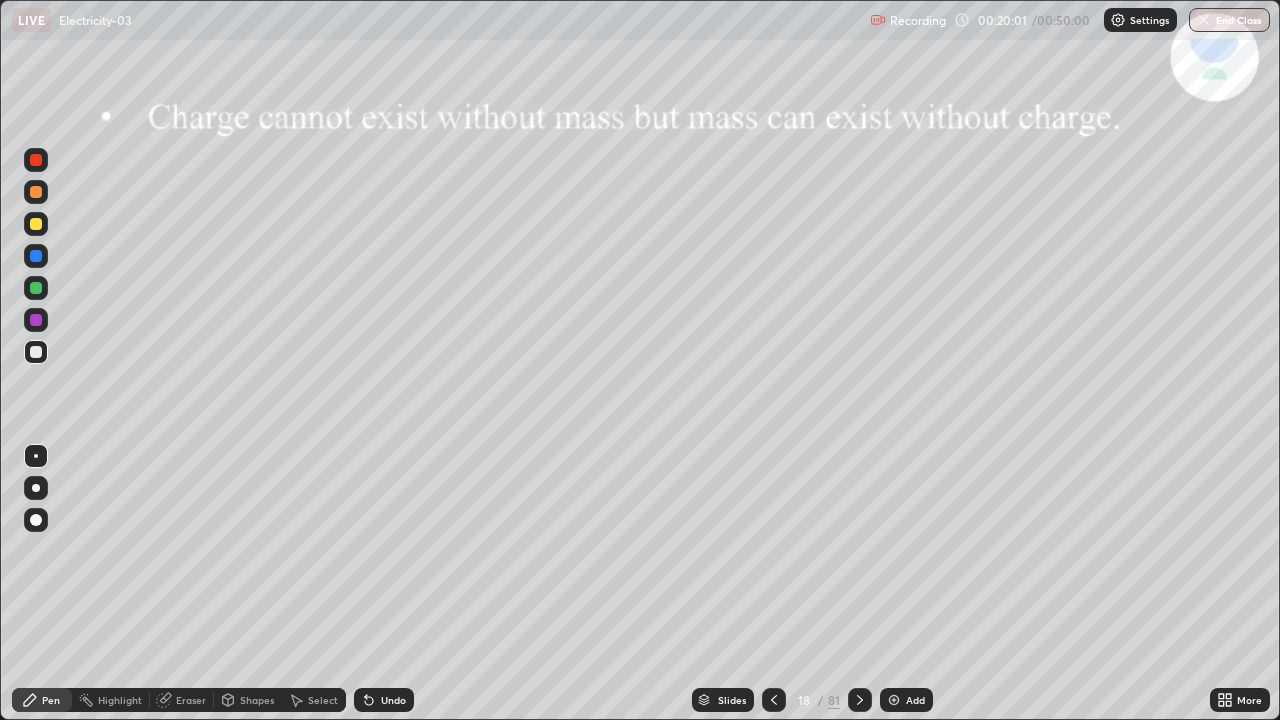 click 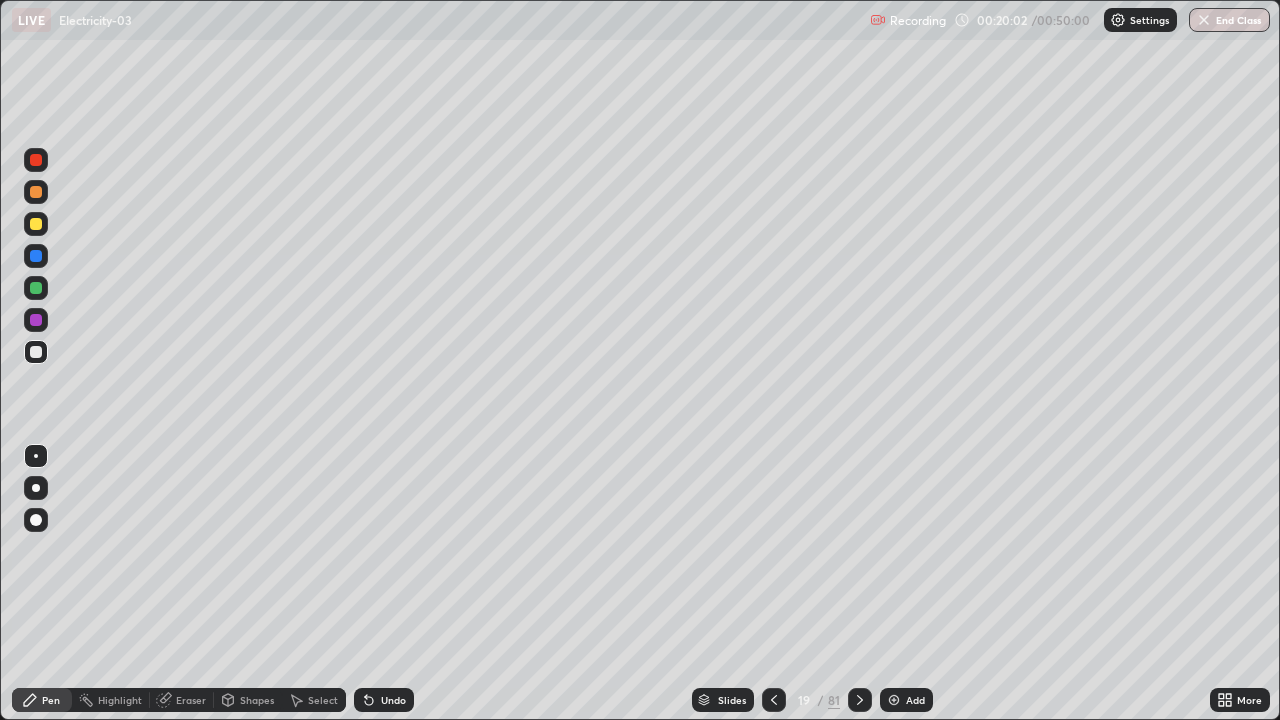 click 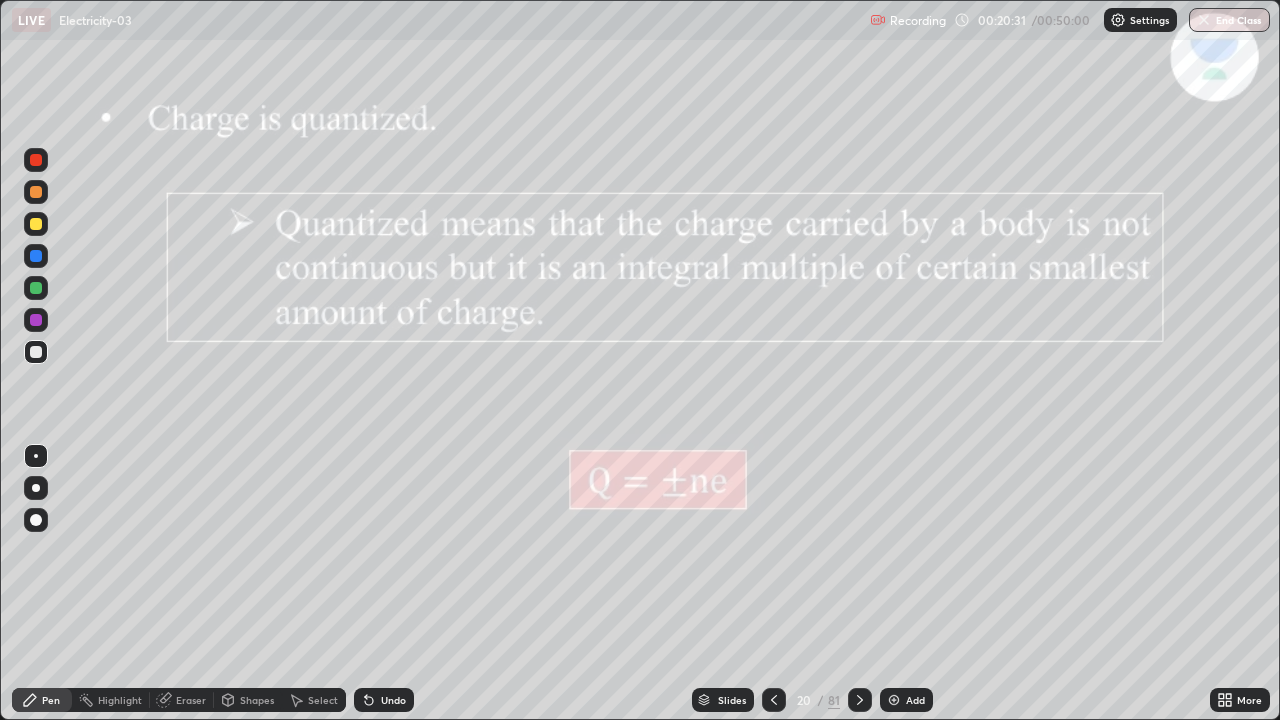 click on "Eraser" at bounding box center (191, 700) 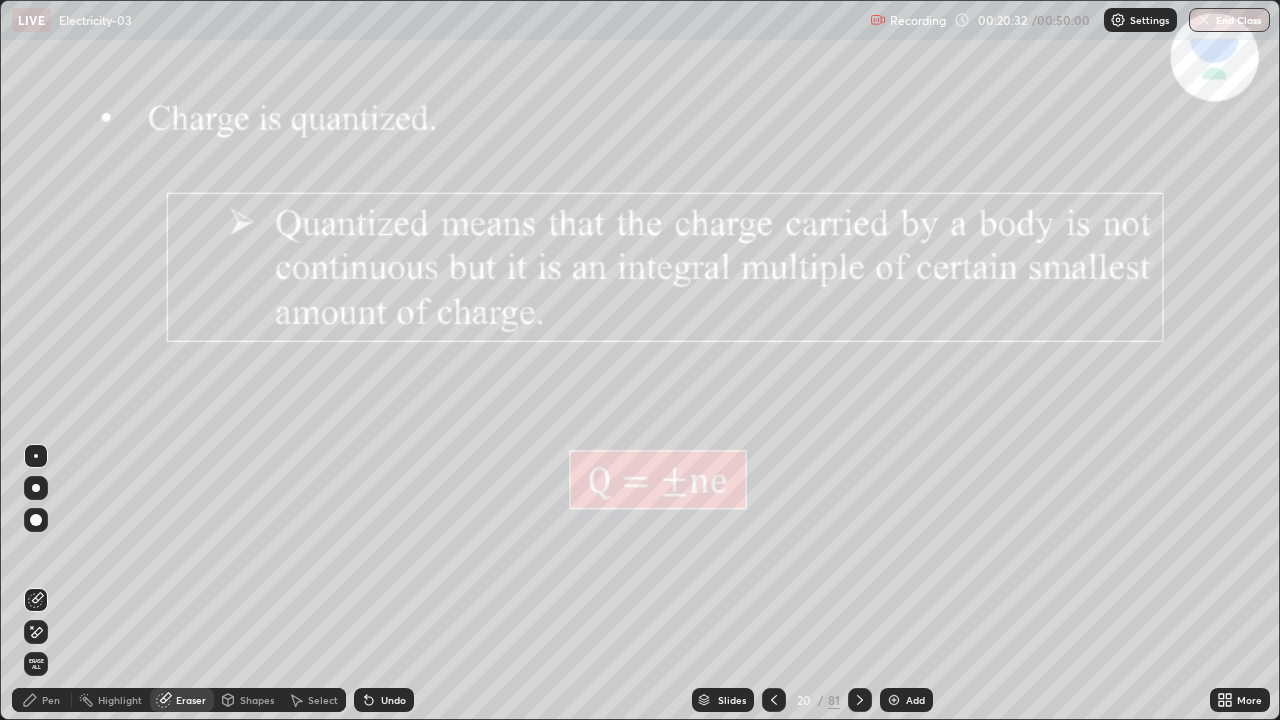 click on "Erase all" at bounding box center (36, 664) 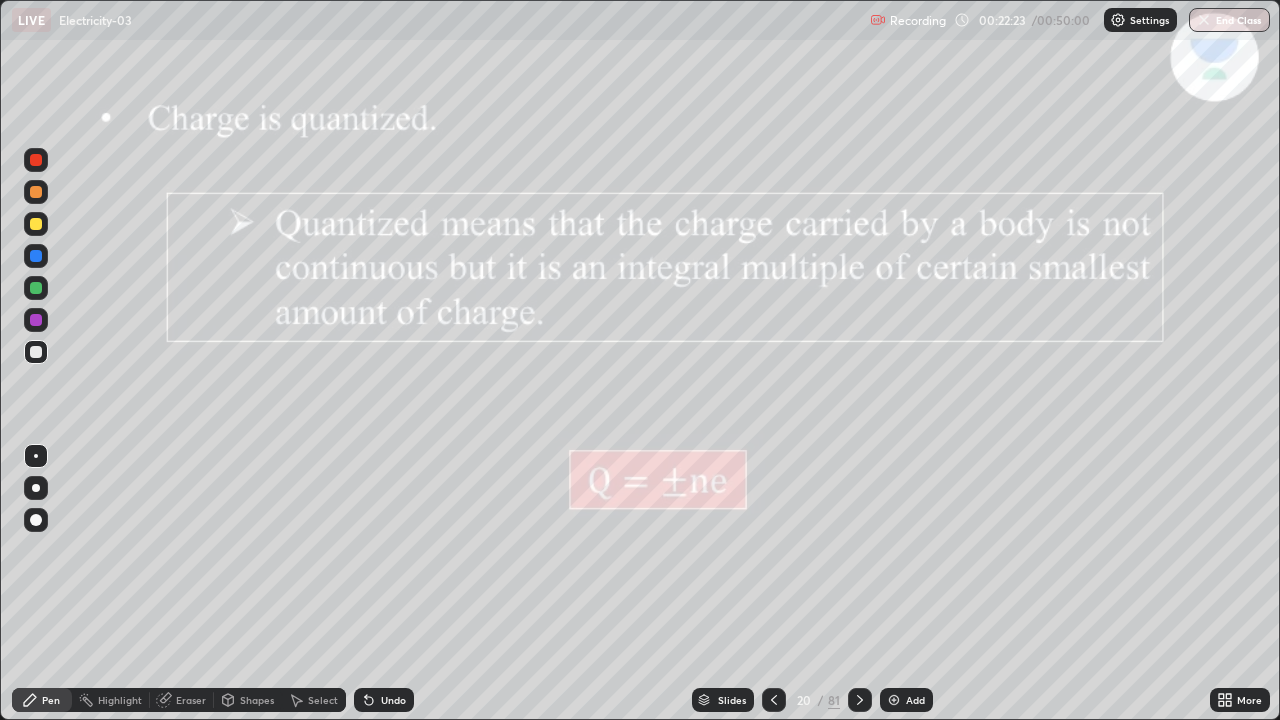click 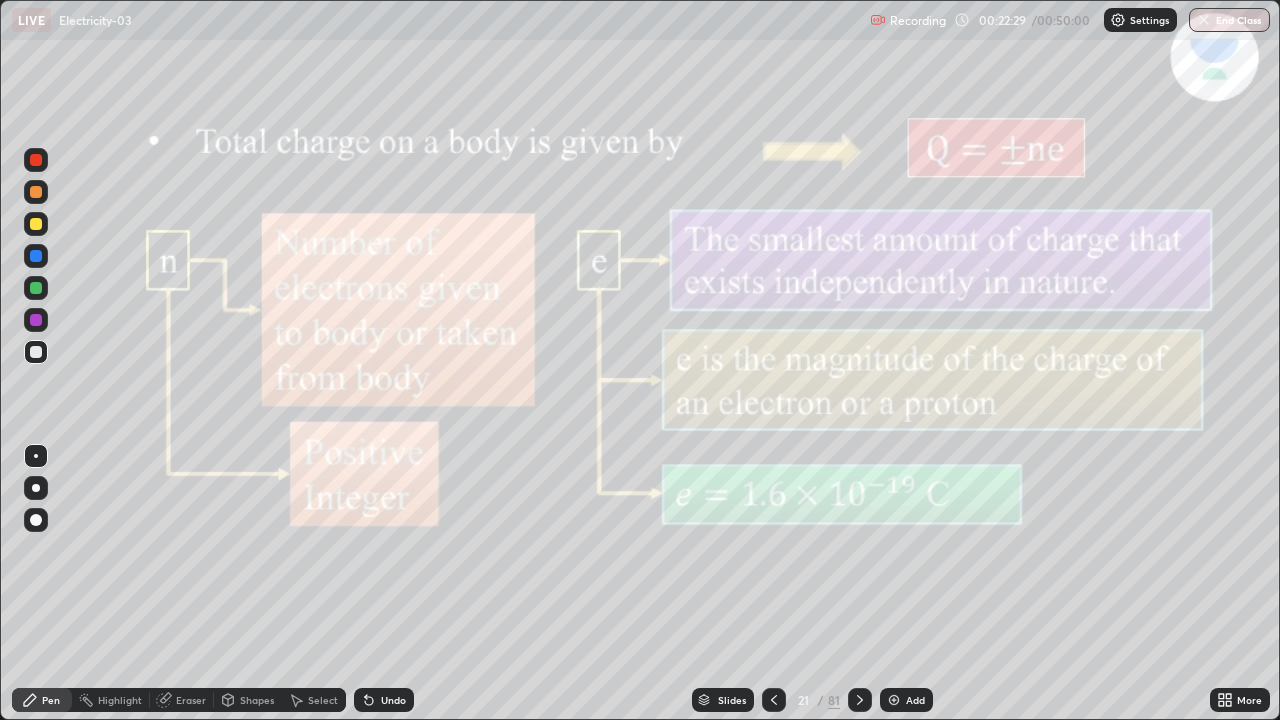 click 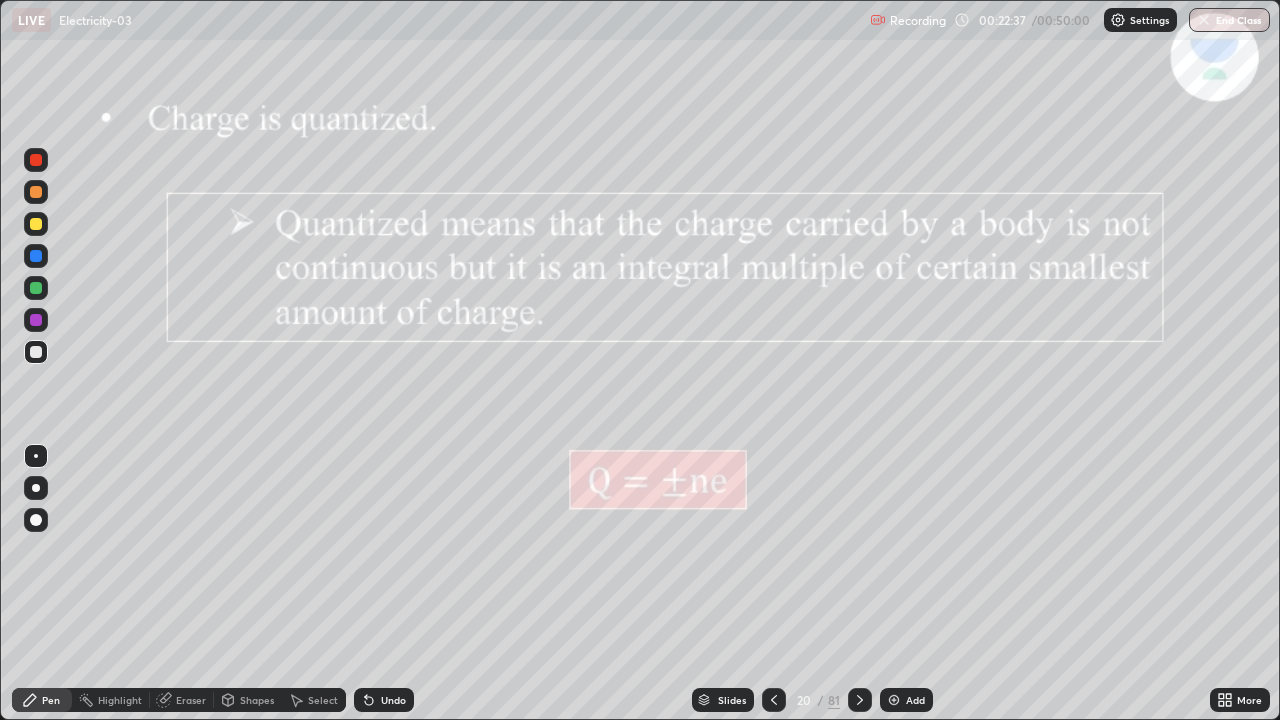 click 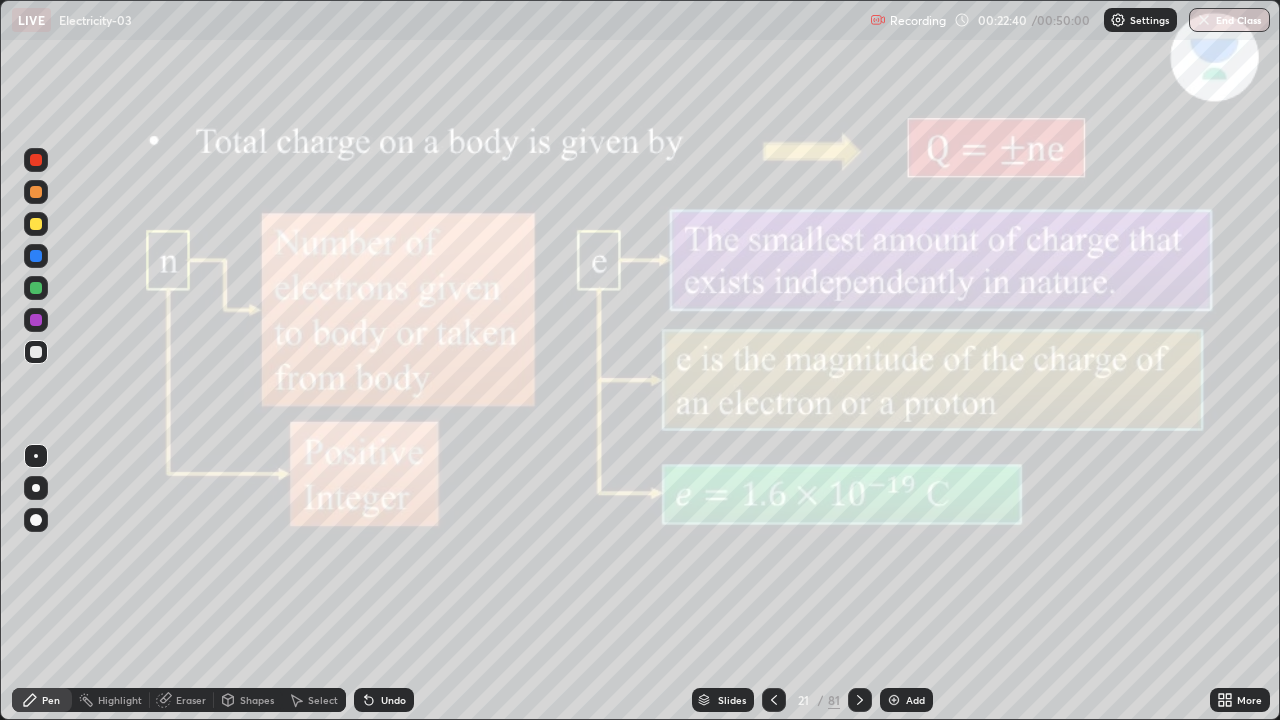 click on "Eraser" at bounding box center [182, 700] 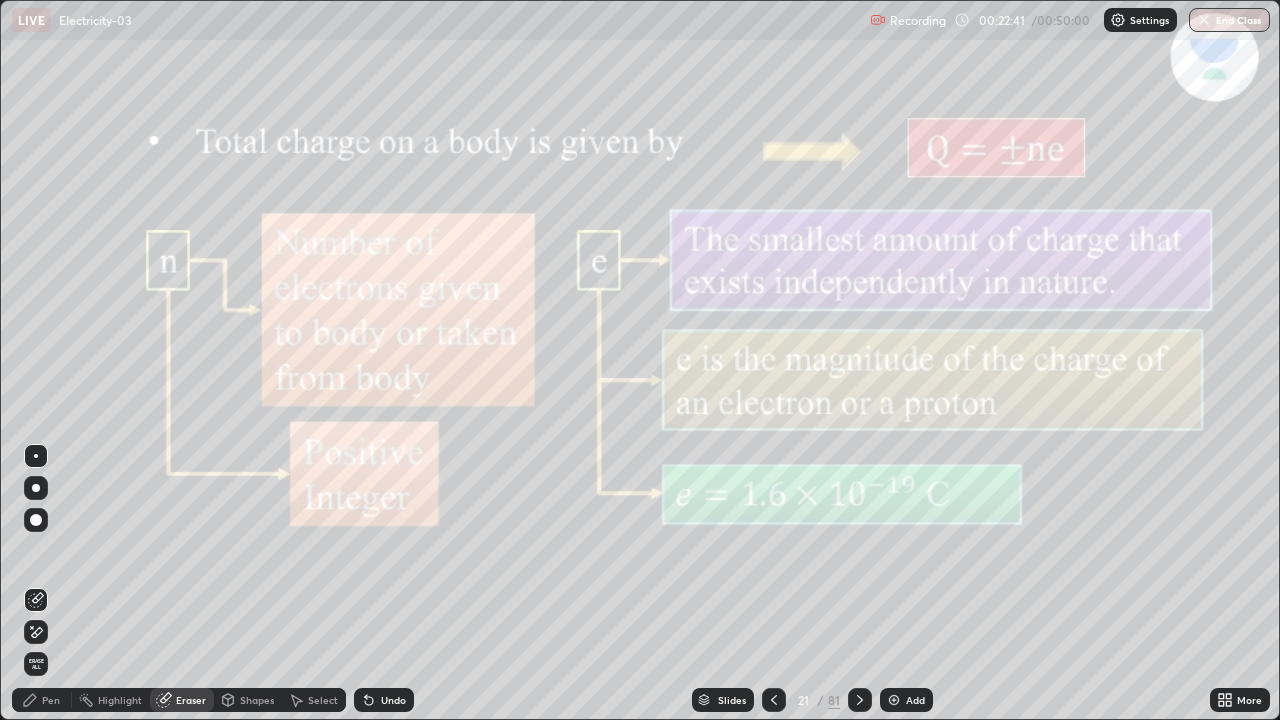 click on "Erase all" at bounding box center (36, 664) 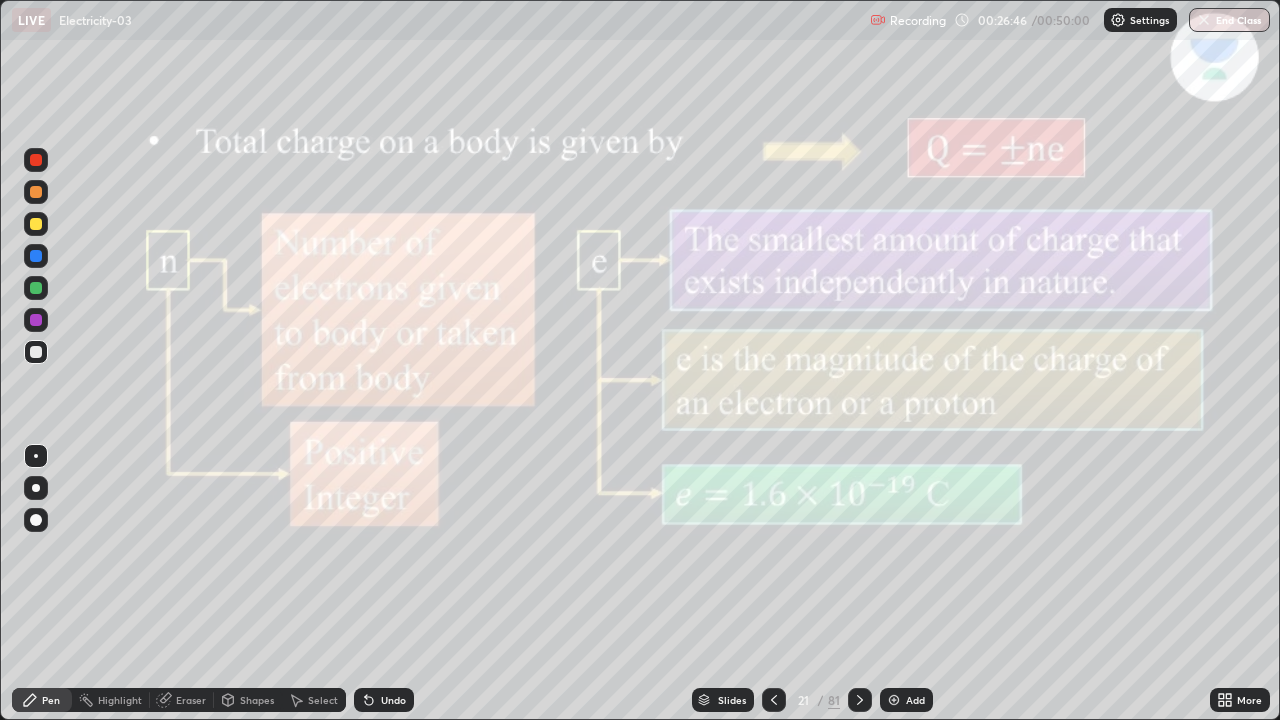 click 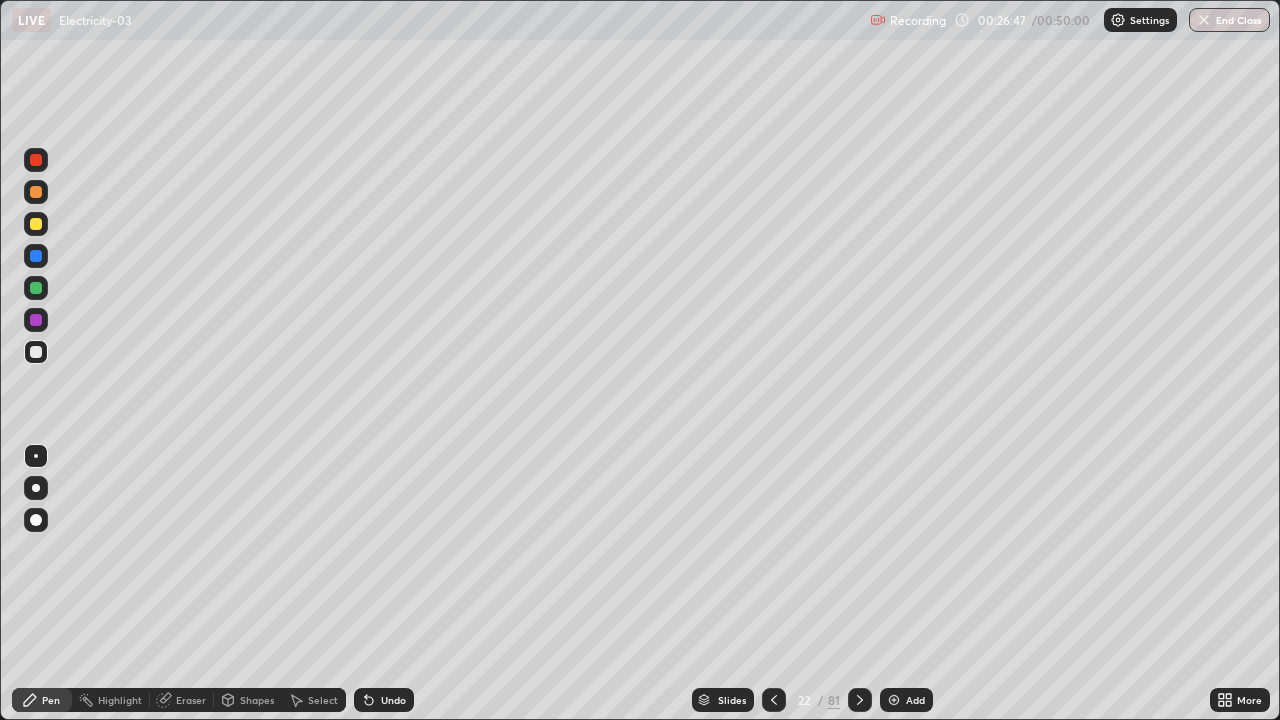 click 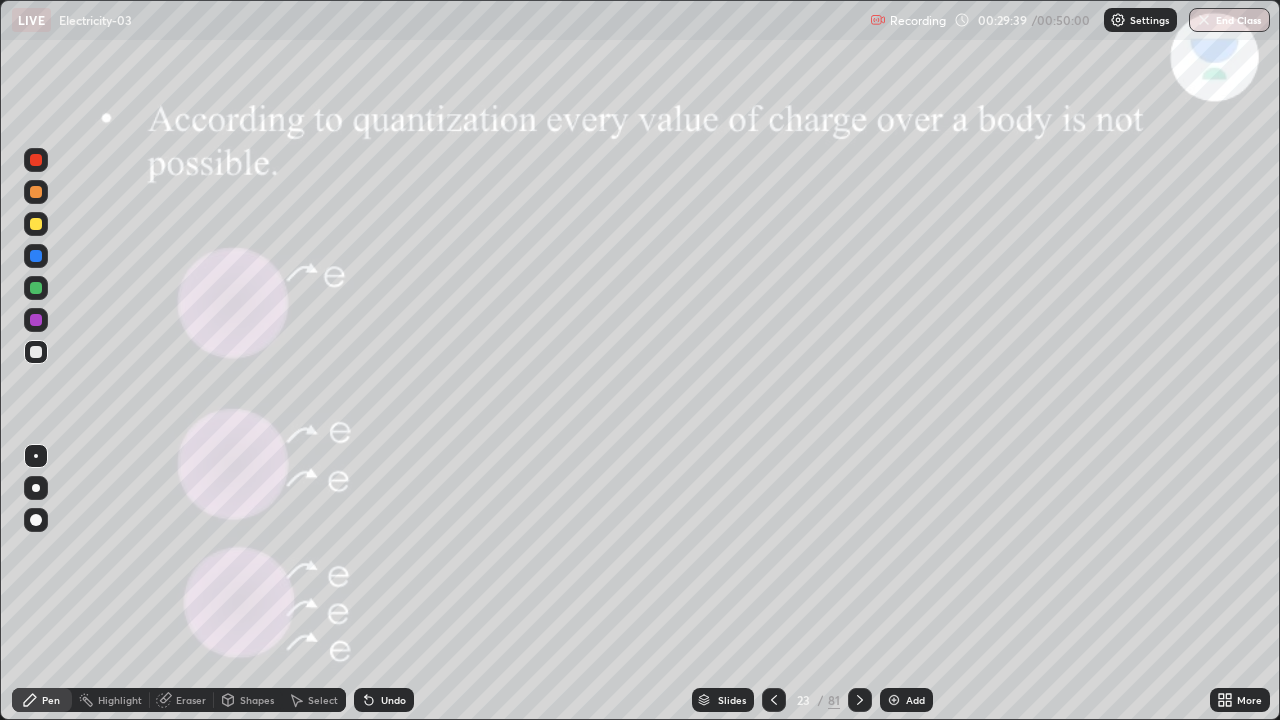 click 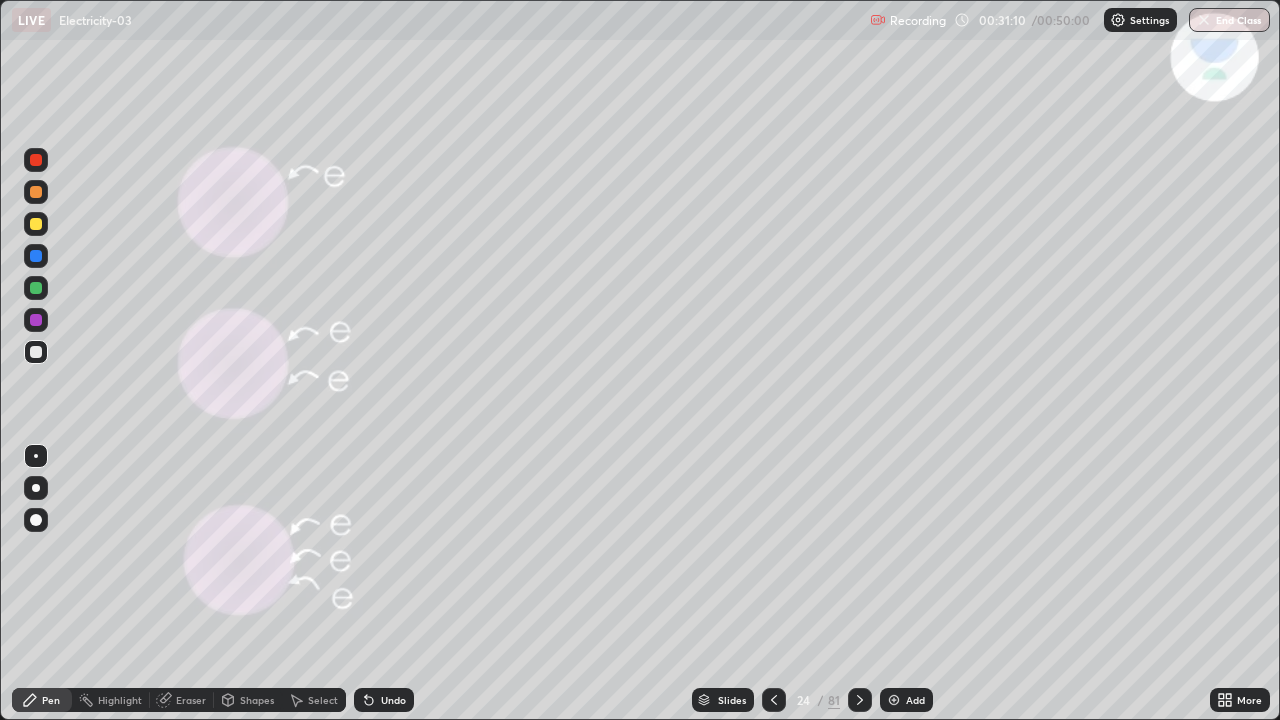click 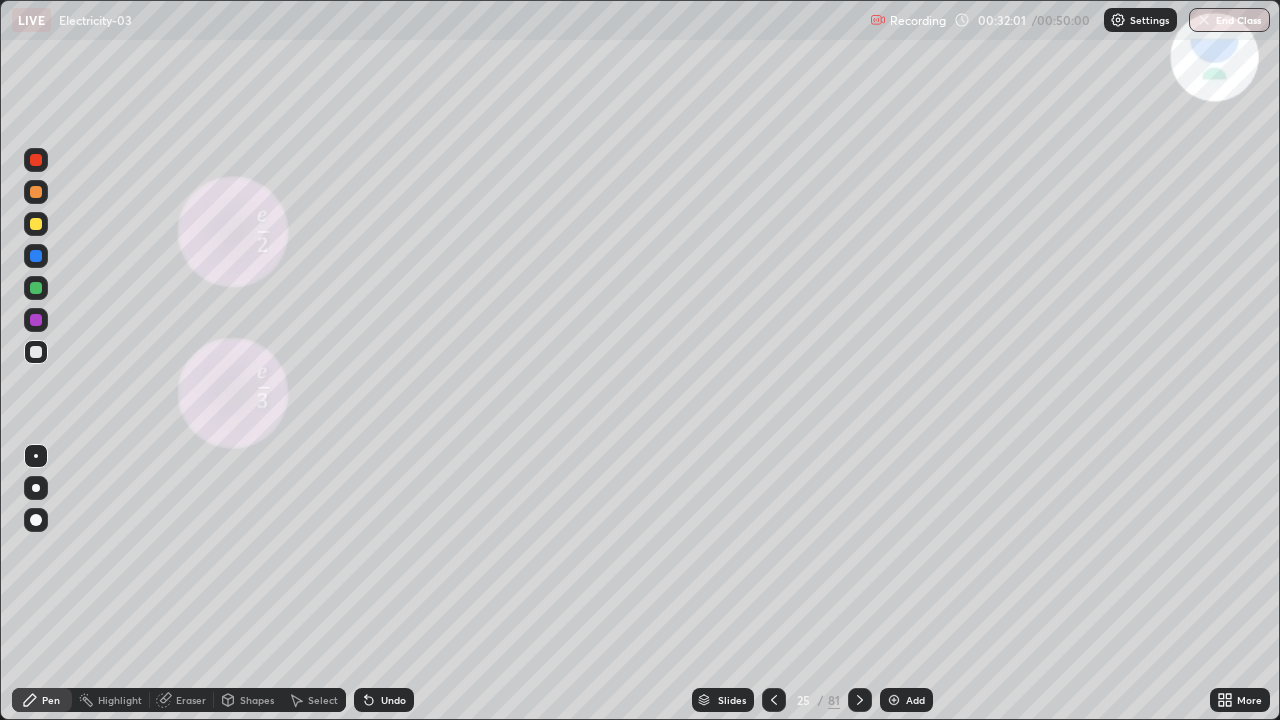 click 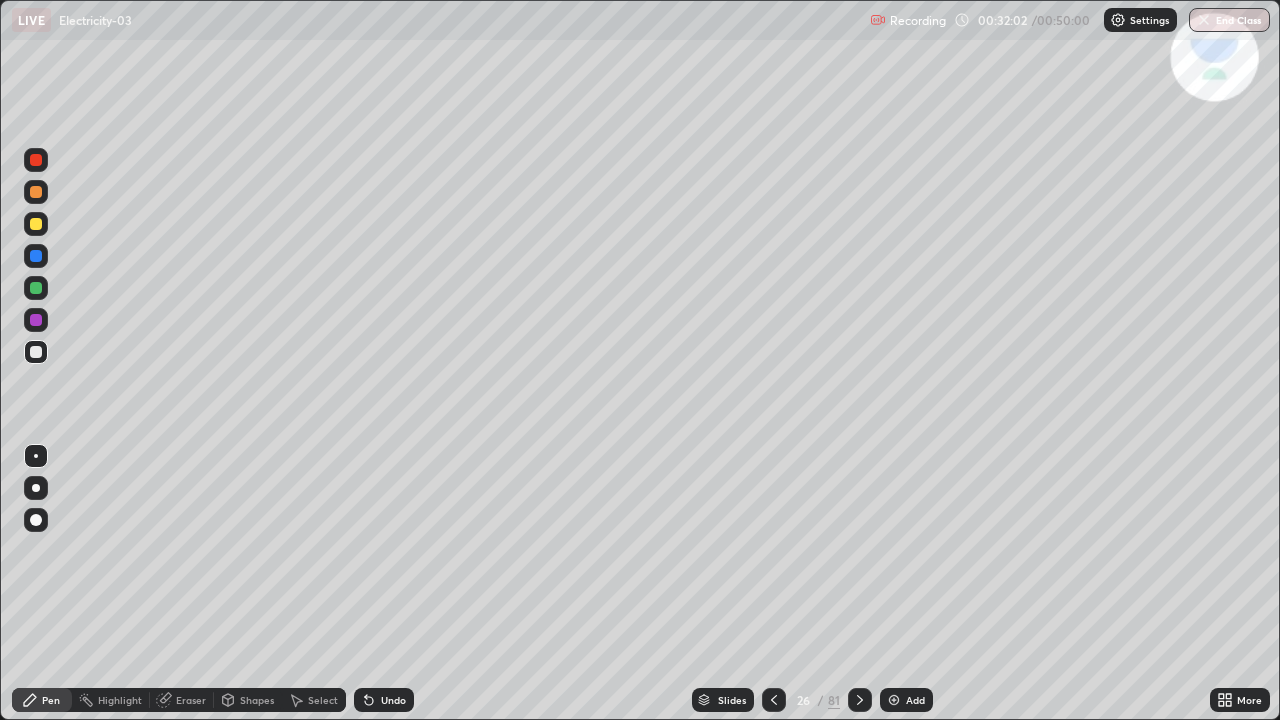 click 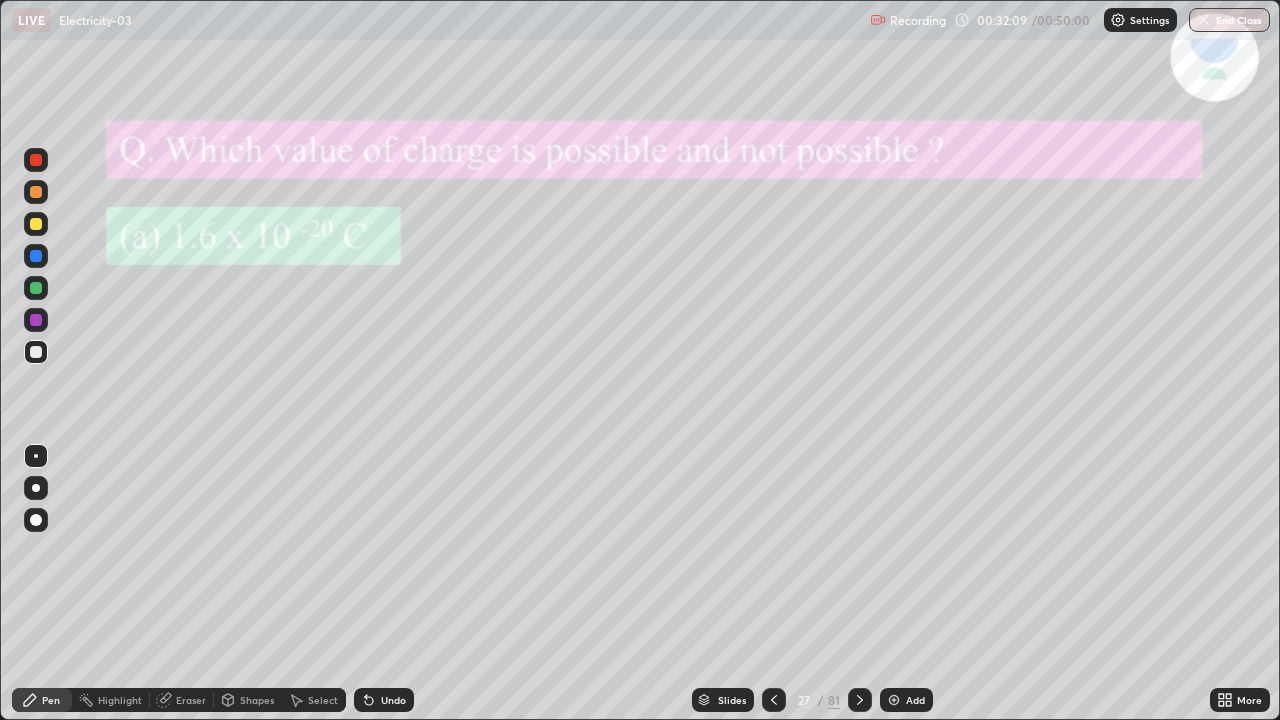 click 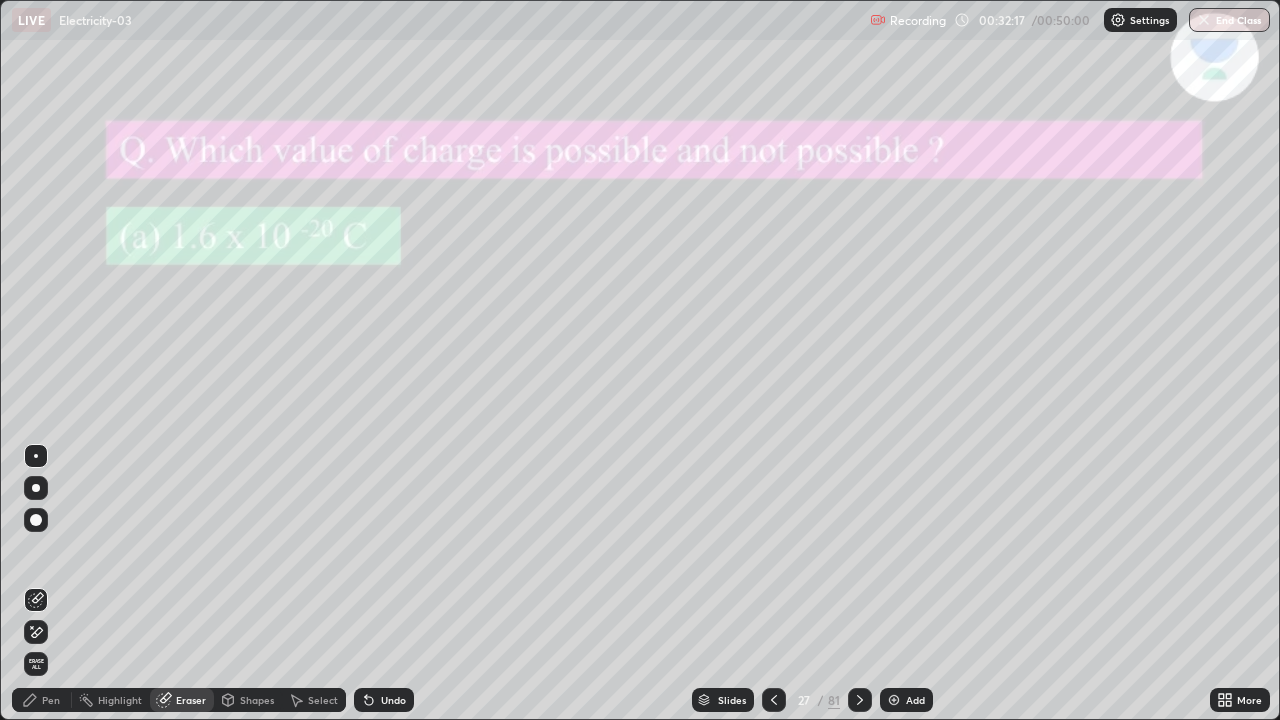 click 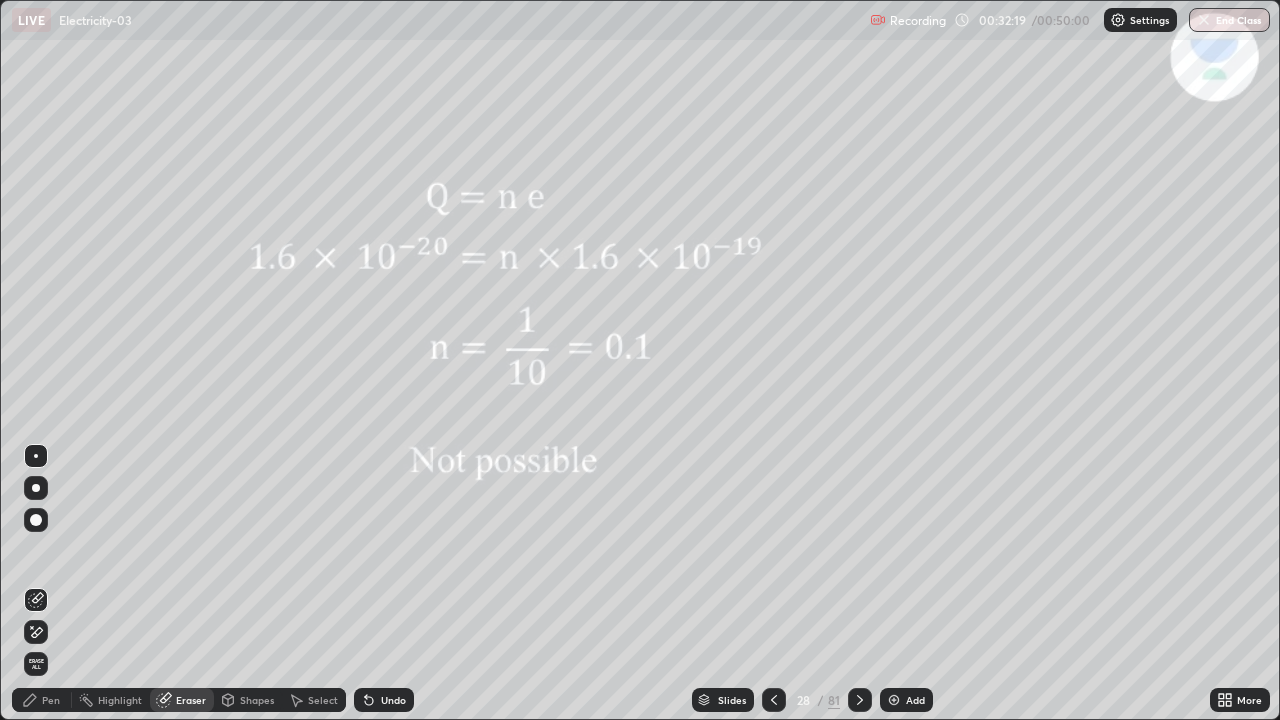 click at bounding box center (774, 700) 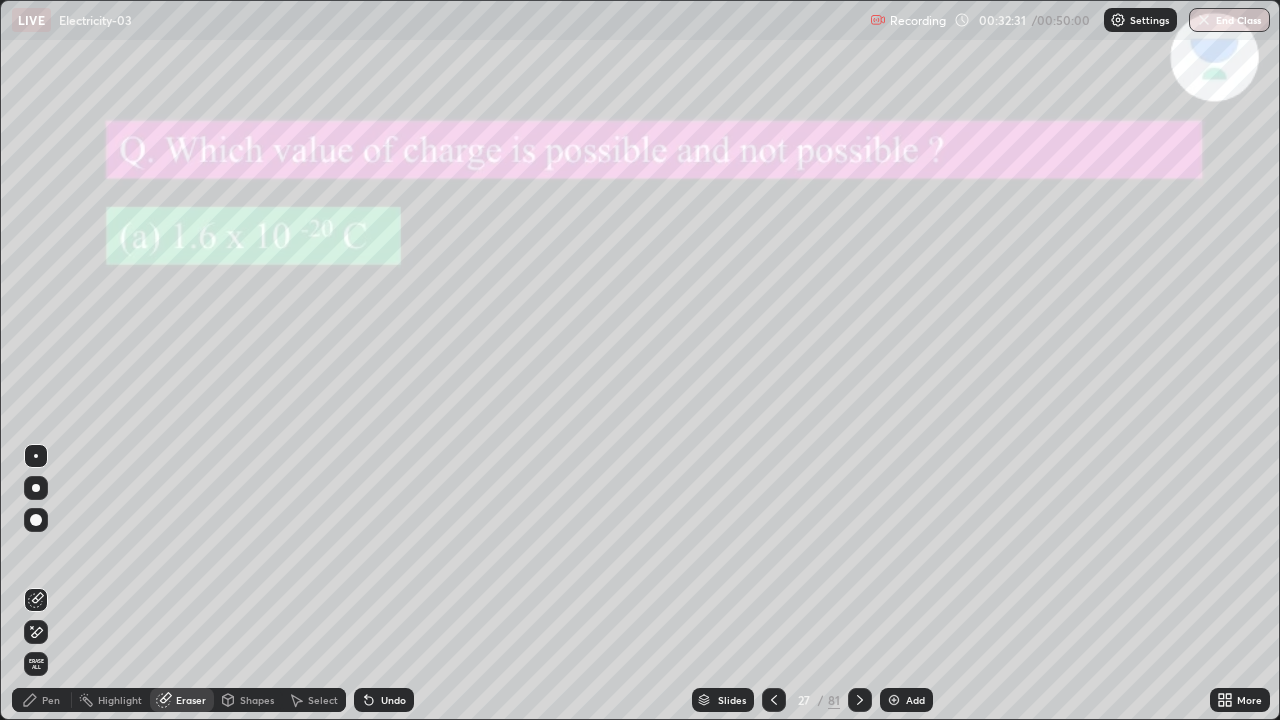 click on "Pen" at bounding box center [51, 700] 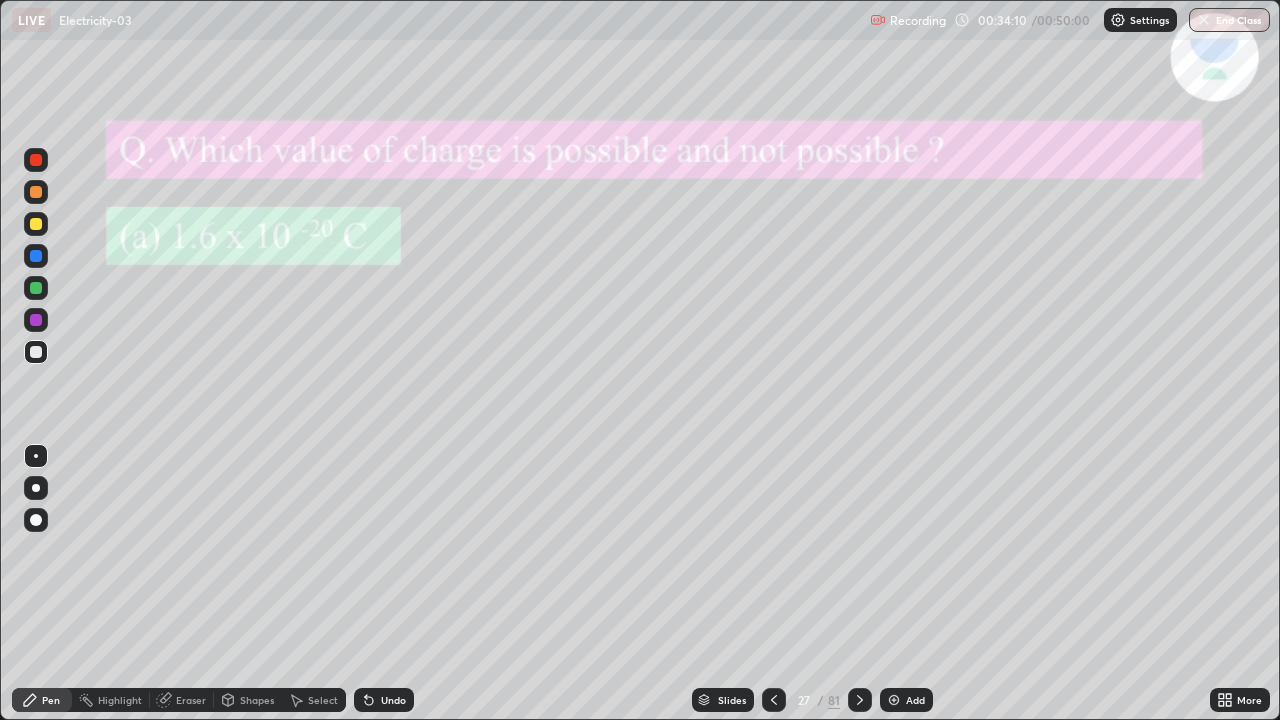 click 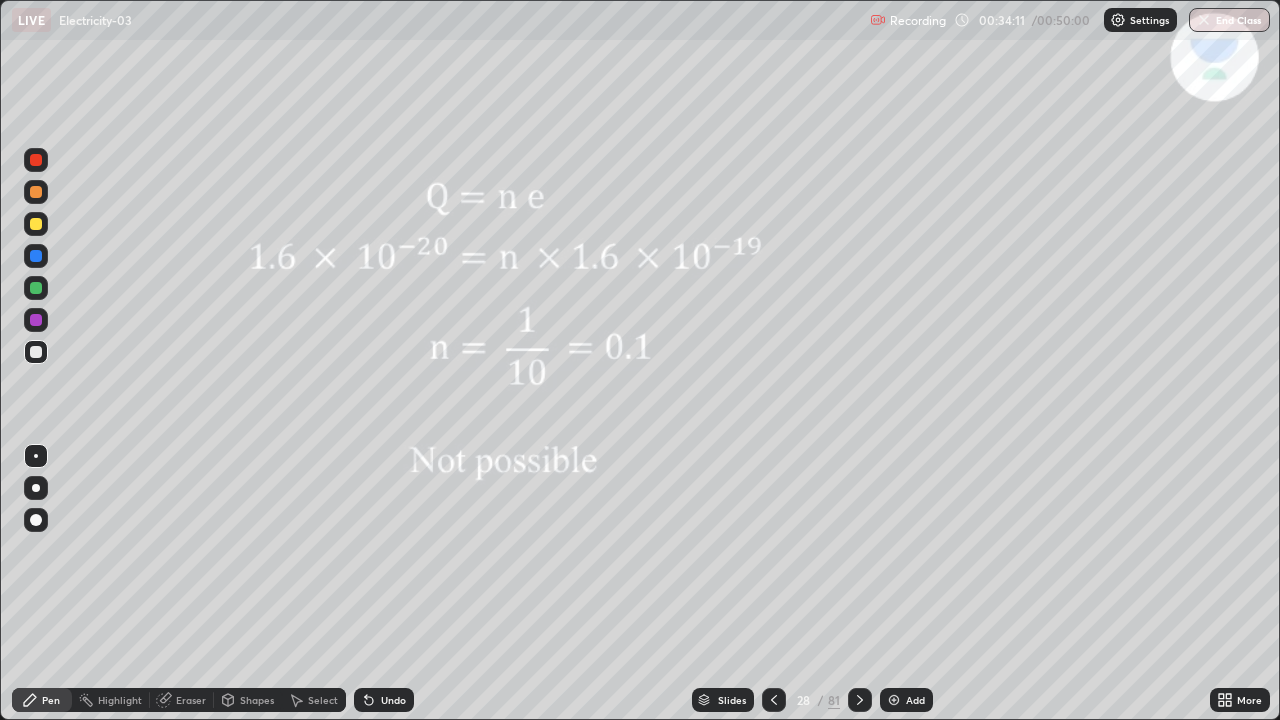 click 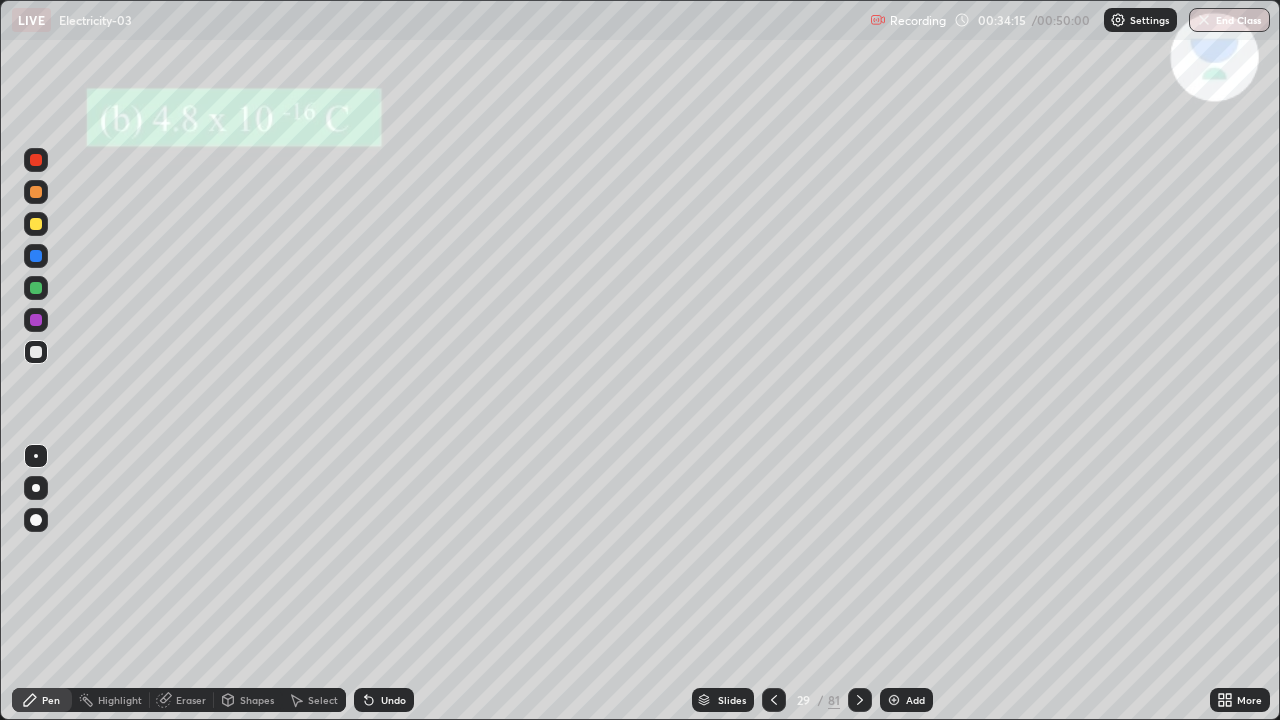 click 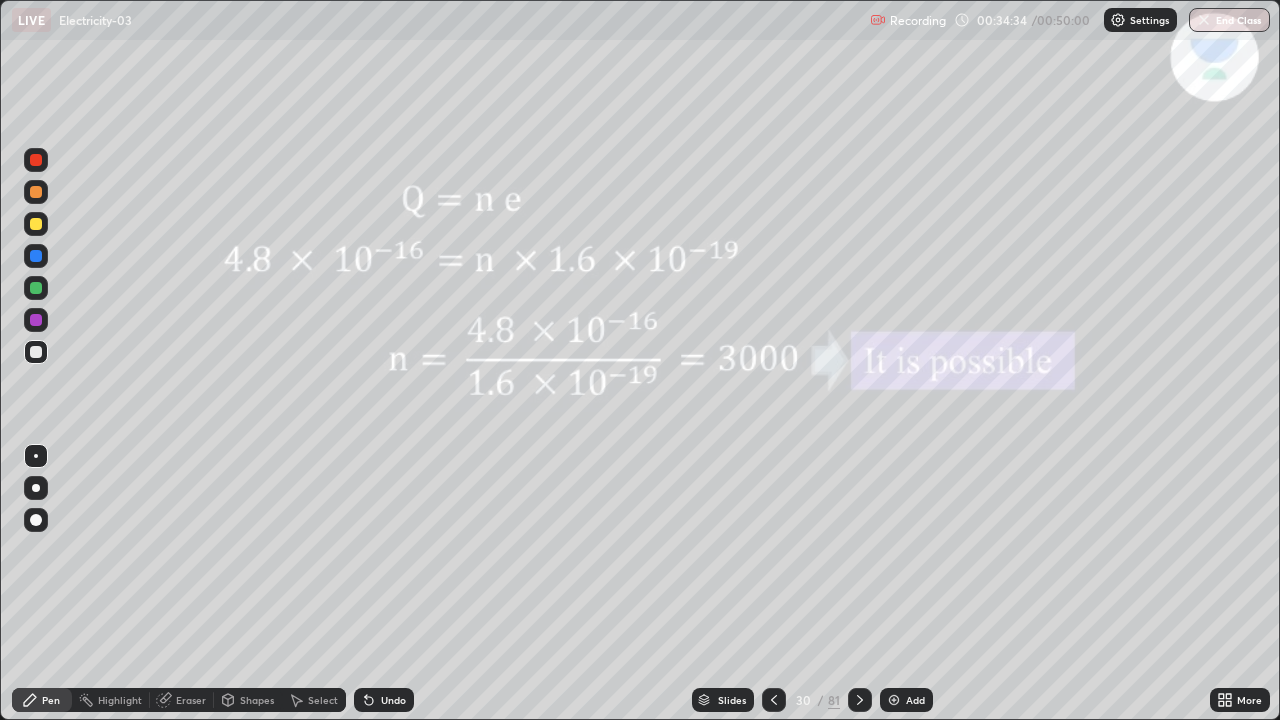 click on "Eraser" at bounding box center [191, 700] 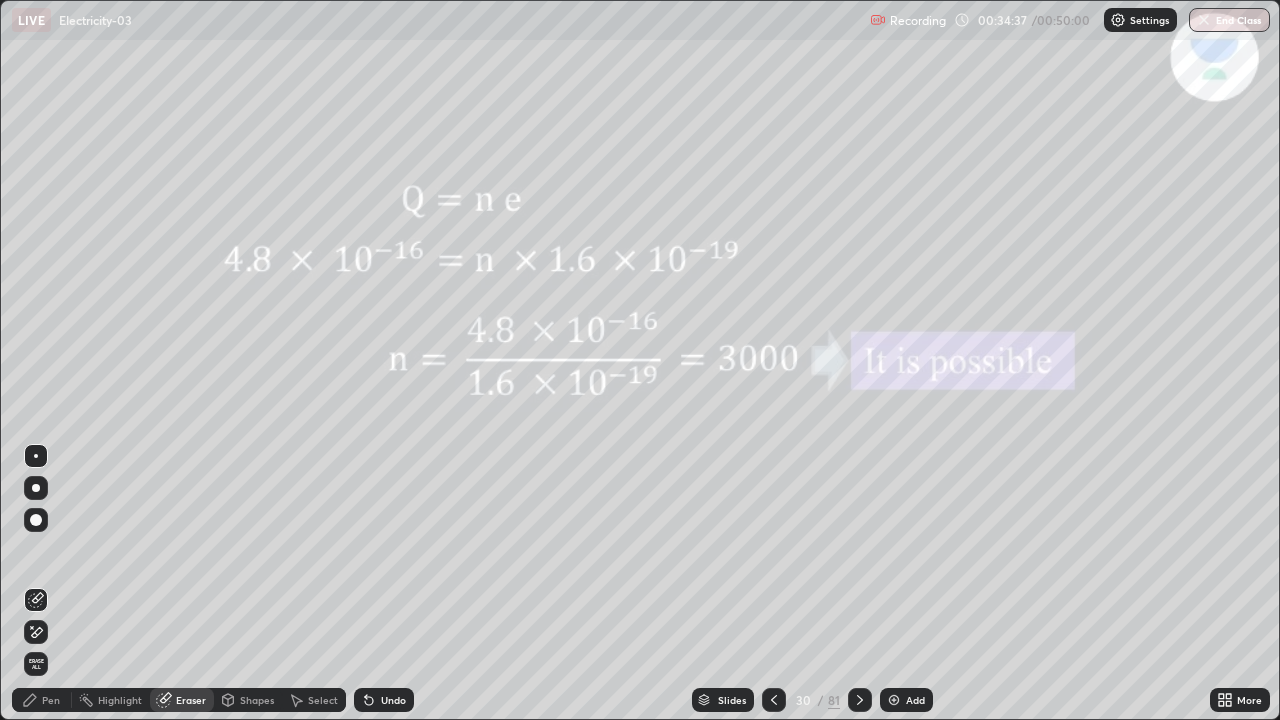 click on "Pen" at bounding box center [42, 700] 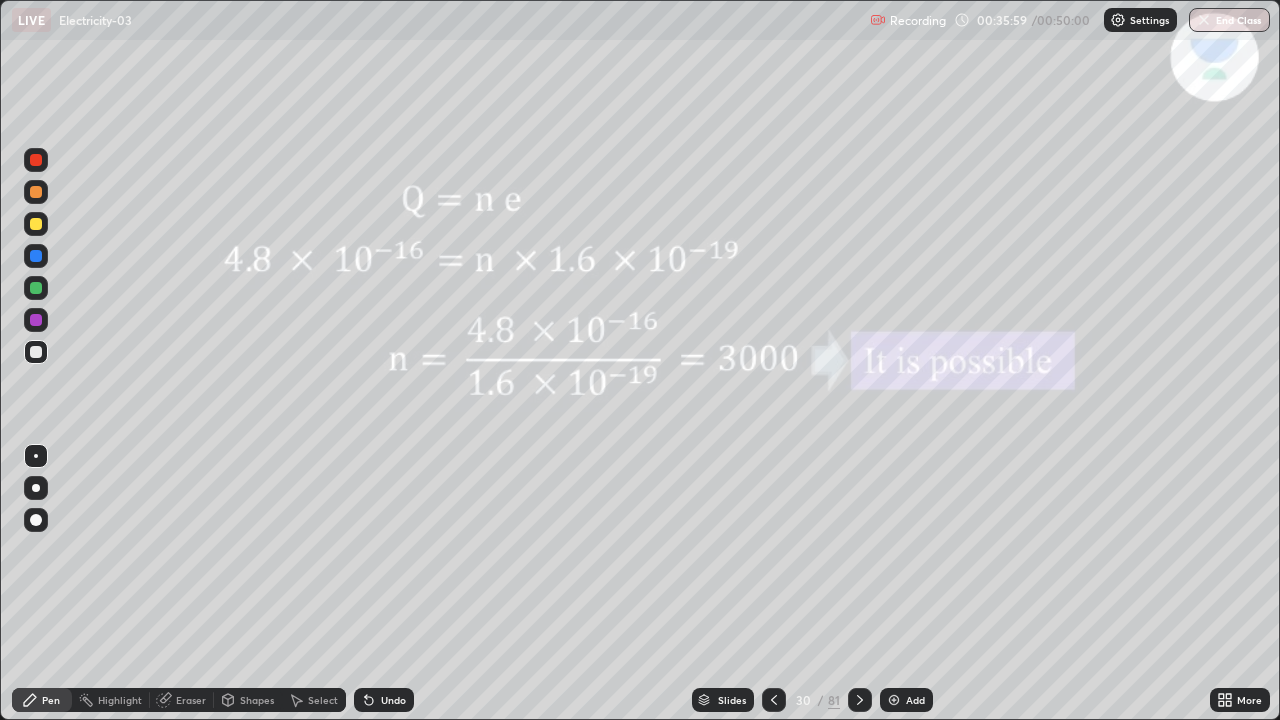 click 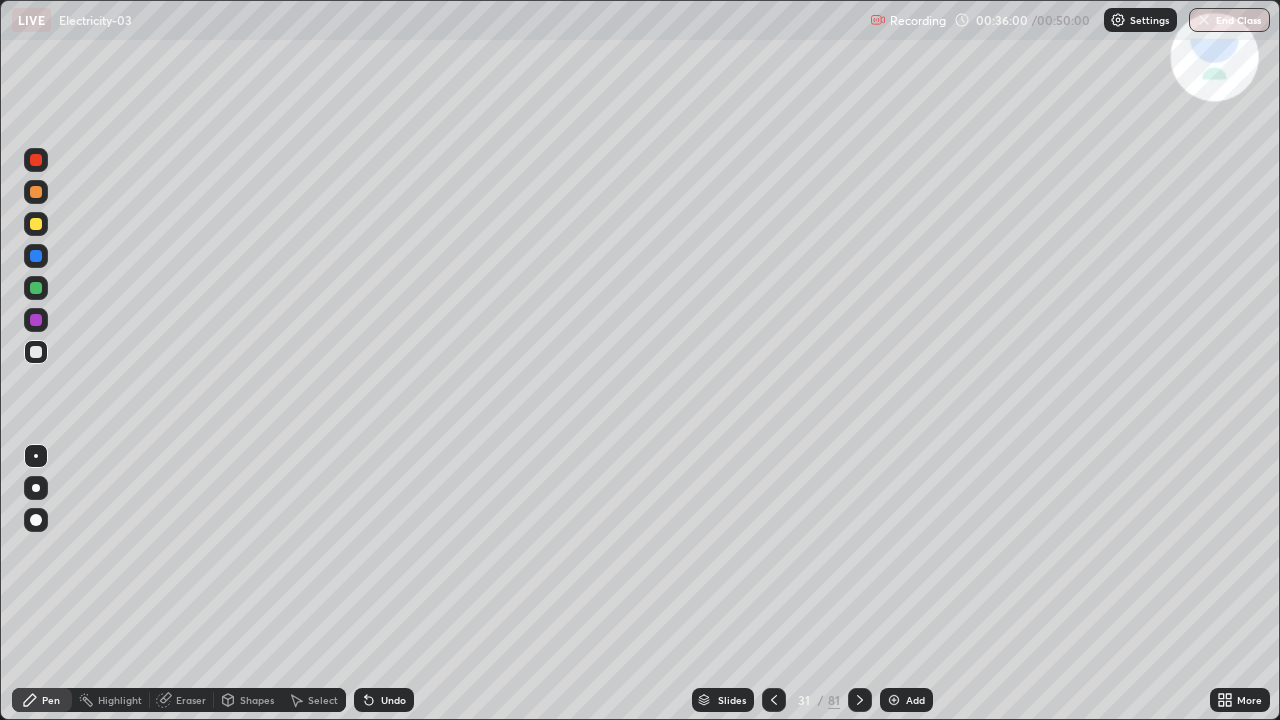 click 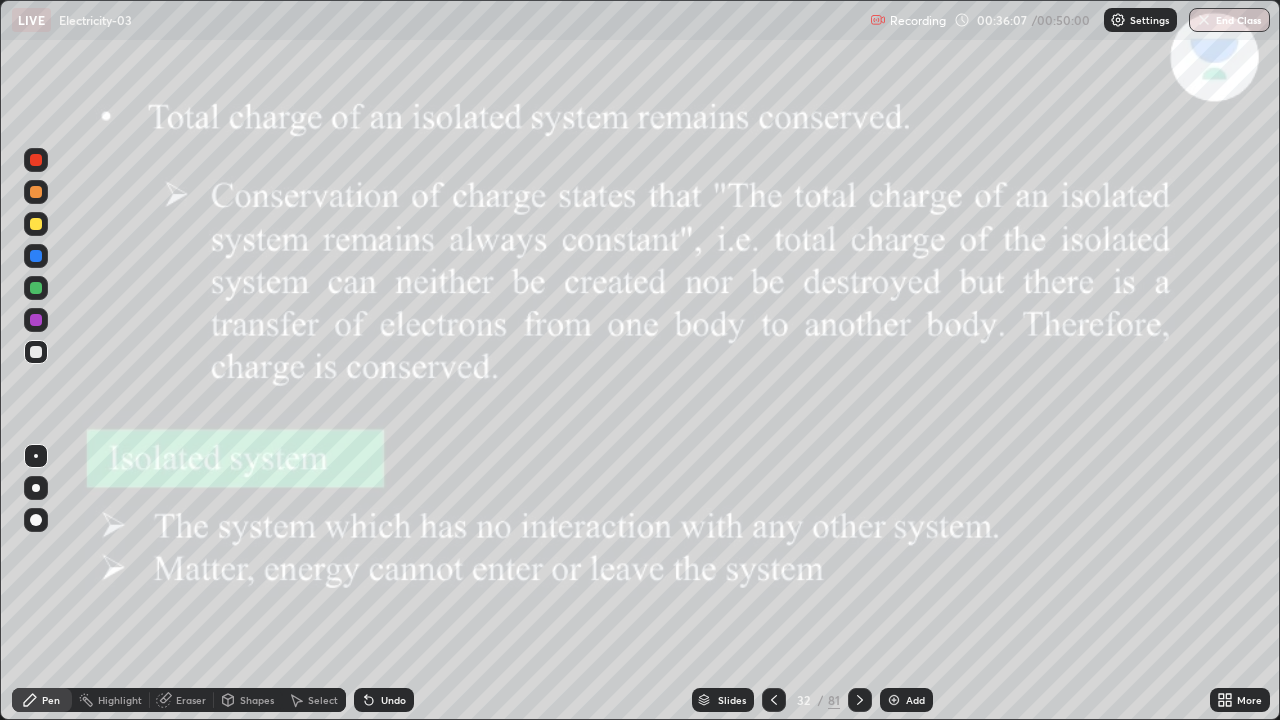 click 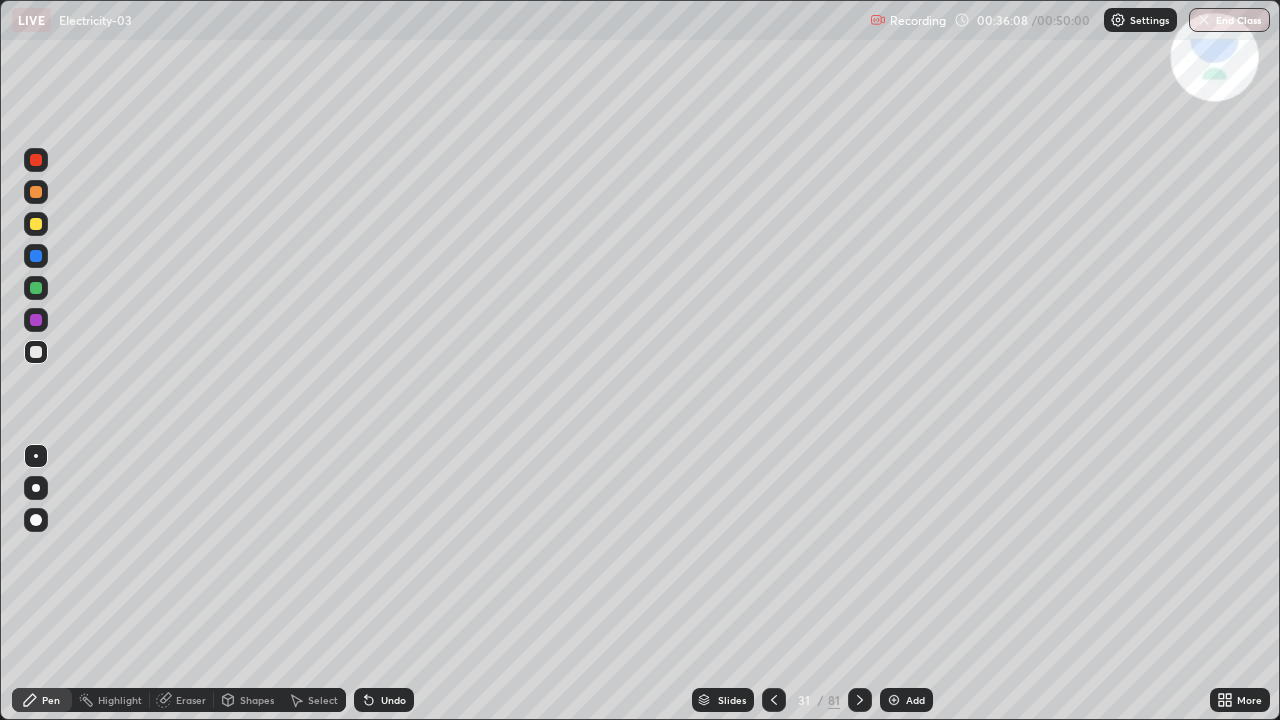 click at bounding box center (894, 700) 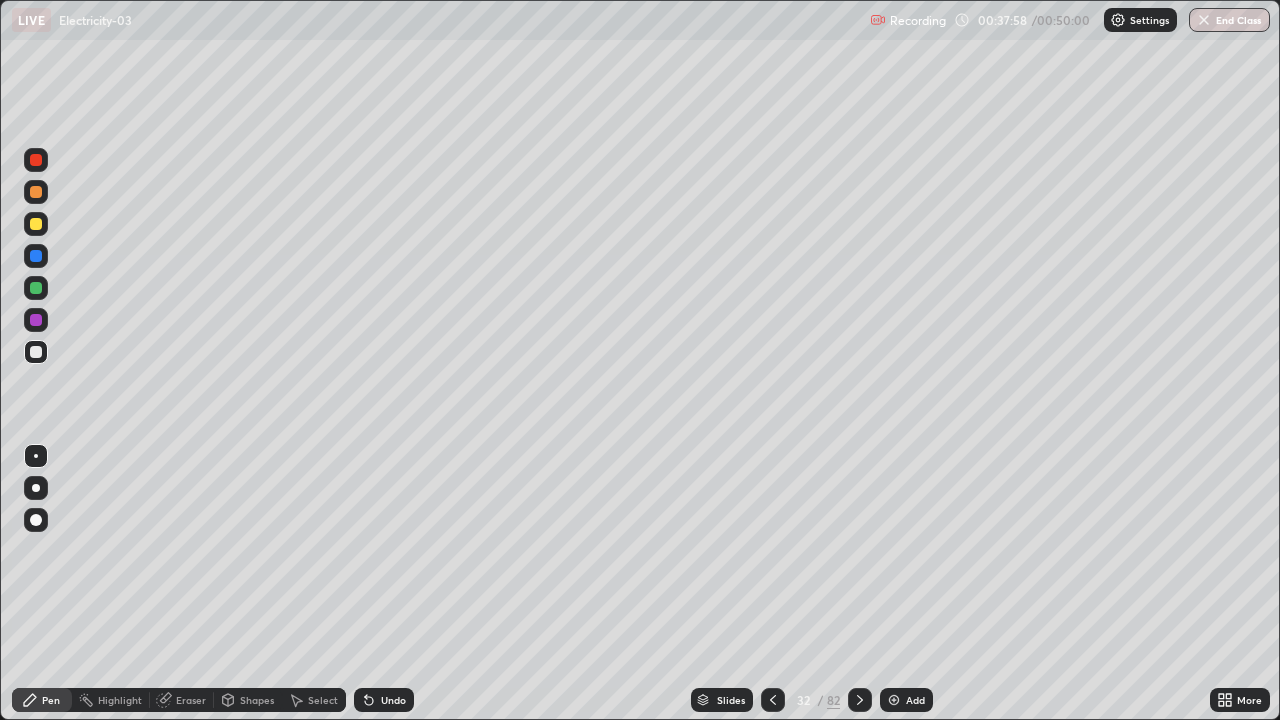 click on "Eraser" at bounding box center (191, 700) 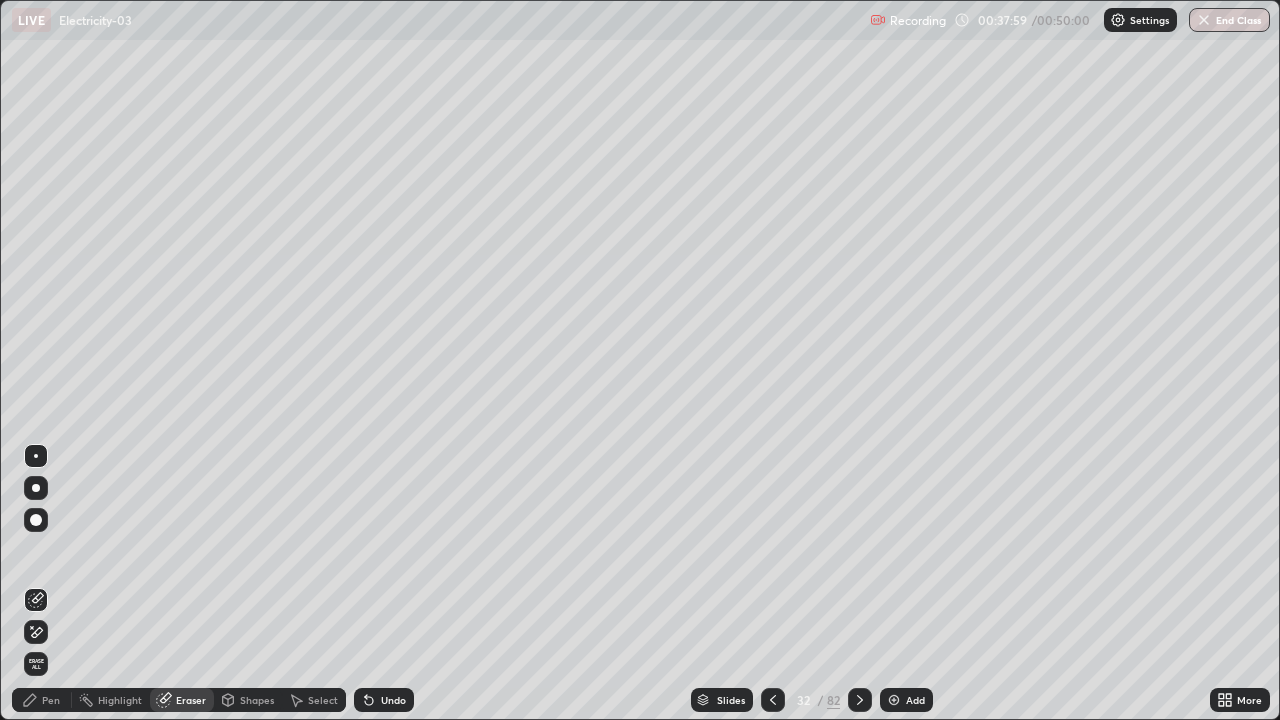 click 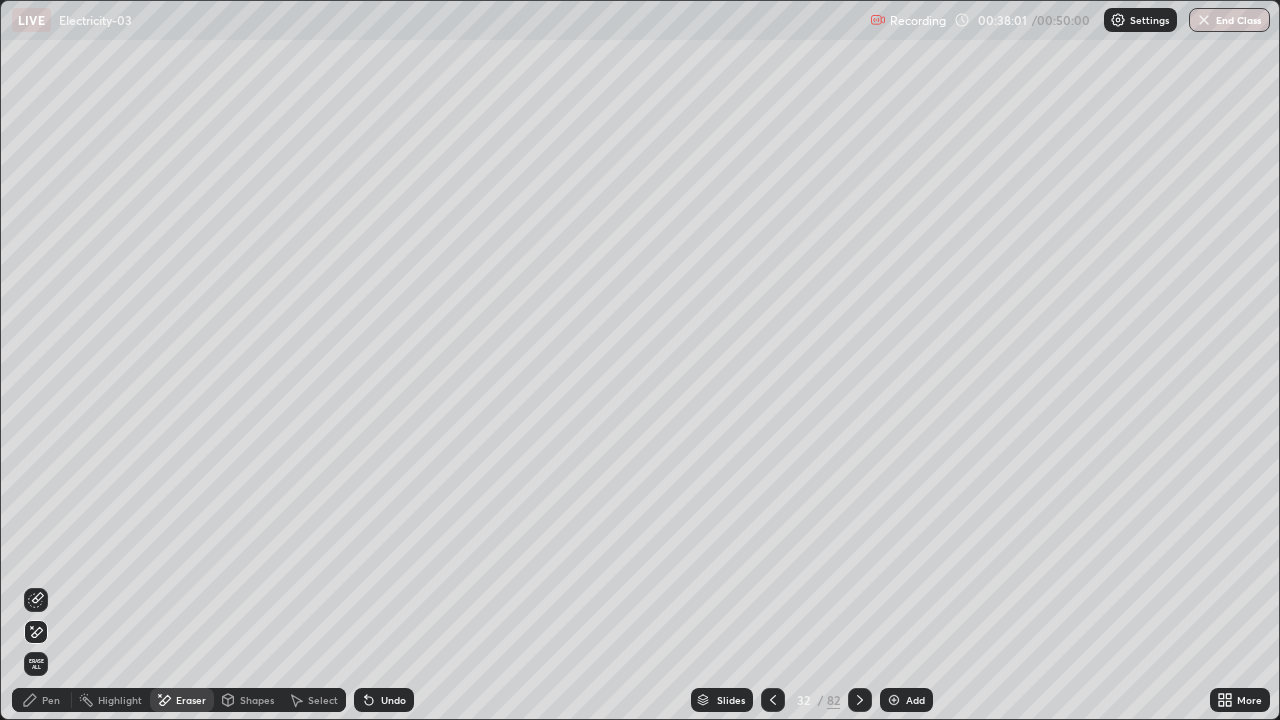 click on "Pen" at bounding box center [42, 700] 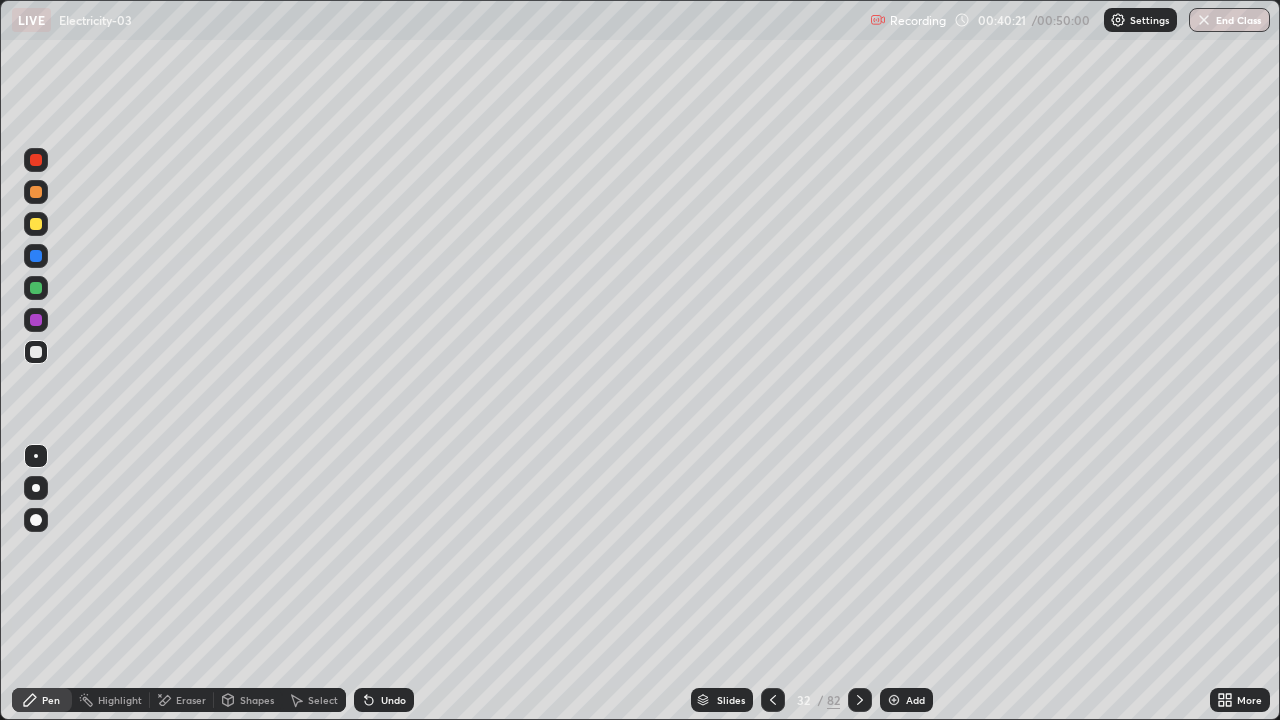 click 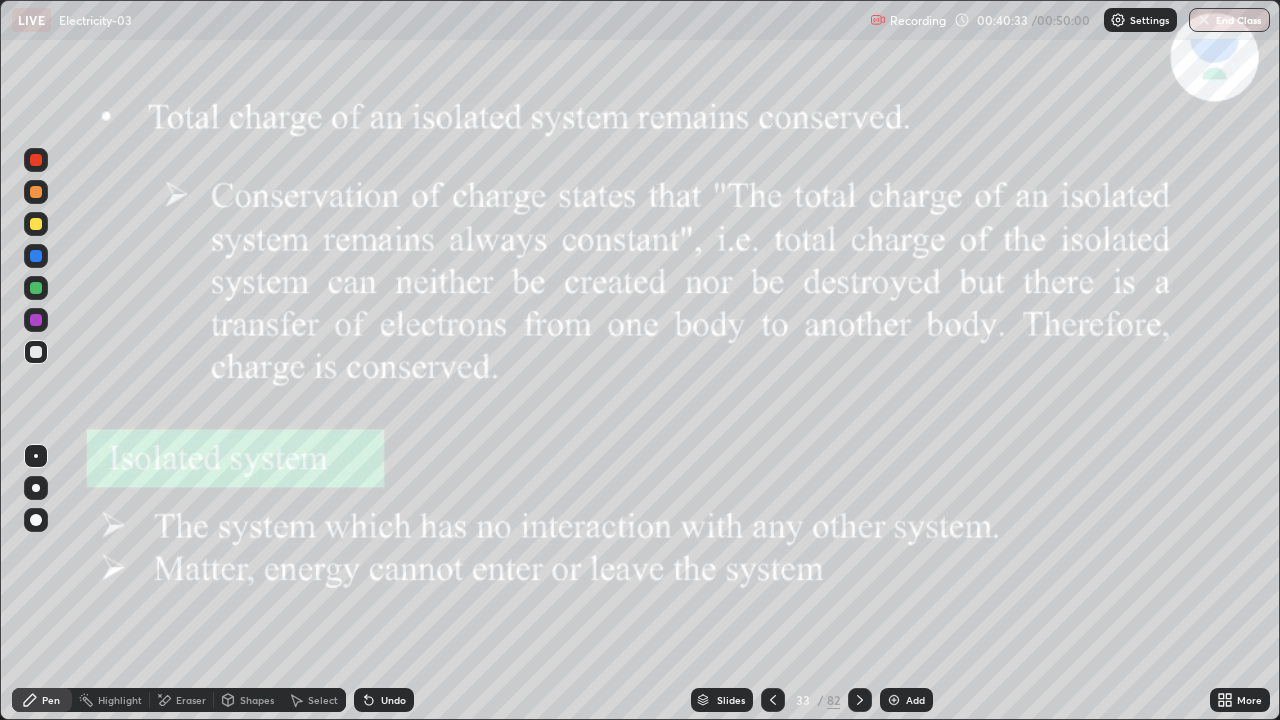 click 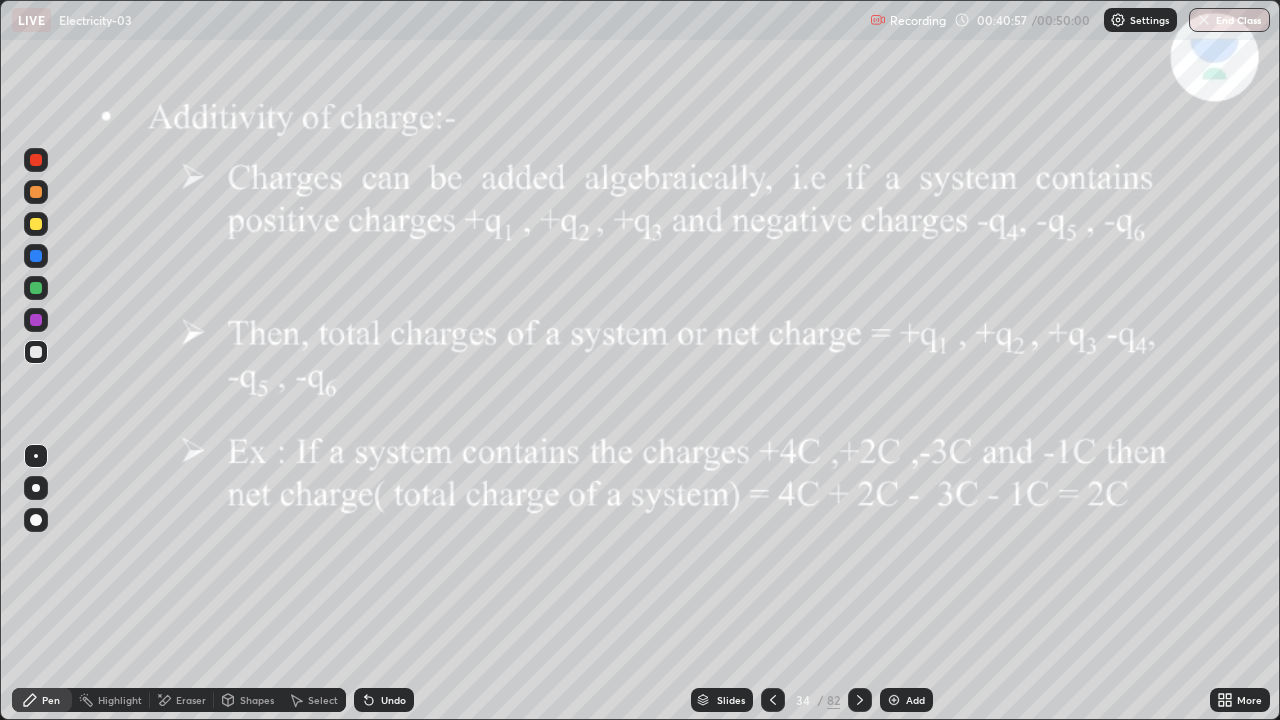 click 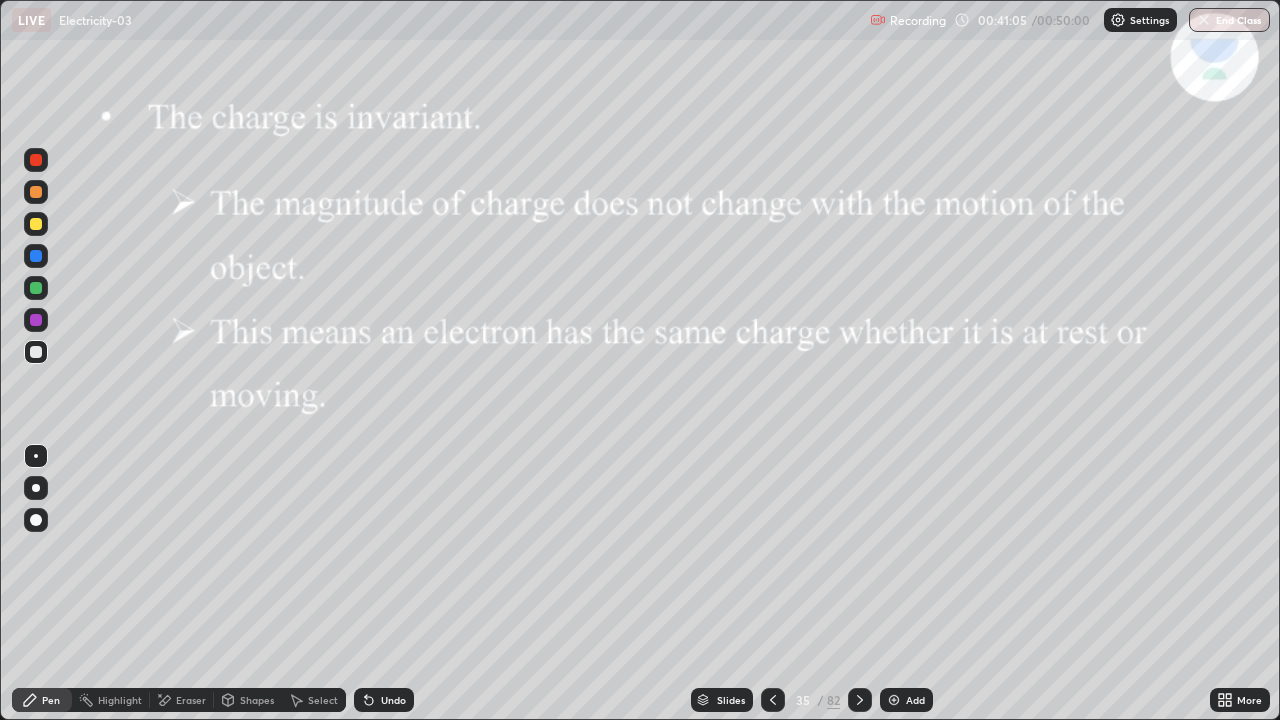 click 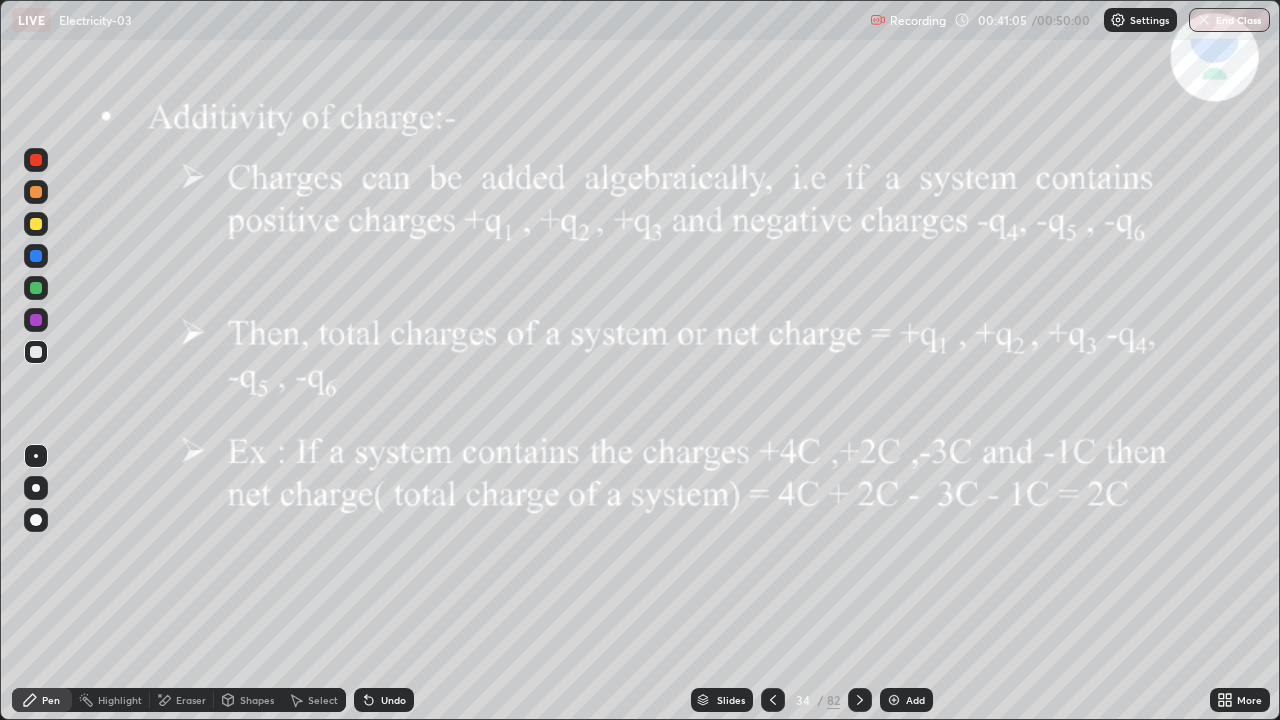 click at bounding box center [773, 700] 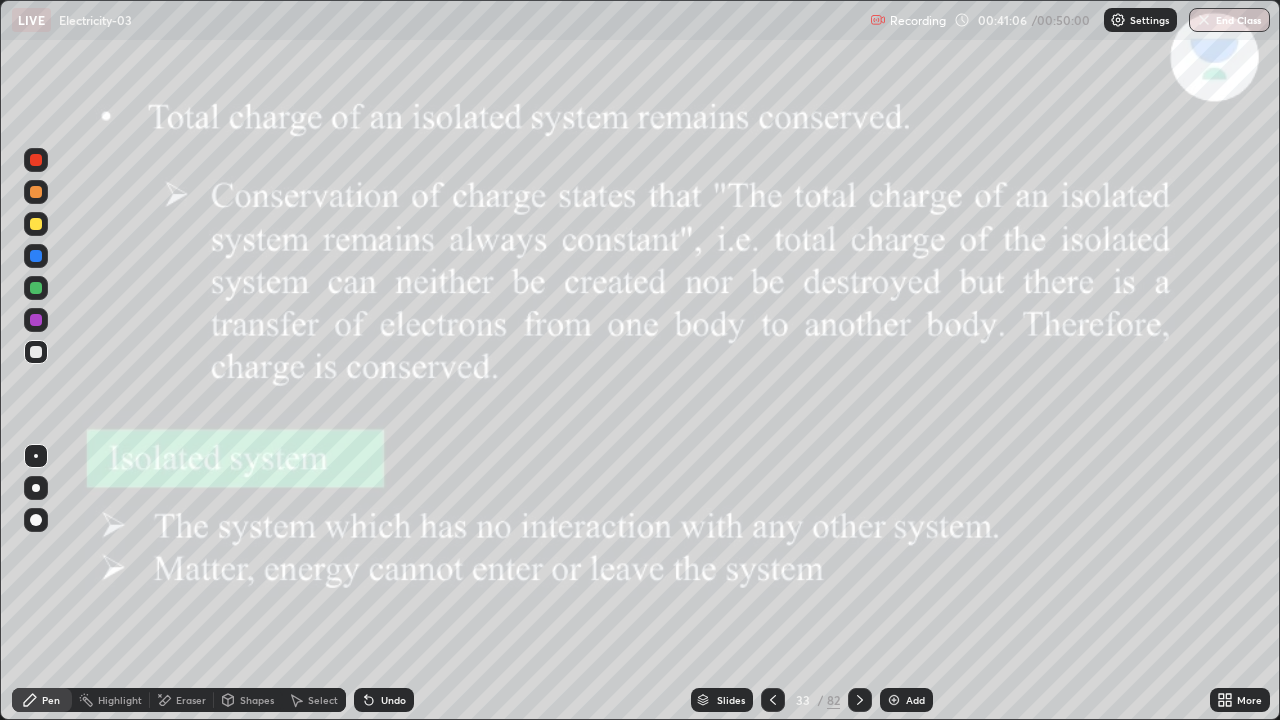 click 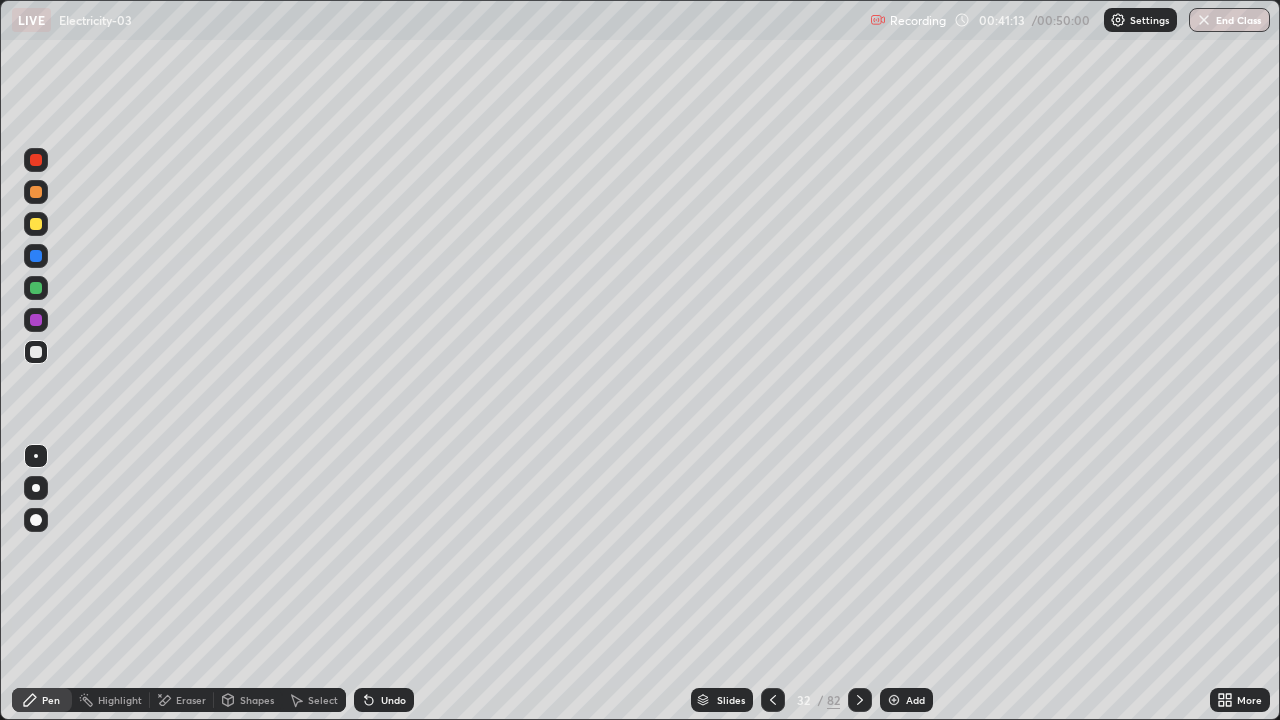 click 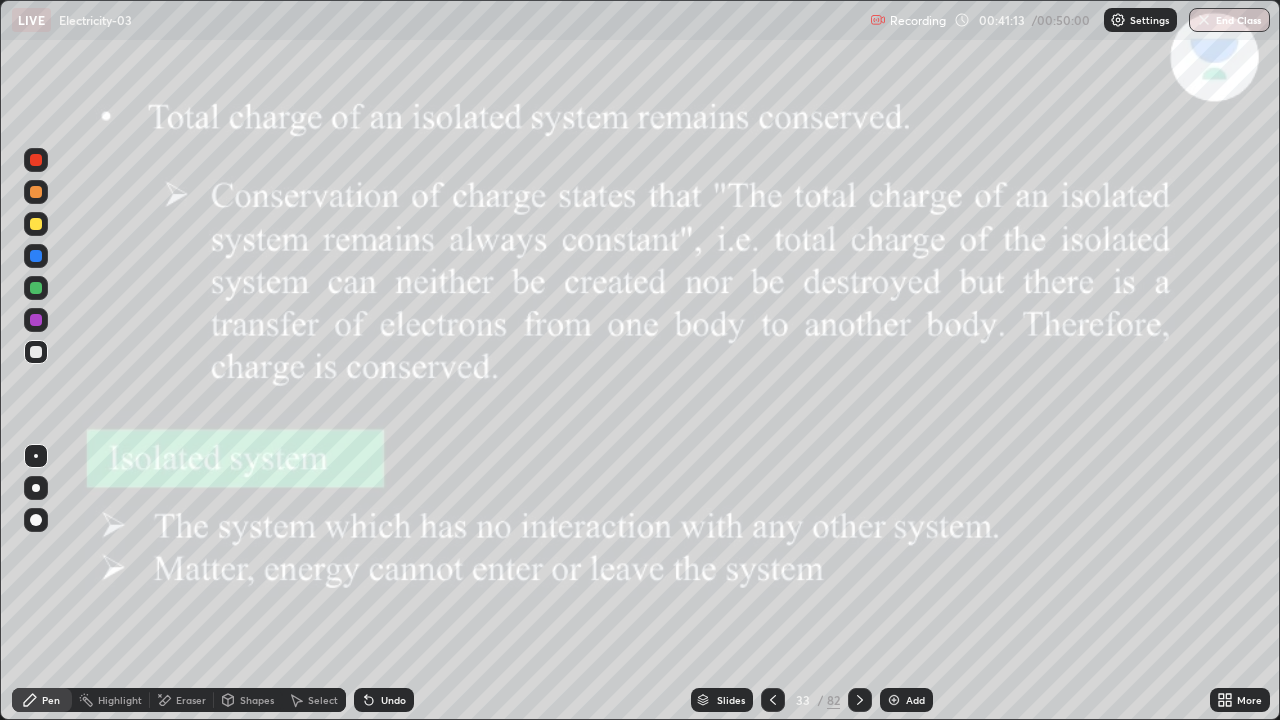 click 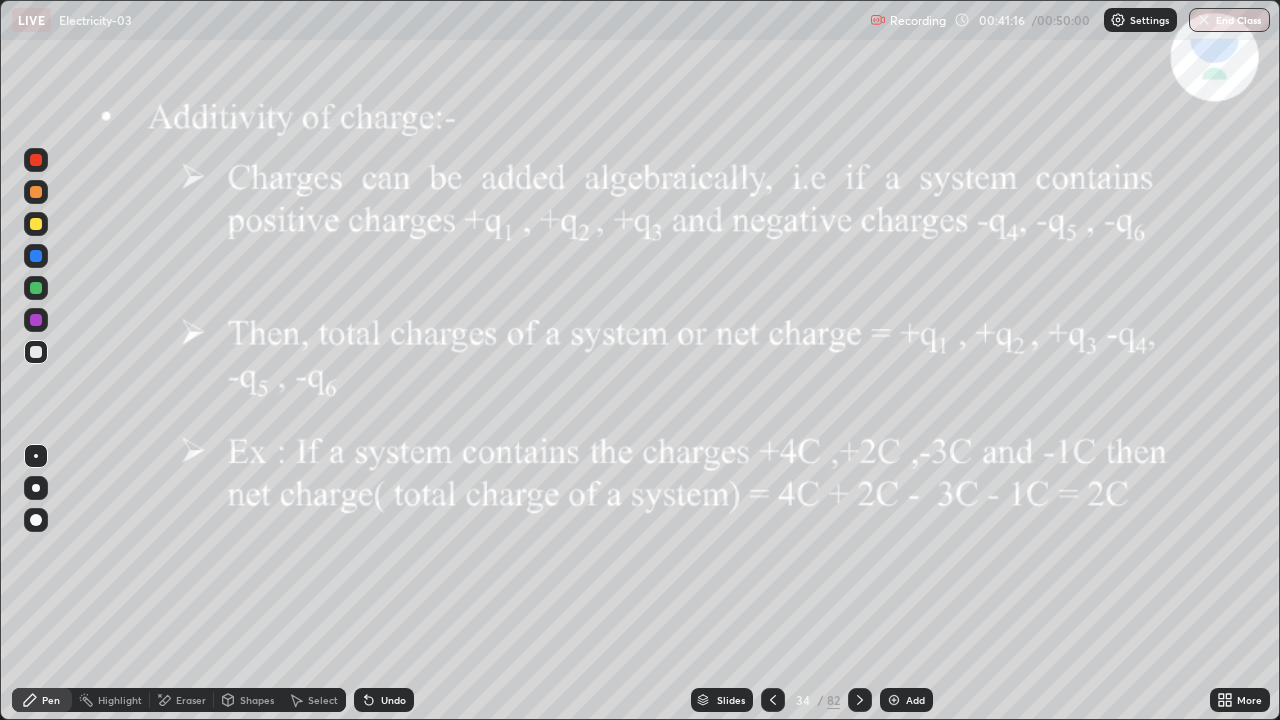 click 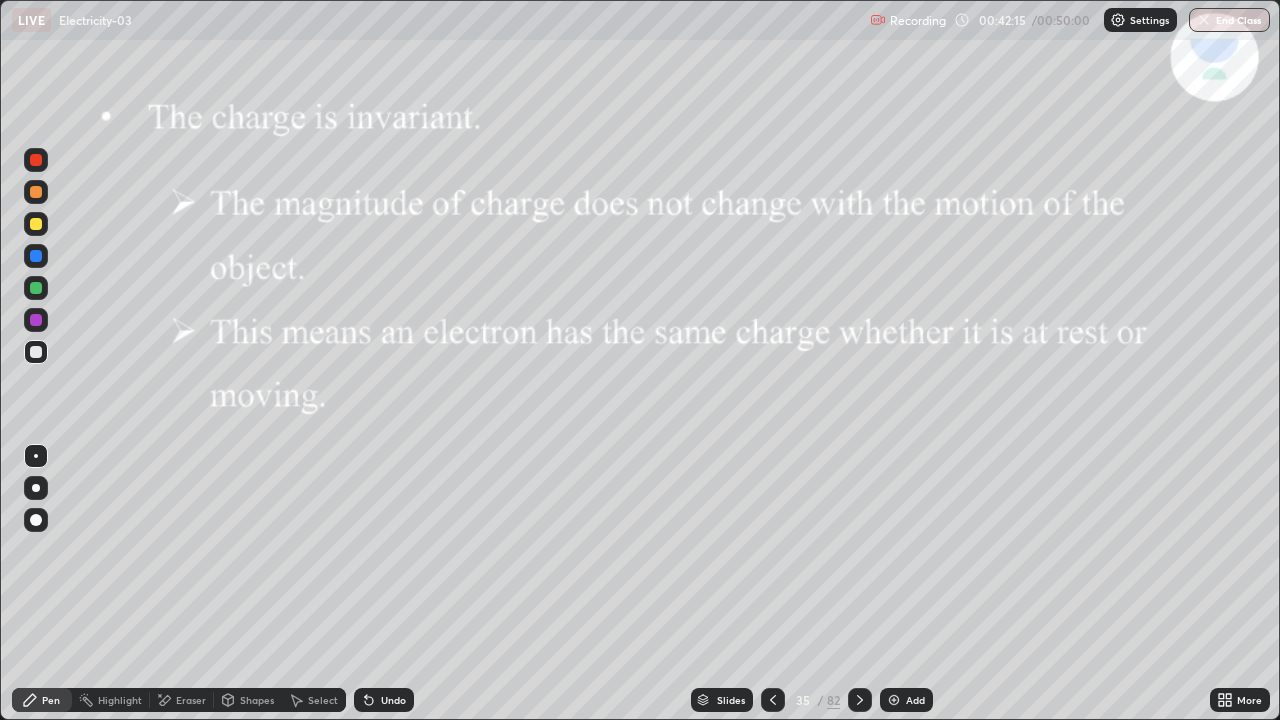 click on "End Class" at bounding box center (1229, 20) 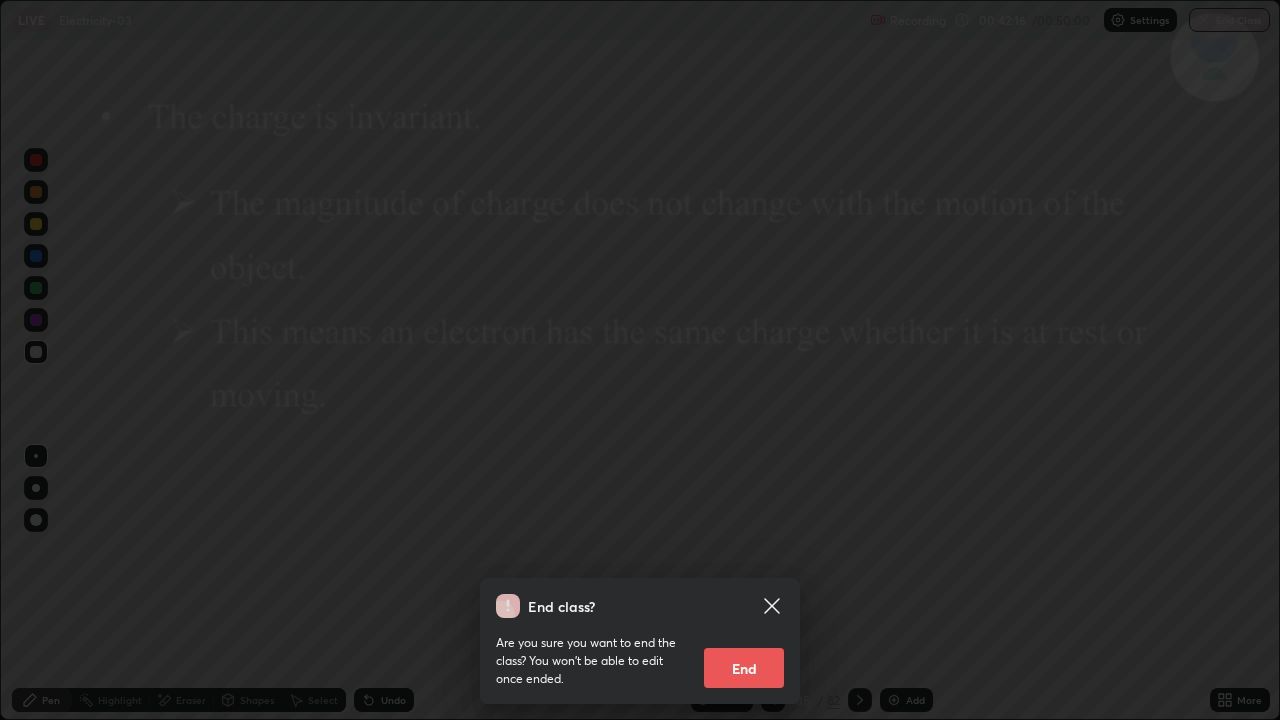 click on "End" at bounding box center (744, 668) 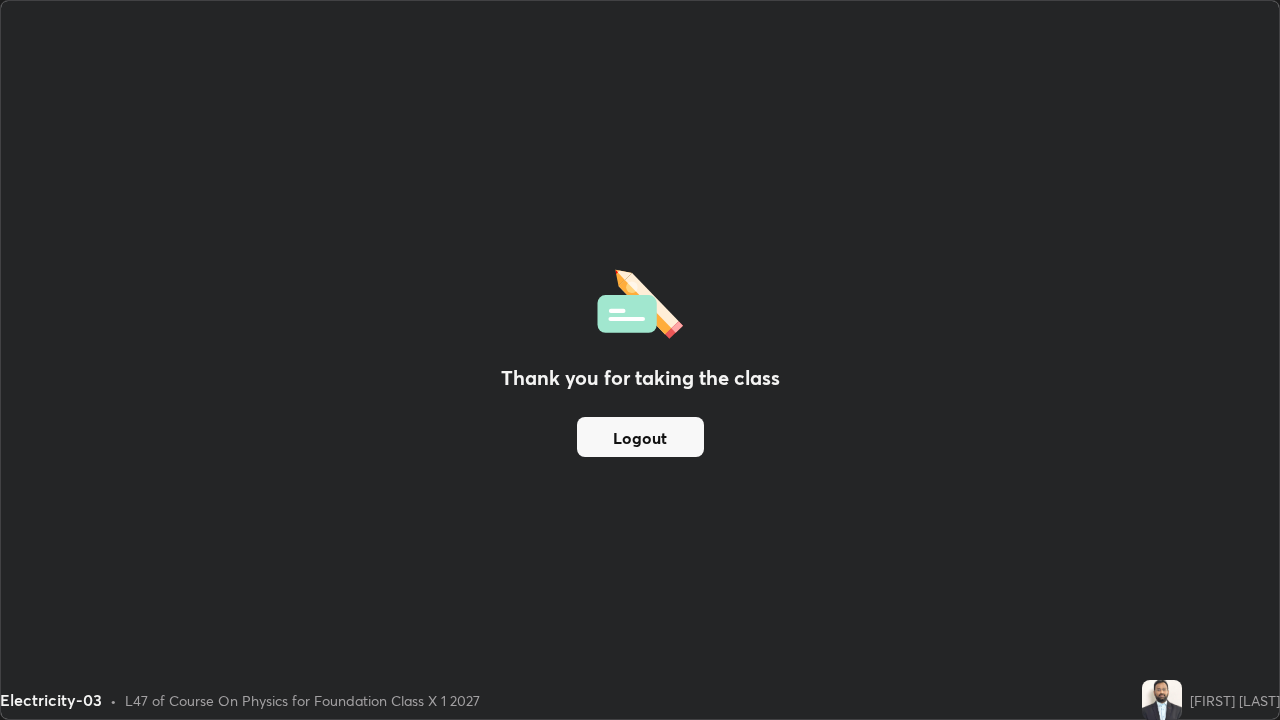 click on "Logout" at bounding box center [640, 437] 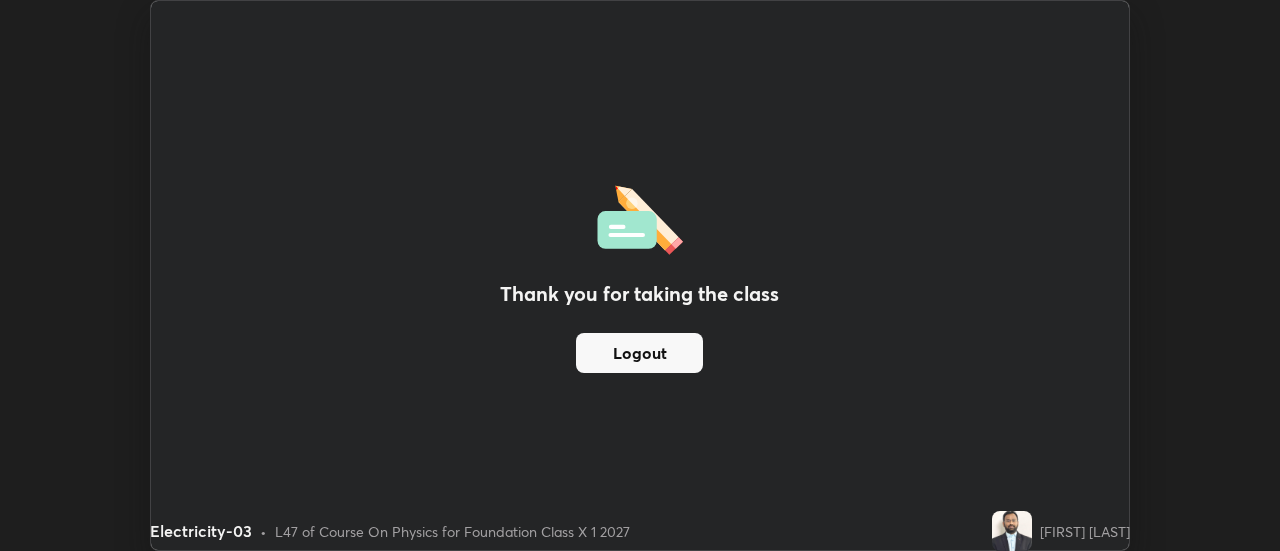 scroll, scrollTop: 551, scrollLeft: 1280, axis: both 